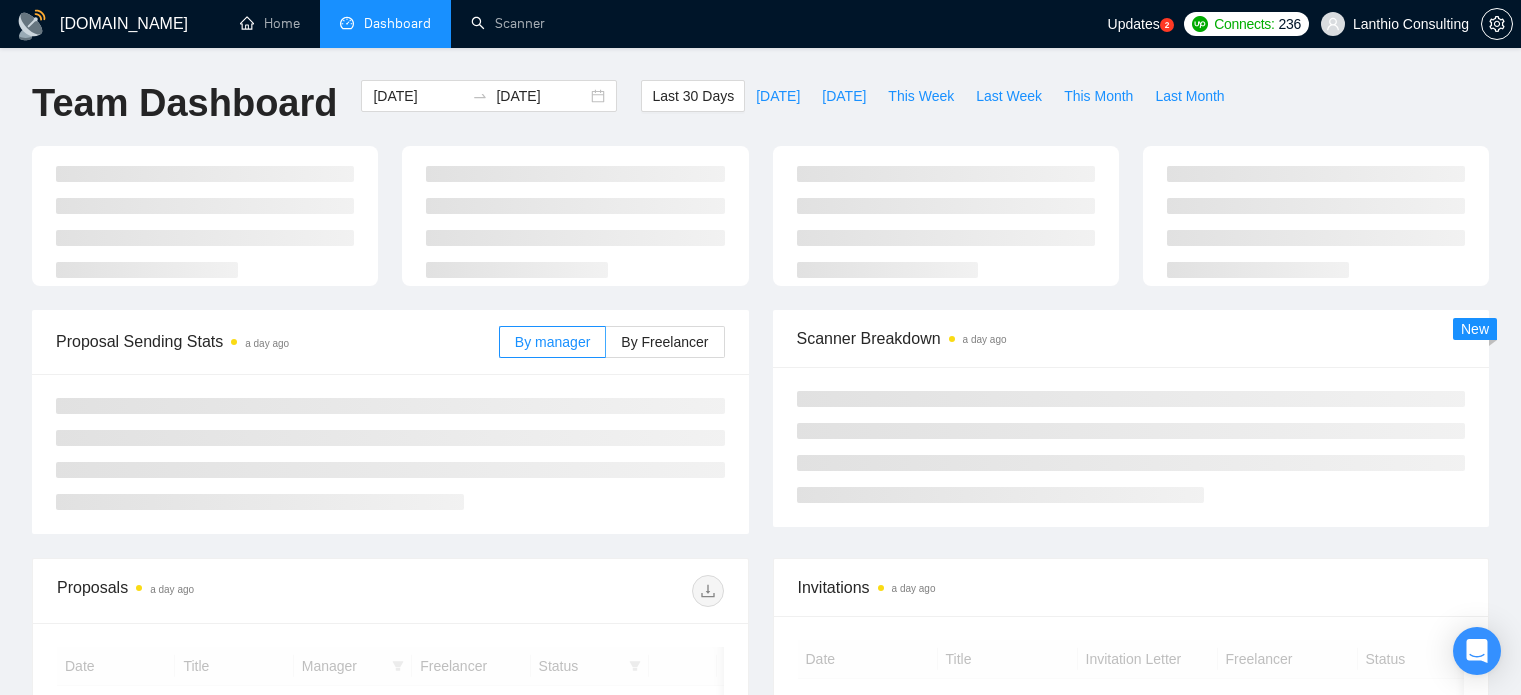 scroll, scrollTop: 0, scrollLeft: 0, axis: both 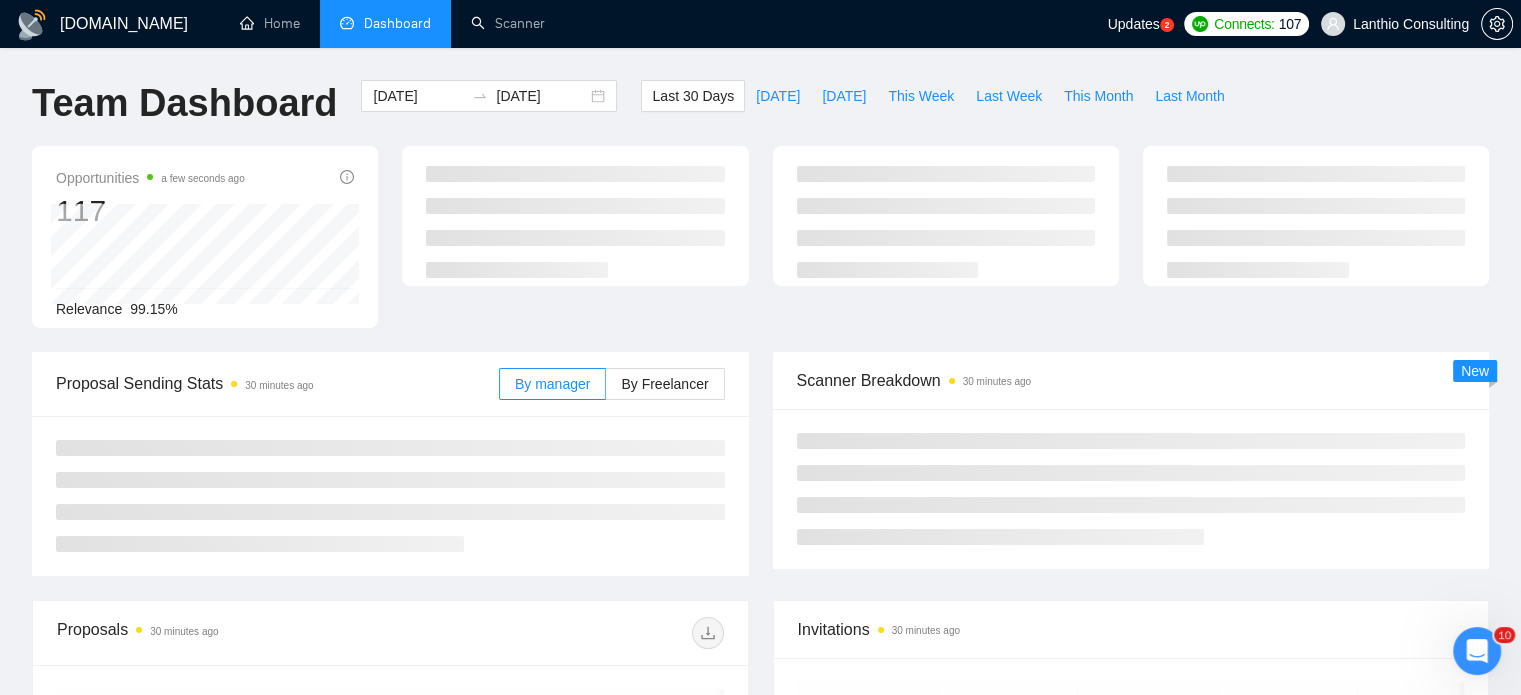 click on "GigRadar.io Home Dashboard Scanner Updates
2
Connects: 107 Lanthio Consulting Team Dashboard 2025-06-02 2025-07-02 Last 30 Days Today Yesterday This Week Last Week This Month Last Month Opportunities a few seconds ago 117   Relevance 99.15% Proposal Sending Stats 30 minutes ago By manager By Freelancer Scanner Breakdown 30 minutes ago New Proposals 30 minutes ago Date Title Manager Freelancer Status               No data Invitations 30 minutes ago Date Title Invitation Letter Freelancer Status           No data GigRadar.io 1.21.0 (dev) @vadymhimself   2025 GigRadar.io | All Rights Reserved." at bounding box center [760, 549] 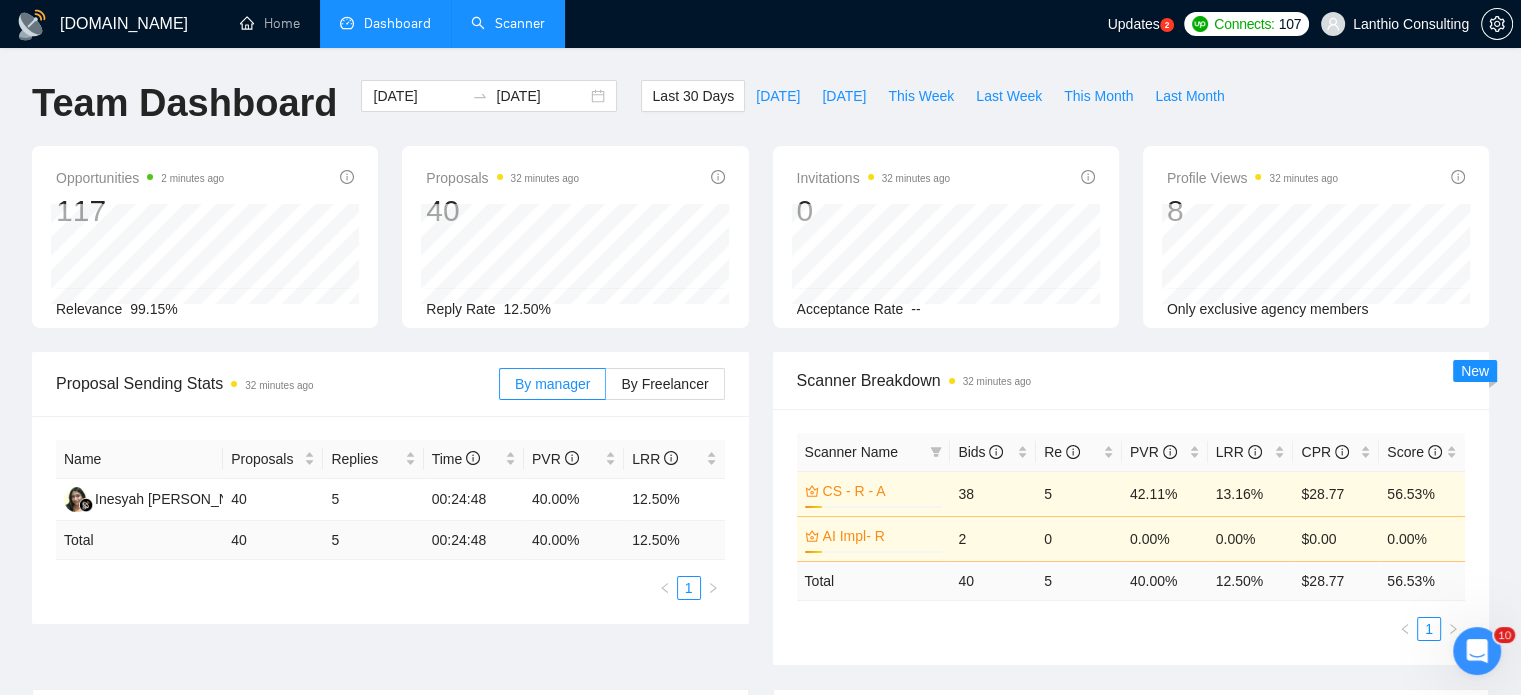 click on "Scanner" at bounding box center [508, 23] 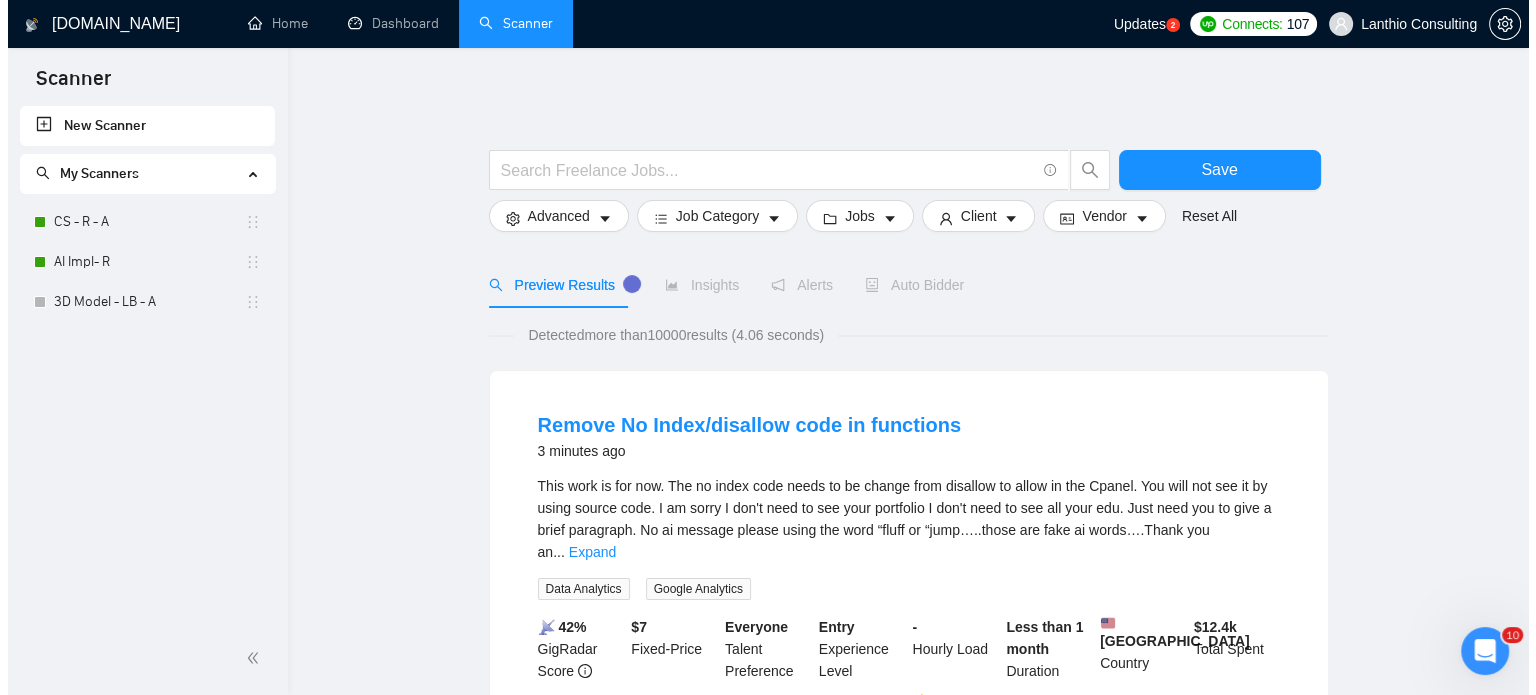 scroll, scrollTop: 0, scrollLeft: 0, axis: both 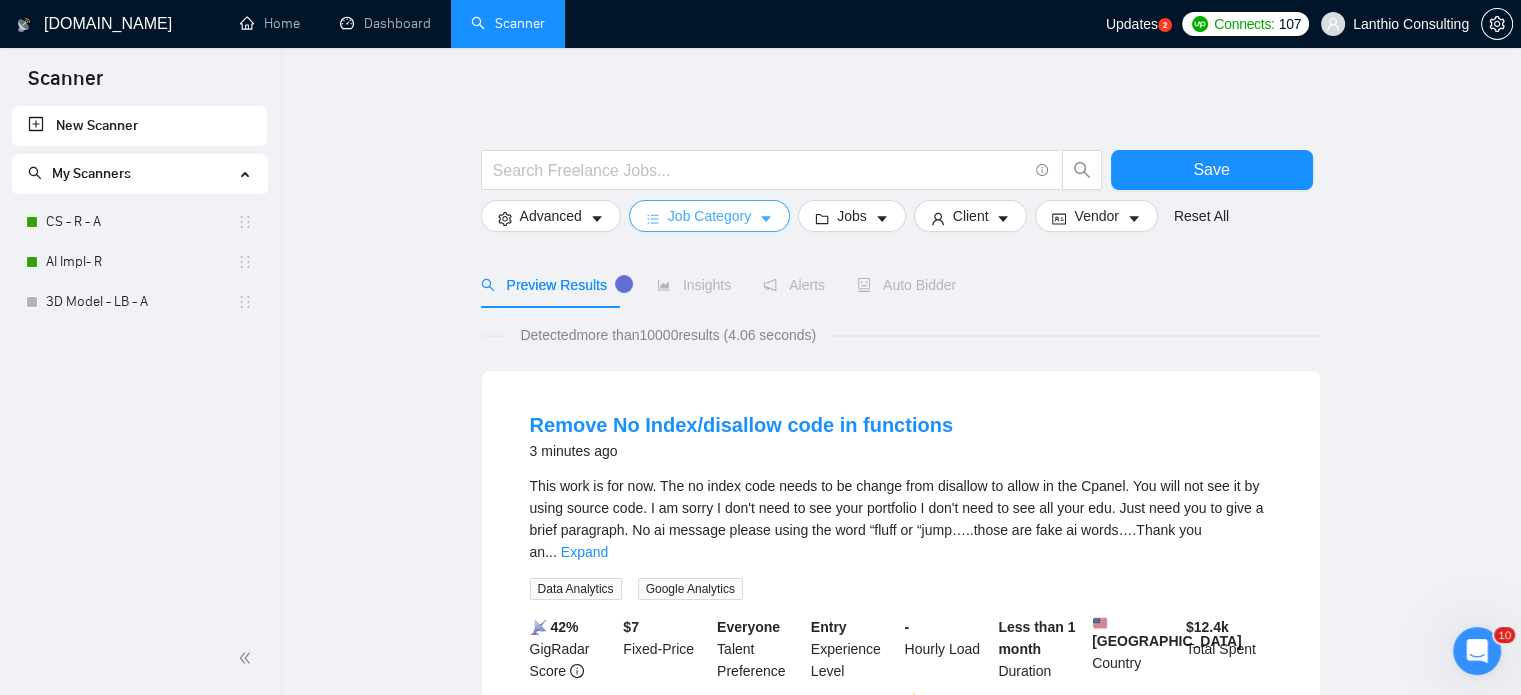 click on "Job Category" at bounding box center [709, 216] 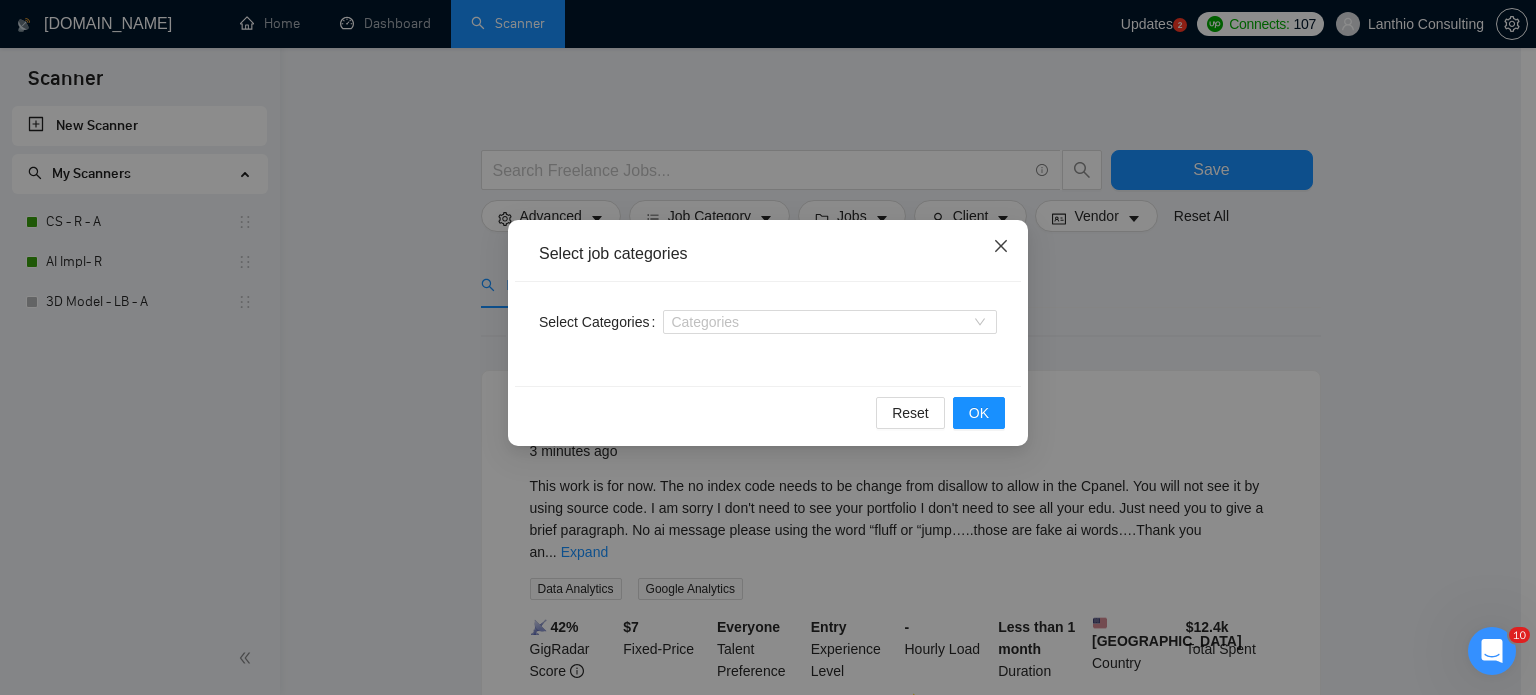 click 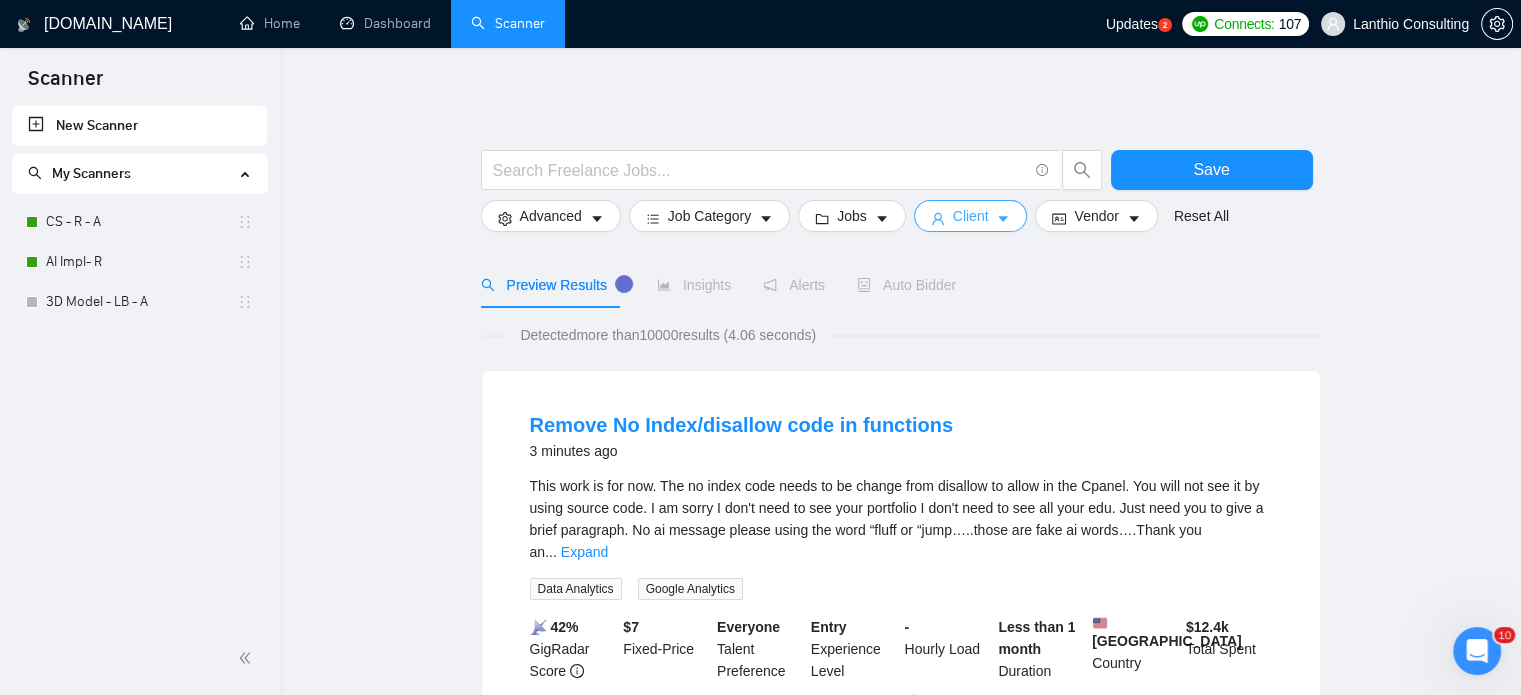 click on "Client" at bounding box center [971, 216] 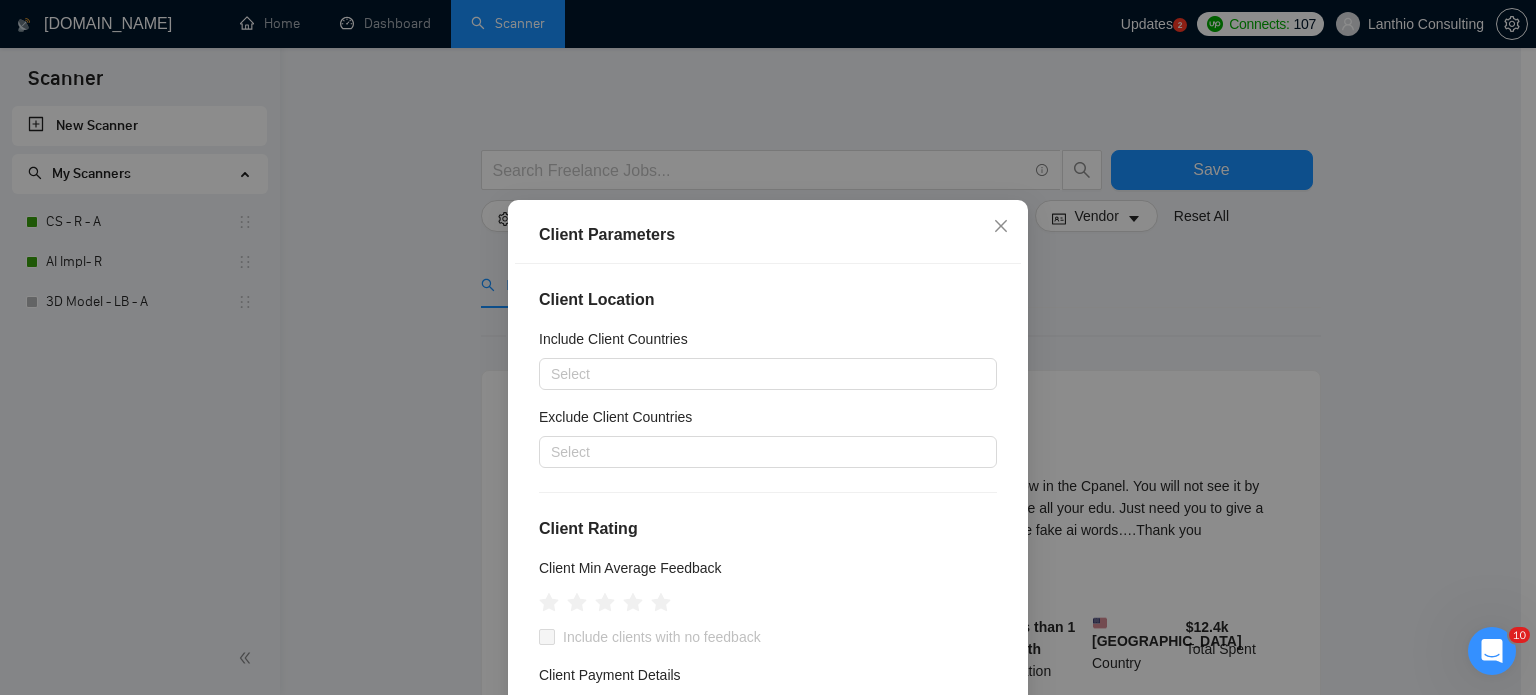 click on "Client Parameters Client Location Include Client Countries   Select Exclude Client Countries   Select Client Rating Client Min Average Feedback Include clients with no feedback Client Payment Details Payment Verified Hire Rate Stats   Client Total Spent $ Min - $ Max Client Hire Rate New   Any hire rate   Avg Hourly Rate Paid New $ Min - $ Max Include Clients without Sufficient History Client Profile Client Industry New   Any industry Client Company Size   Any company size Enterprise Clients New   Any clients Reset OK" at bounding box center (768, 347) 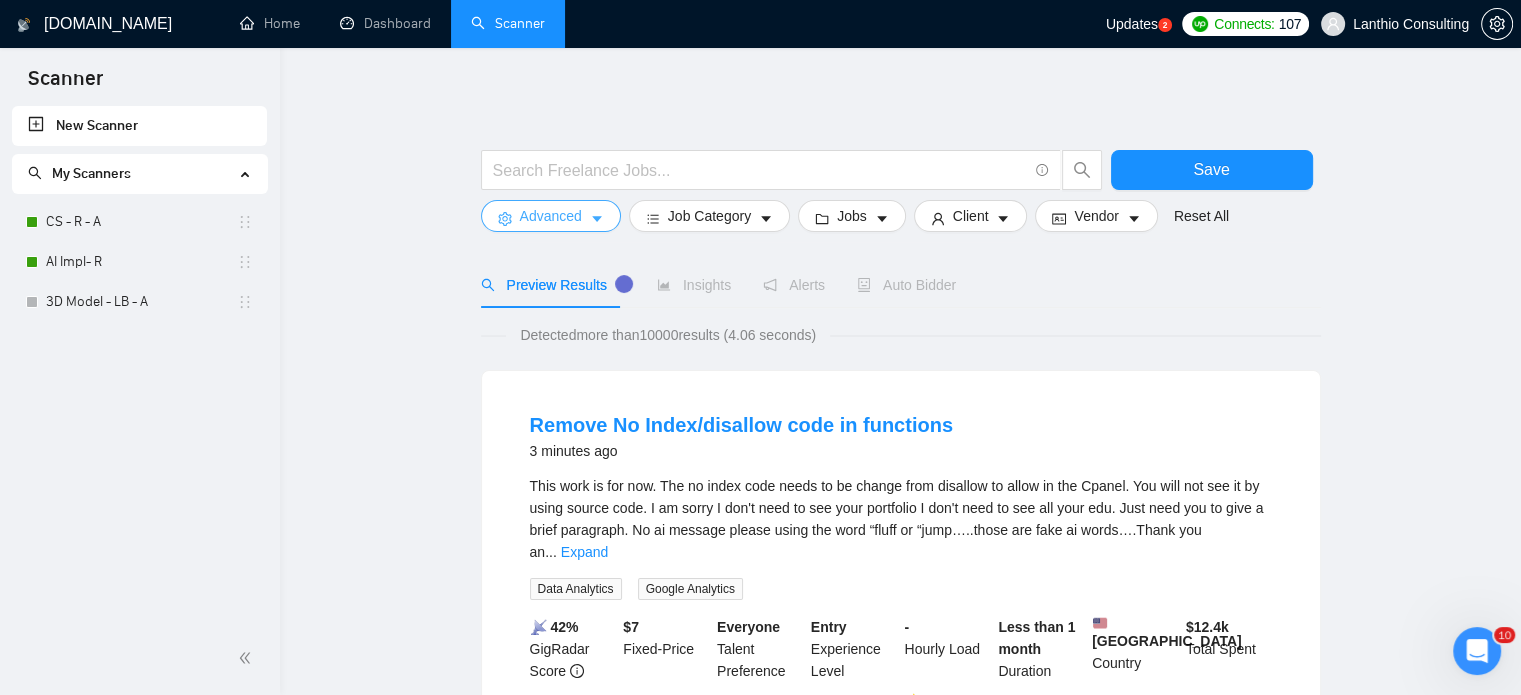 click on "Advanced" at bounding box center [551, 216] 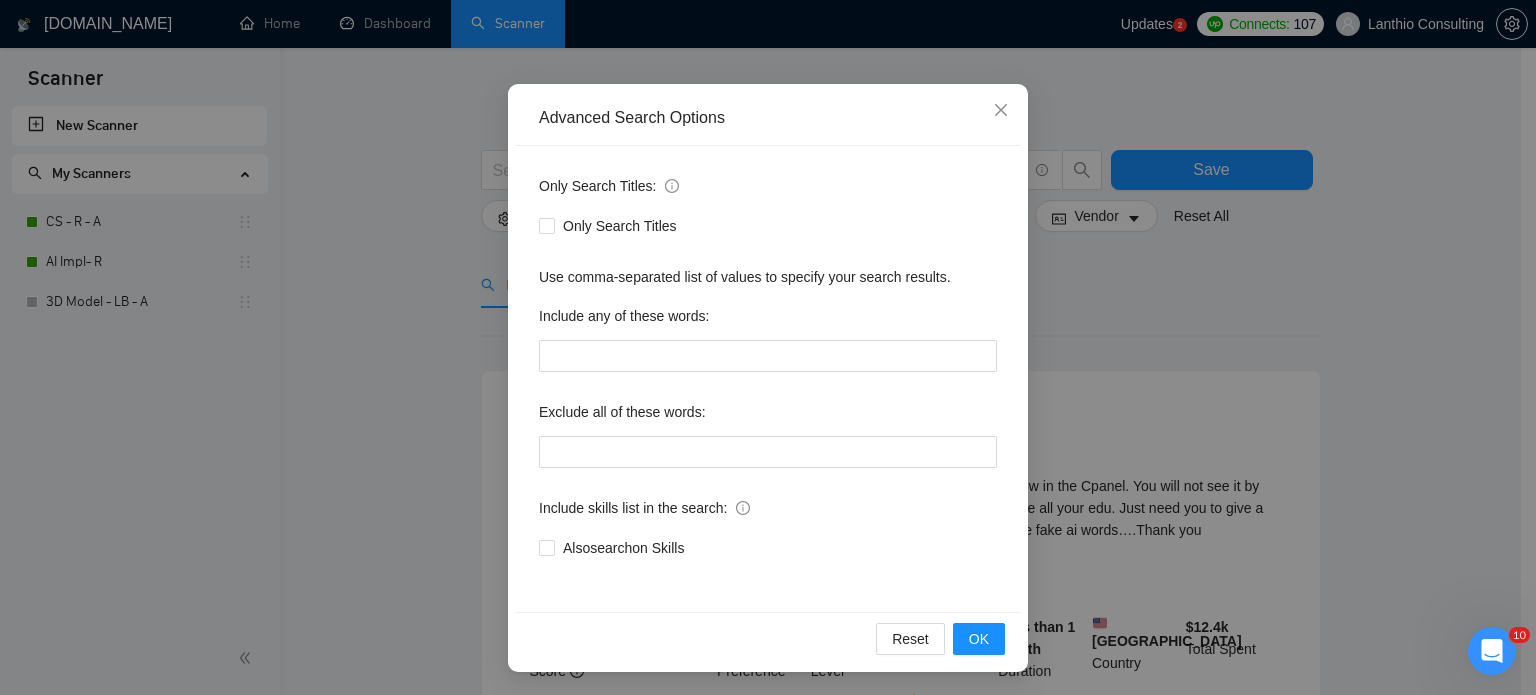click on "Advanced Search Options Only Search Titles:   Only Search Titles Use comma-separated list of values to specify your search results. Include any of these words: Exclude all of these words: Include skills list in the search:   Also  search  on Skills Reset OK" at bounding box center (768, 347) 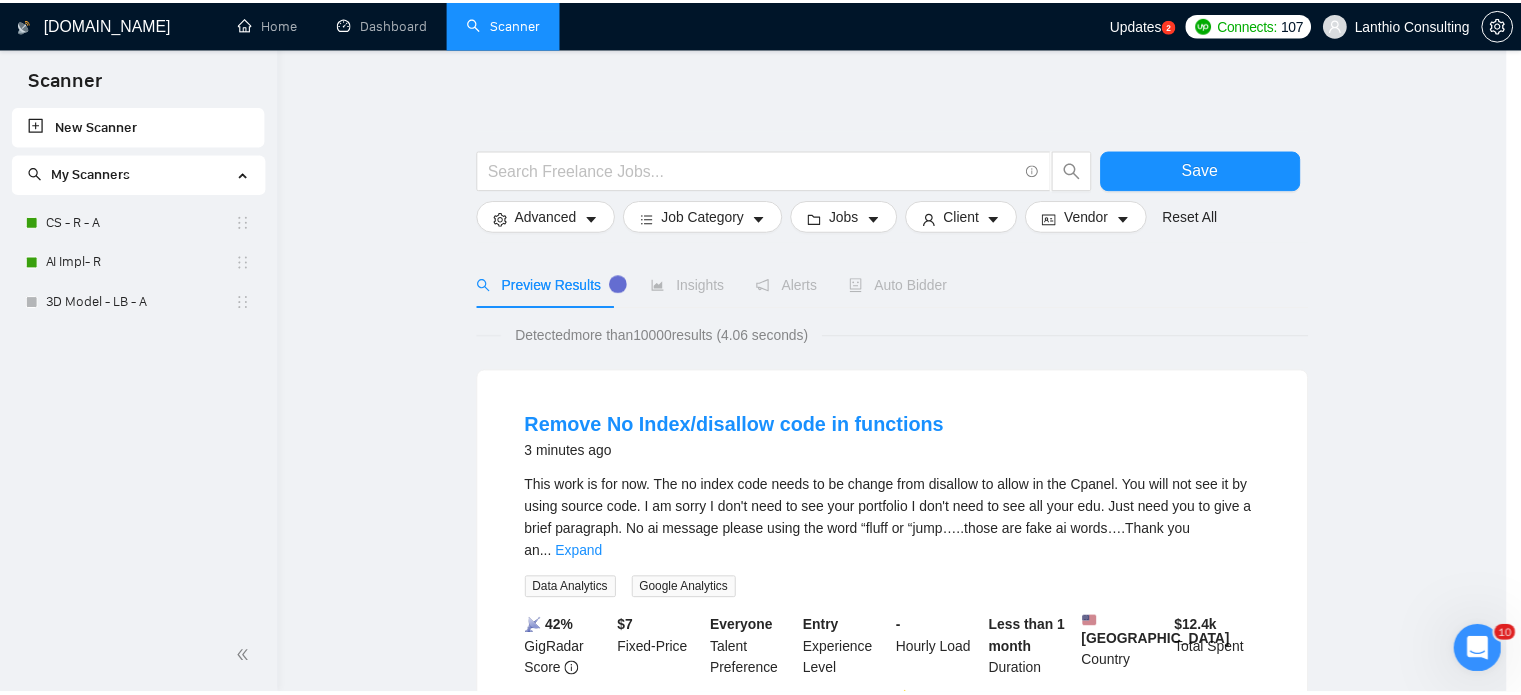 scroll, scrollTop: 36, scrollLeft: 0, axis: vertical 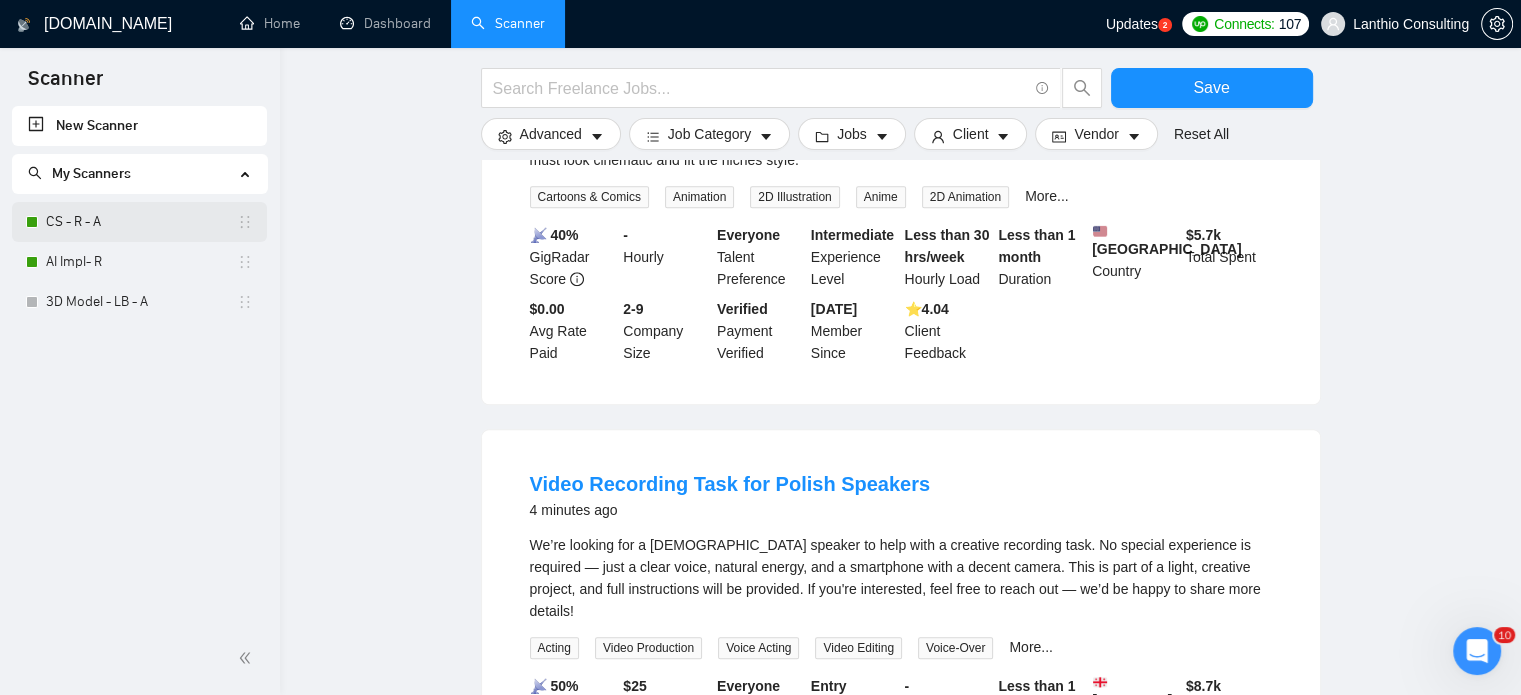 click on "CS - R - A" at bounding box center [141, 222] 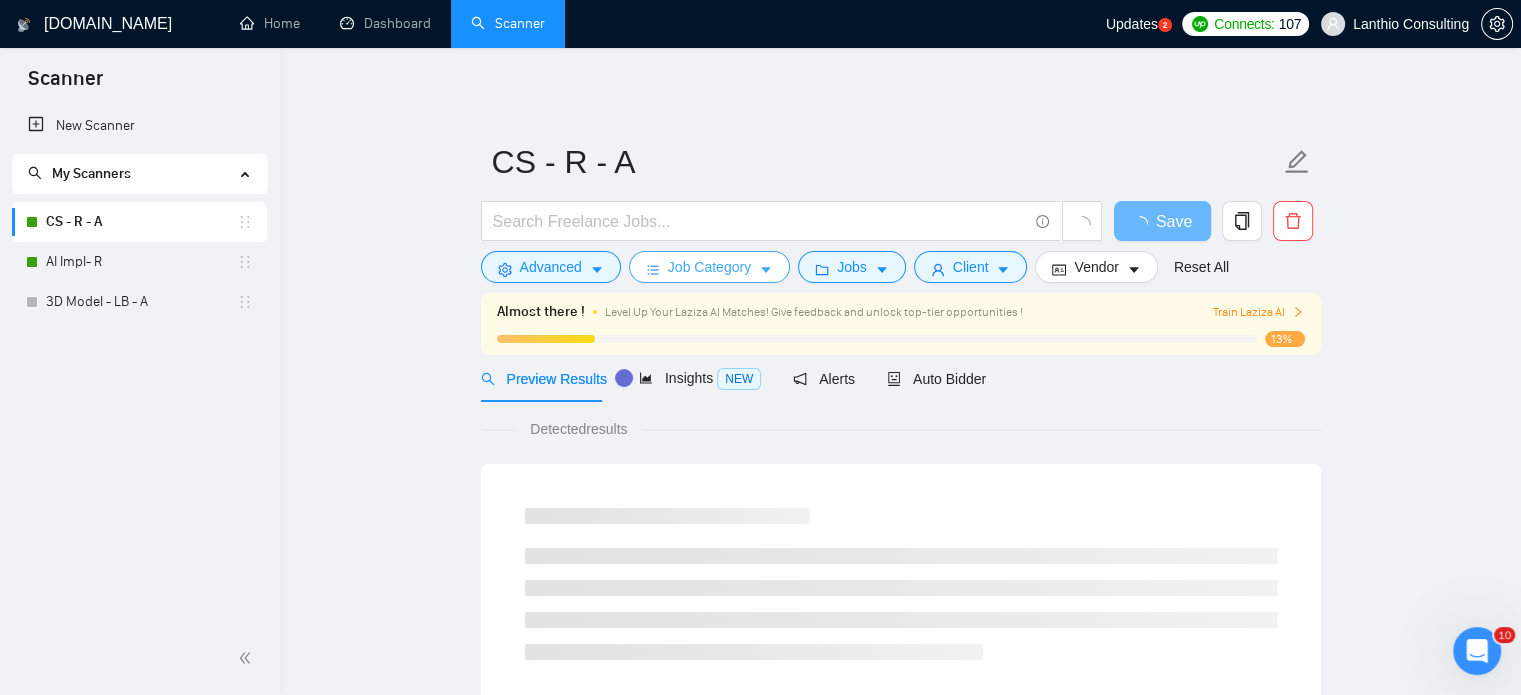click on "Job Category" at bounding box center [709, 267] 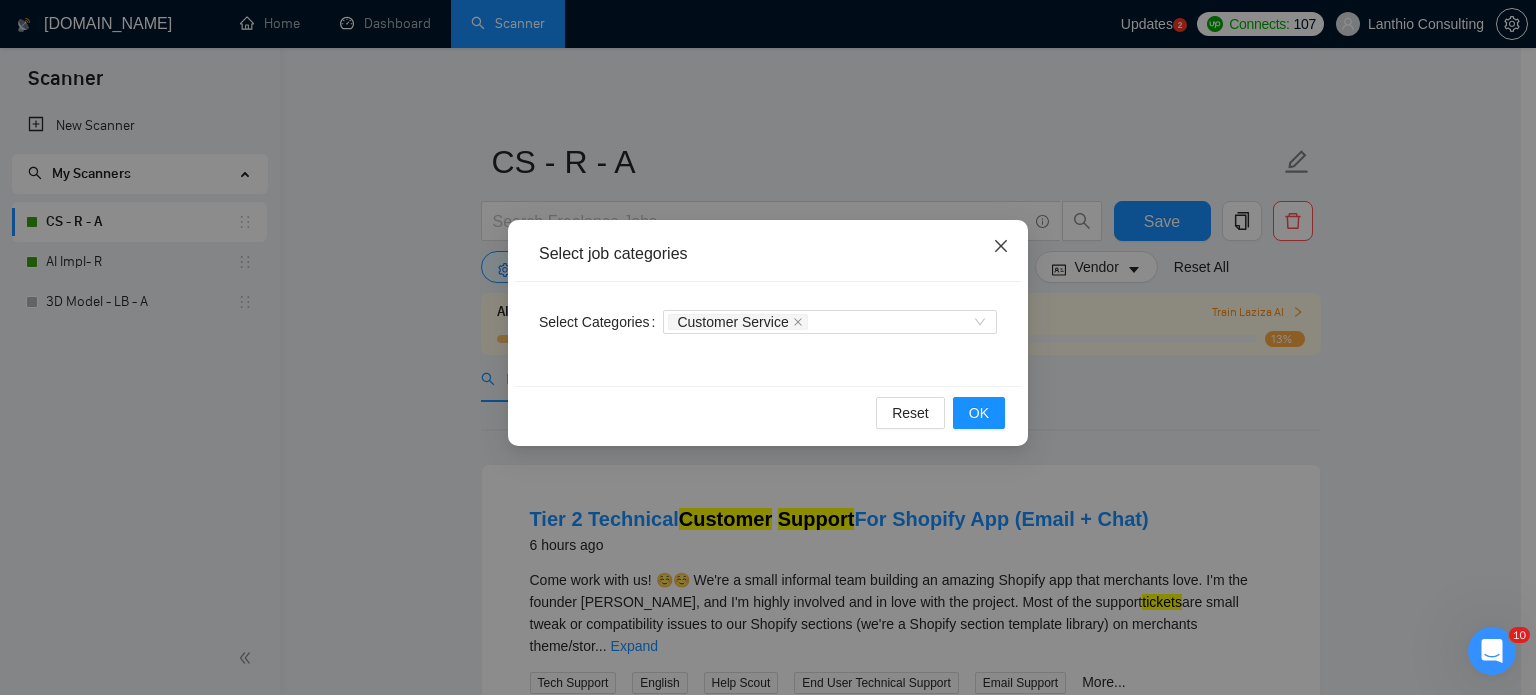 click 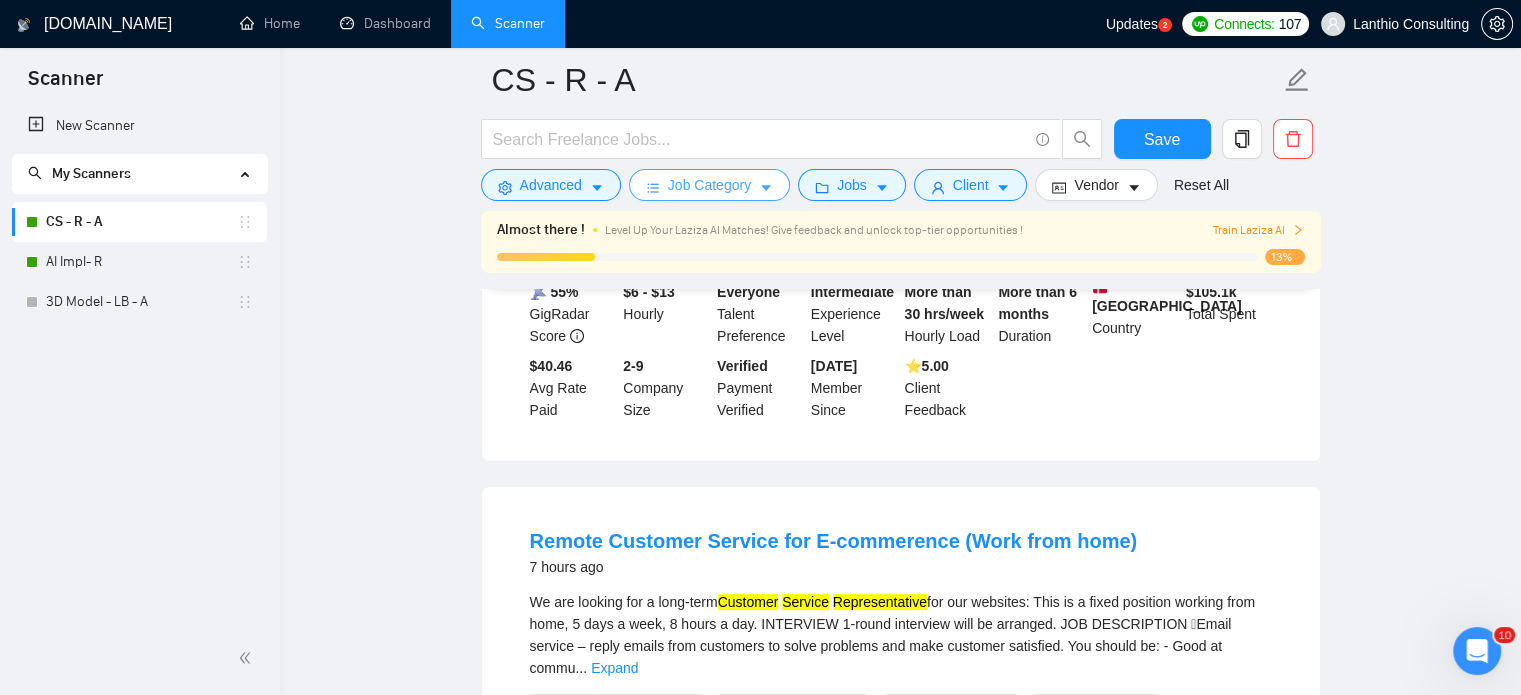 scroll, scrollTop: 0, scrollLeft: 0, axis: both 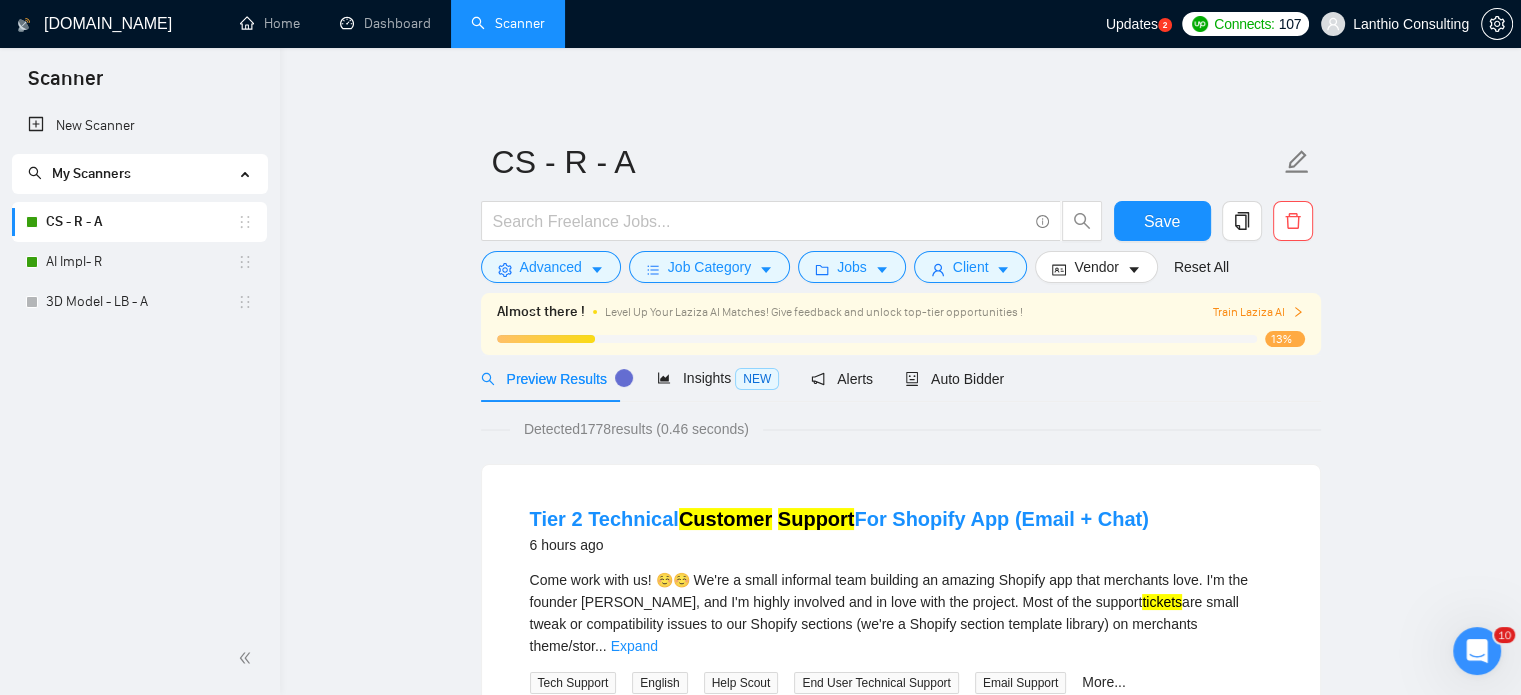 click on "Train Laziza AI" at bounding box center [1258, 312] 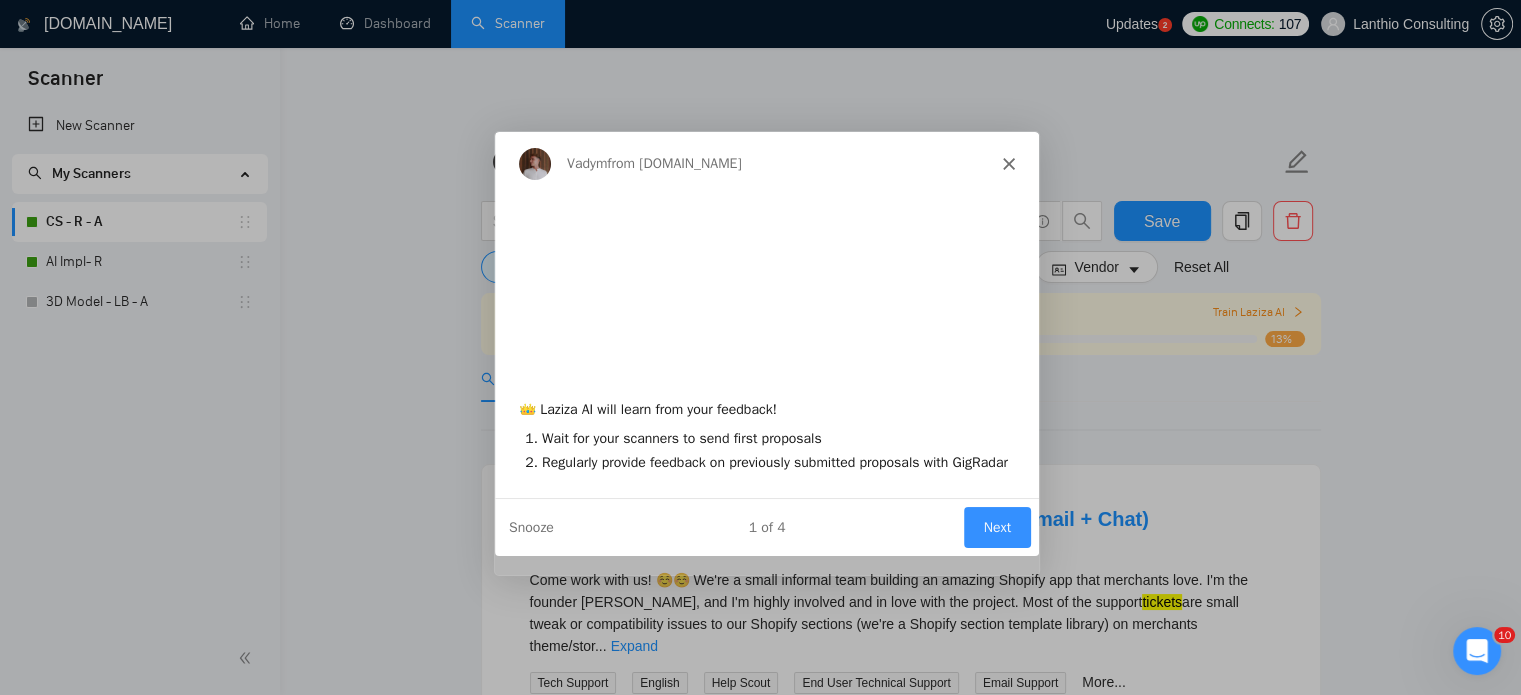 scroll, scrollTop: 0, scrollLeft: 0, axis: both 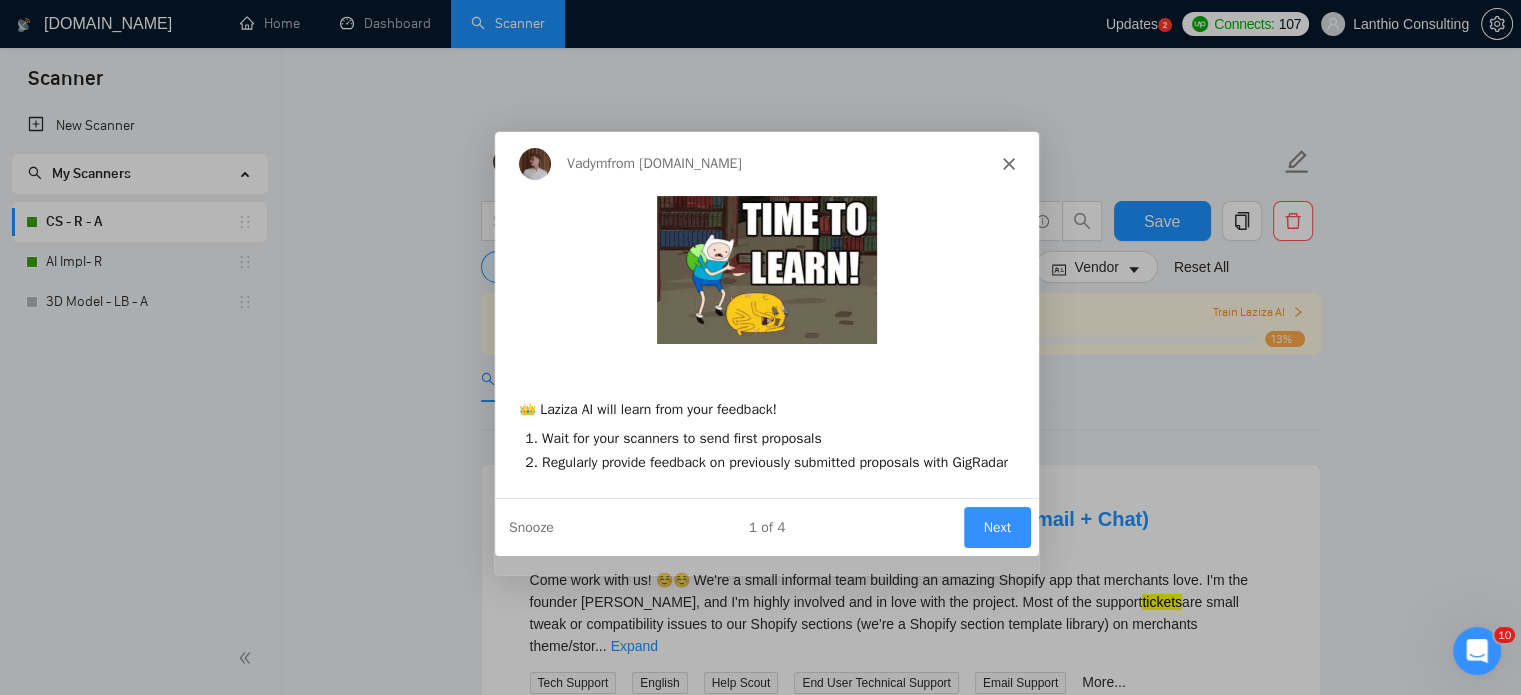 click on "Next" at bounding box center [995, 526] 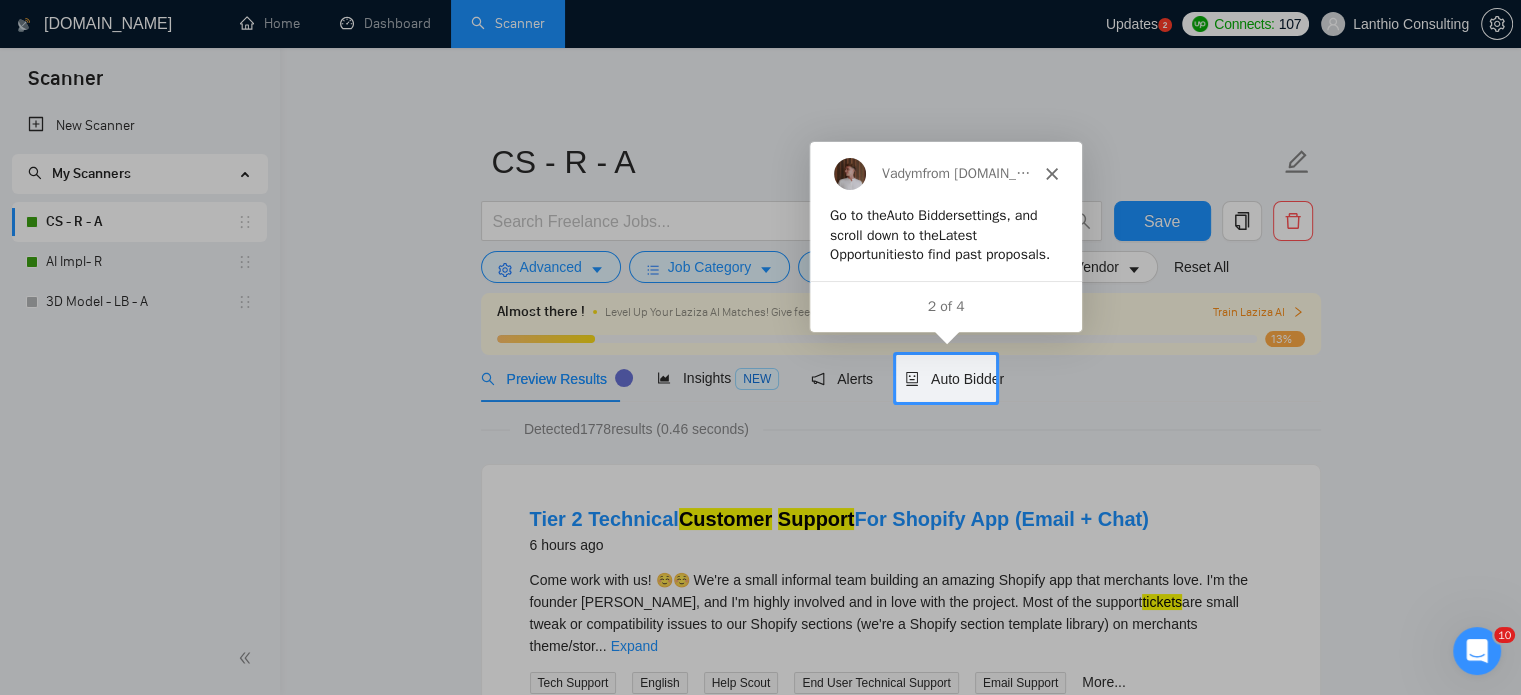 scroll, scrollTop: 0, scrollLeft: 0, axis: both 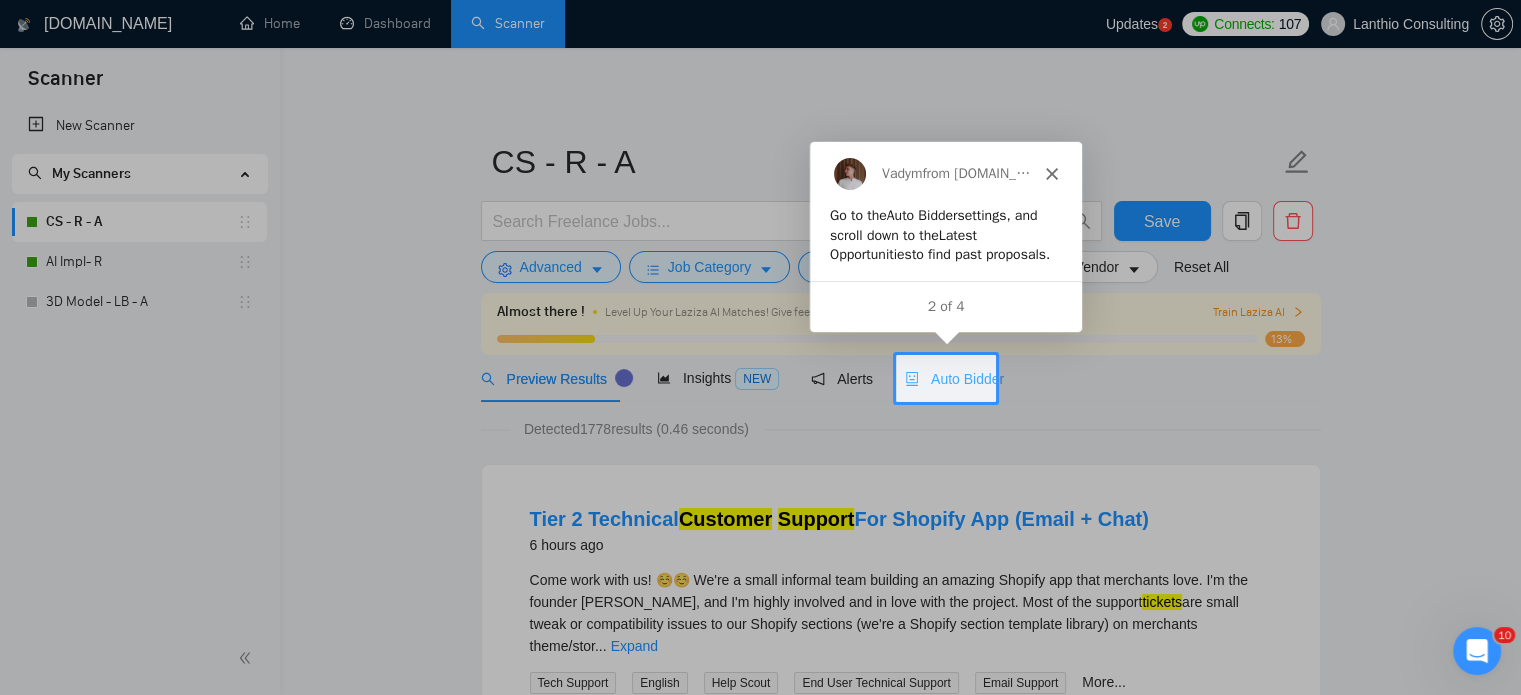 click on "Auto Bidder" at bounding box center [954, 379] 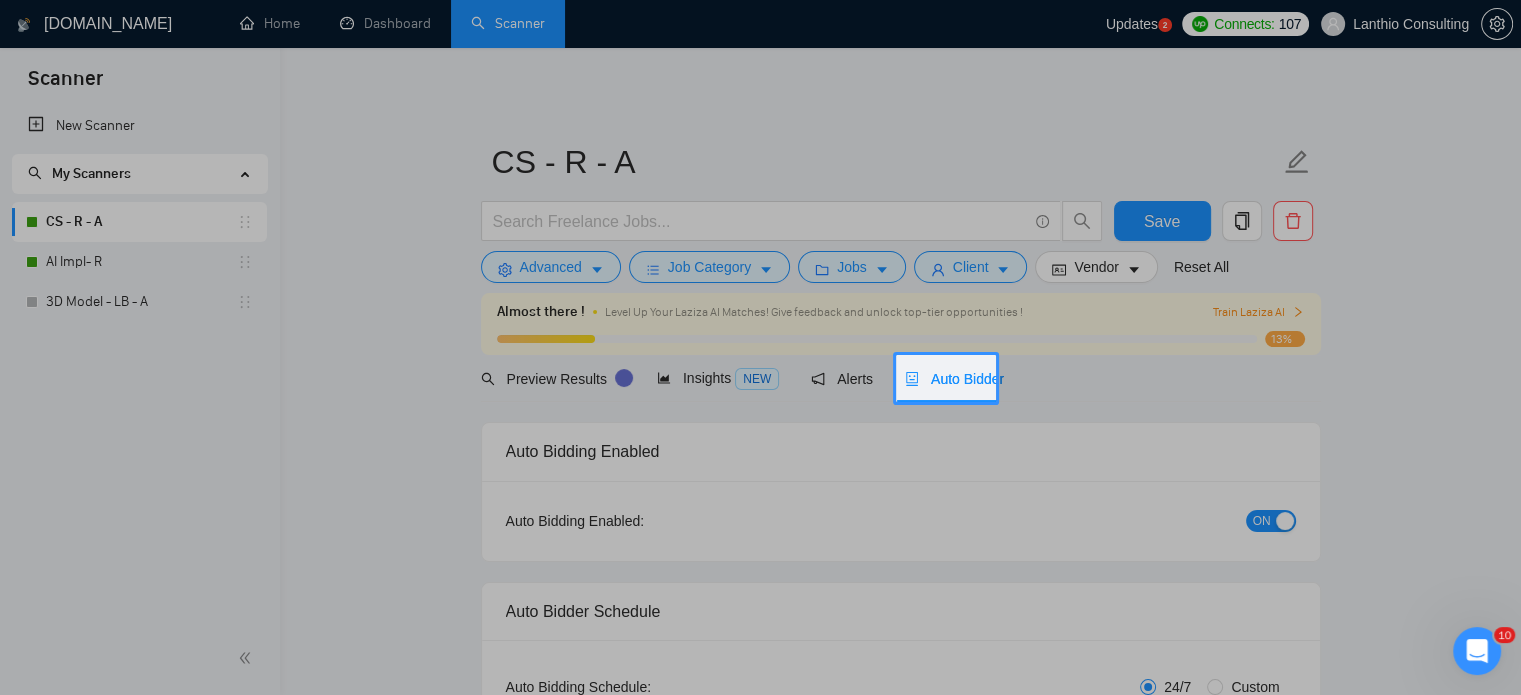 type 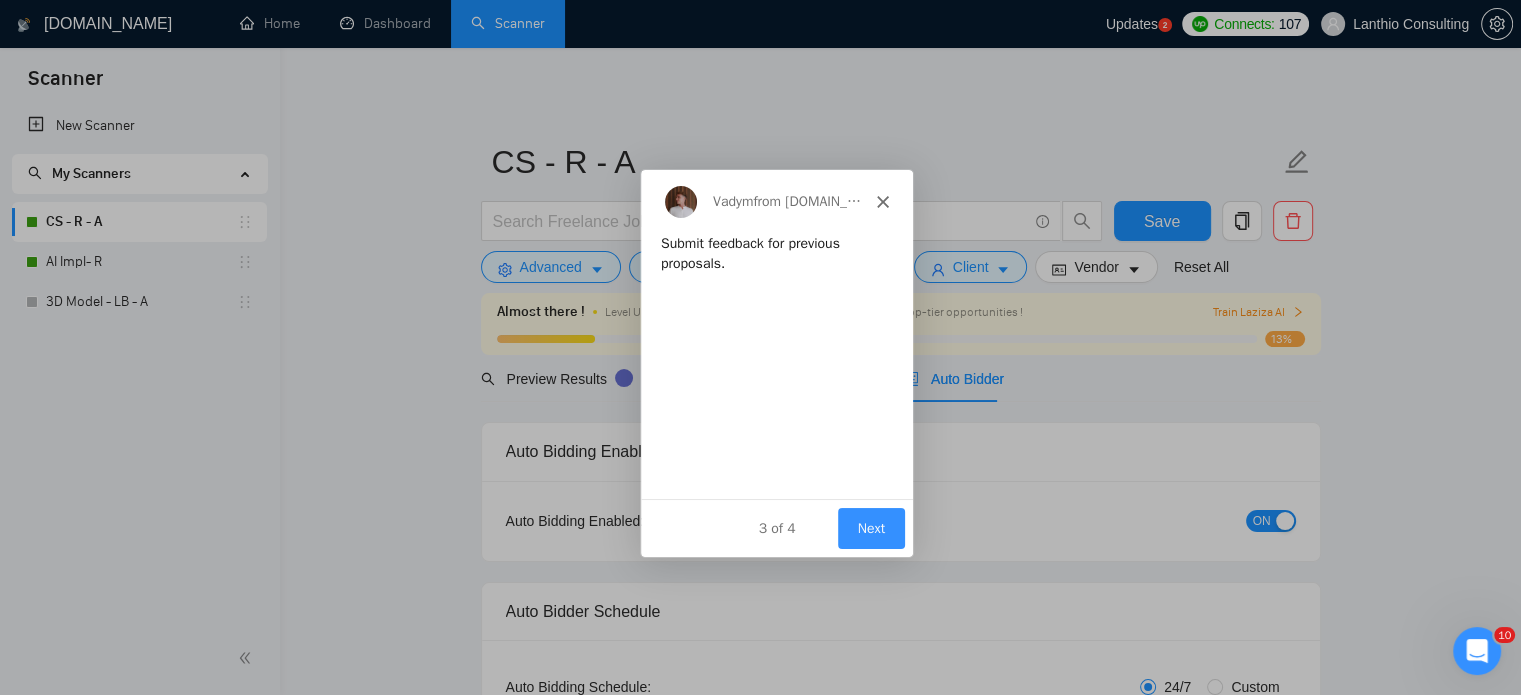 scroll, scrollTop: 0, scrollLeft: 0, axis: both 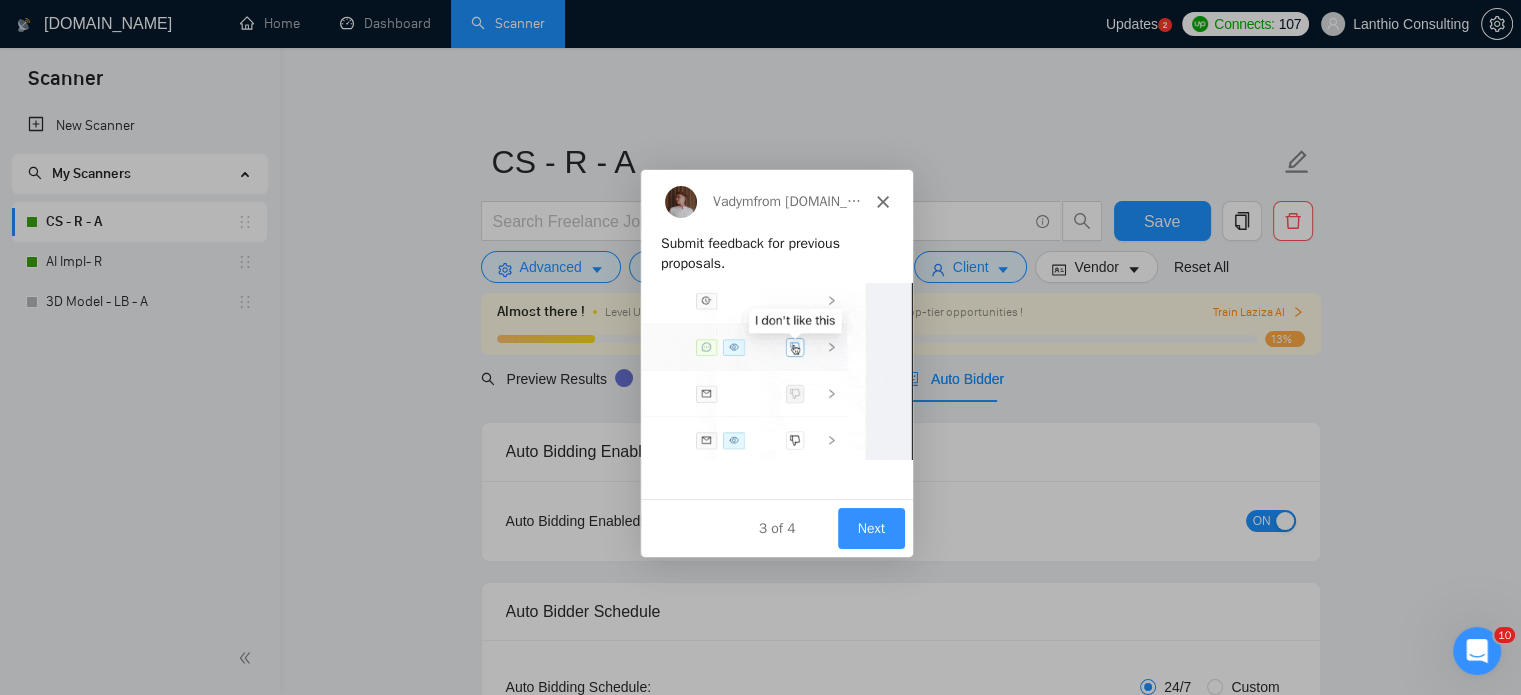 click on "Next" at bounding box center [869, 527] 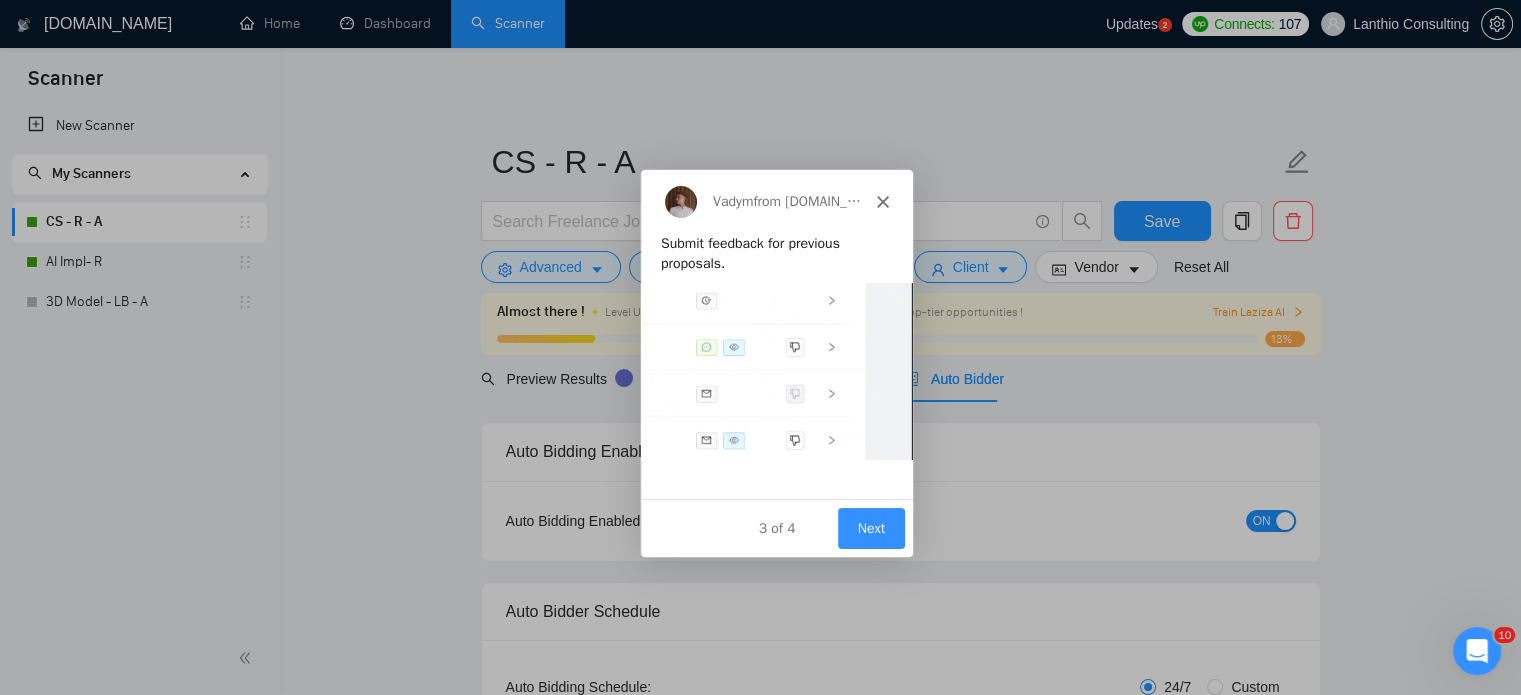 scroll, scrollTop: 0, scrollLeft: 0, axis: both 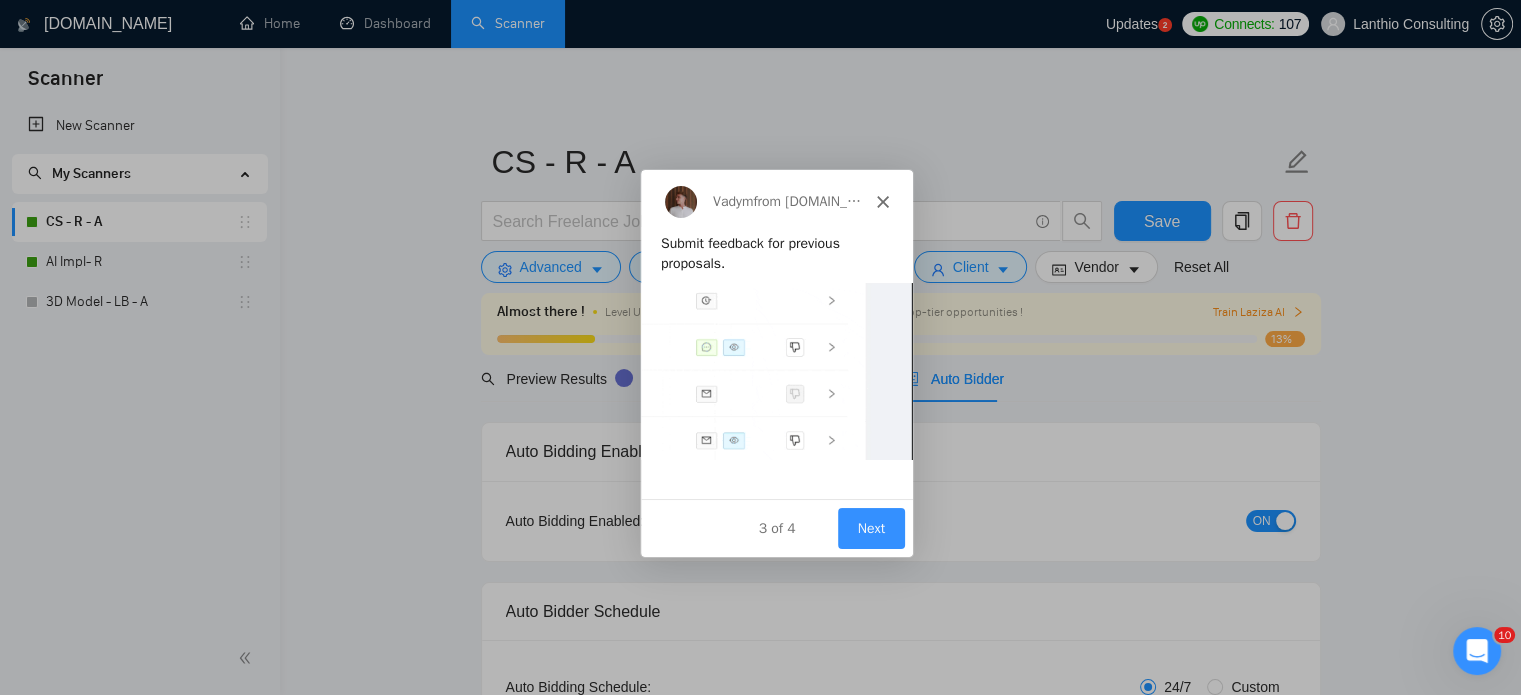 click on "Next" at bounding box center (869, 527) 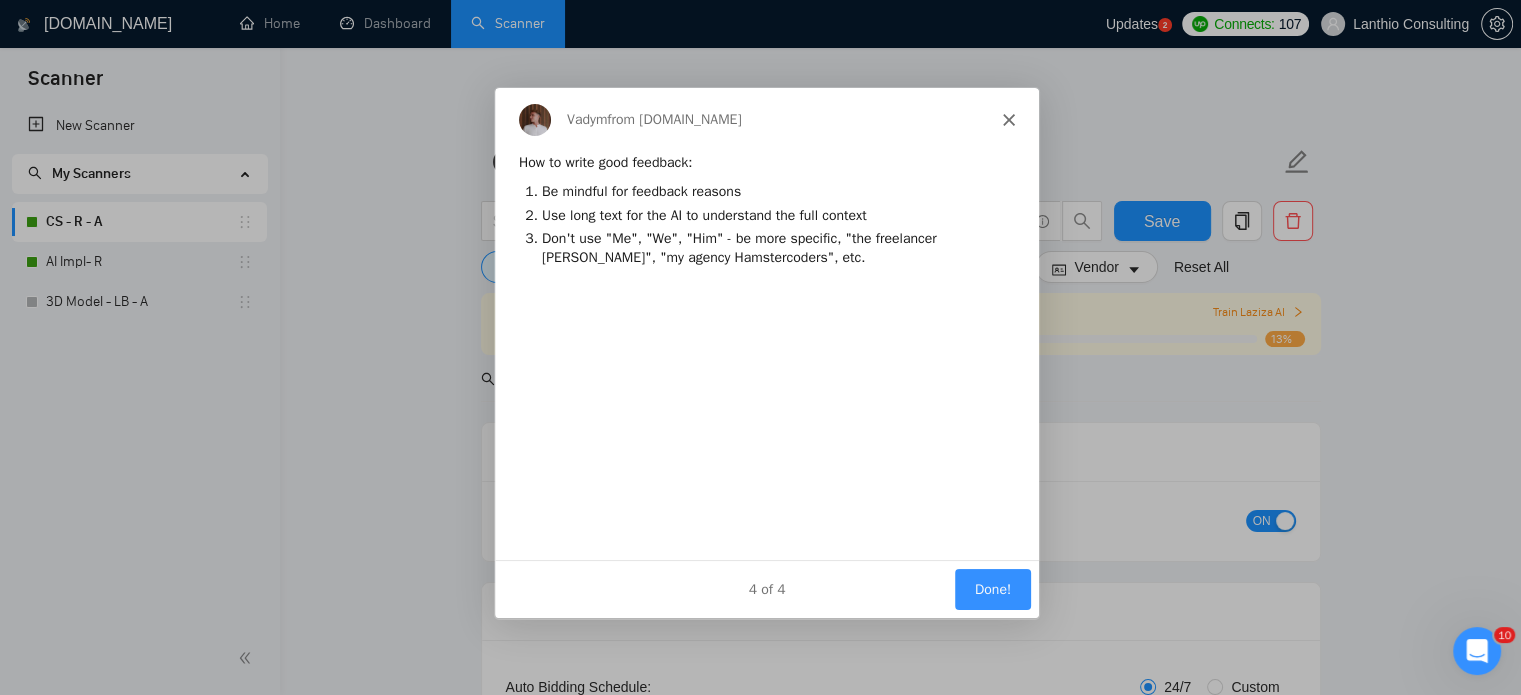 scroll, scrollTop: 0, scrollLeft: 0, axis: both 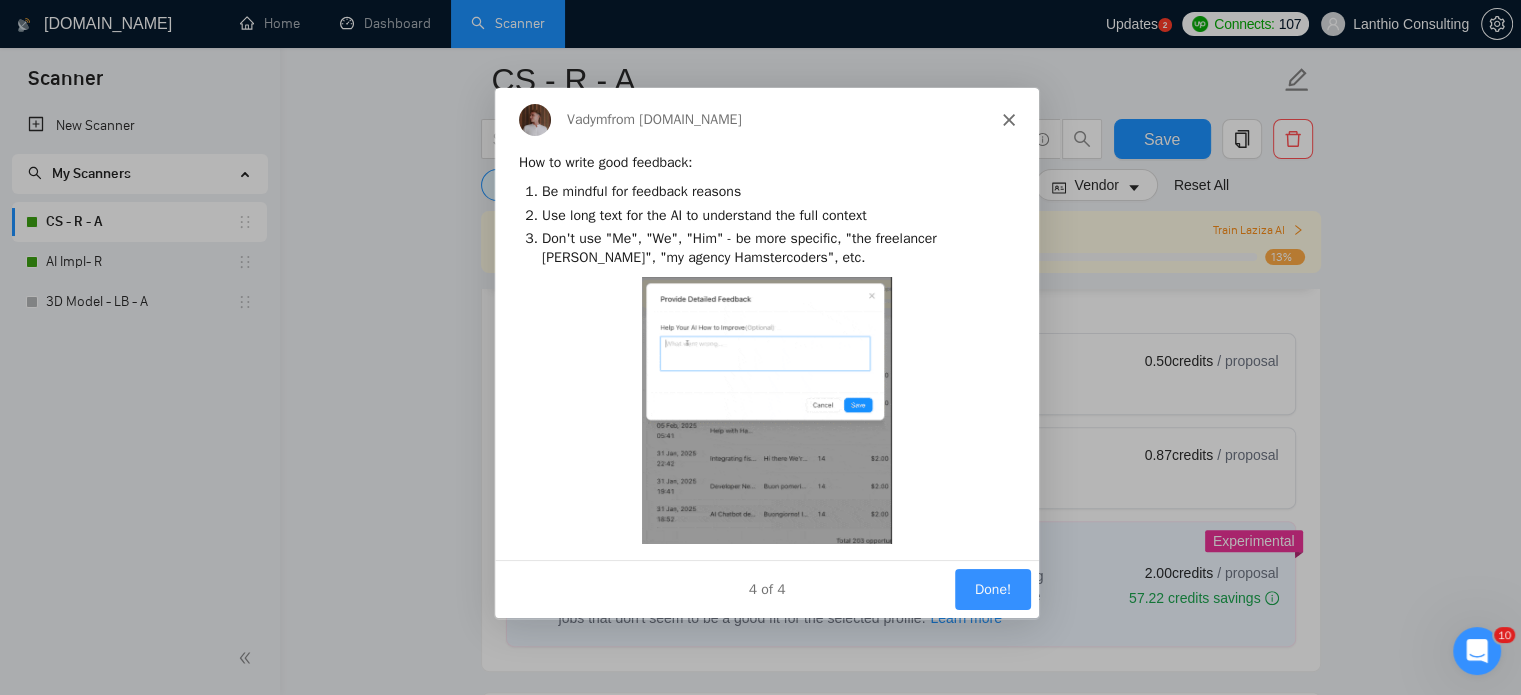 click on "Done!" at bounding box center [991, 588] 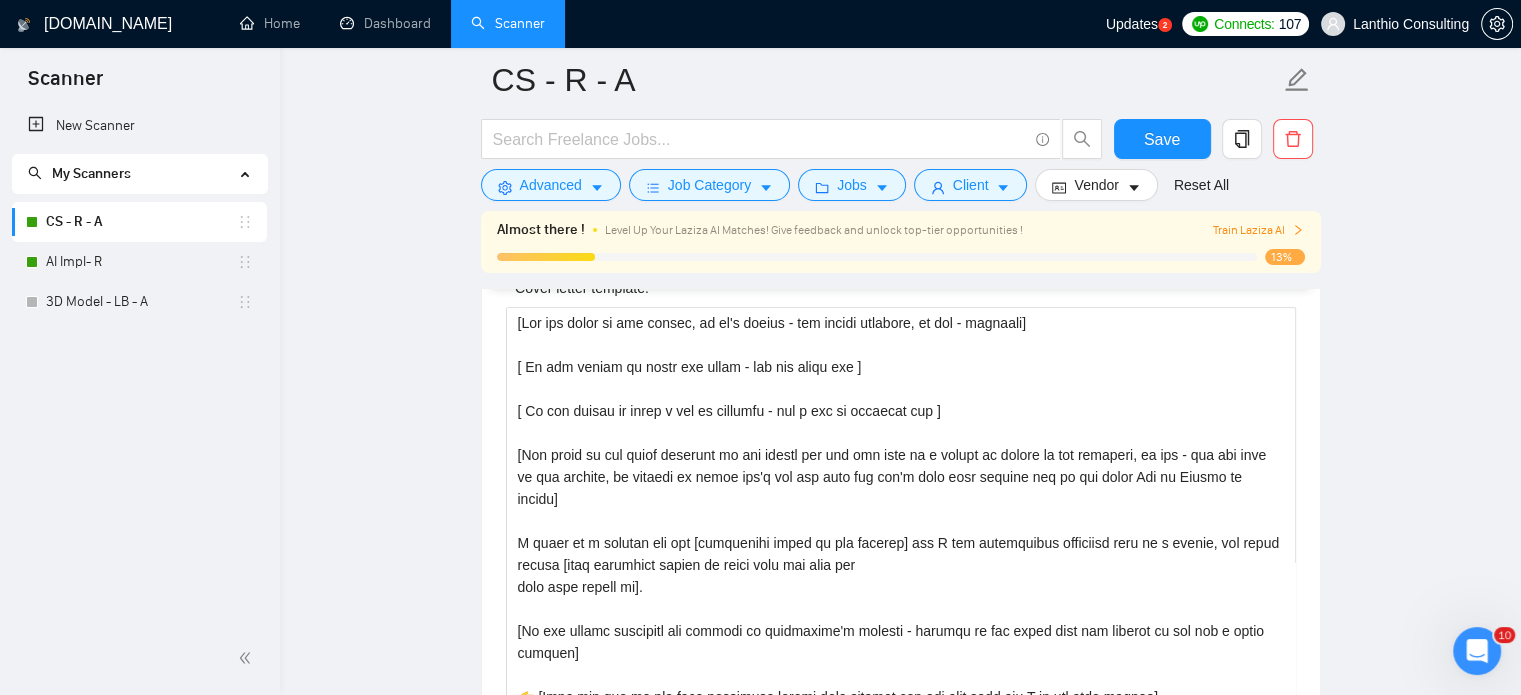 scroll, scrollTop: 1900, scrollLeft: 0, axis: vertical 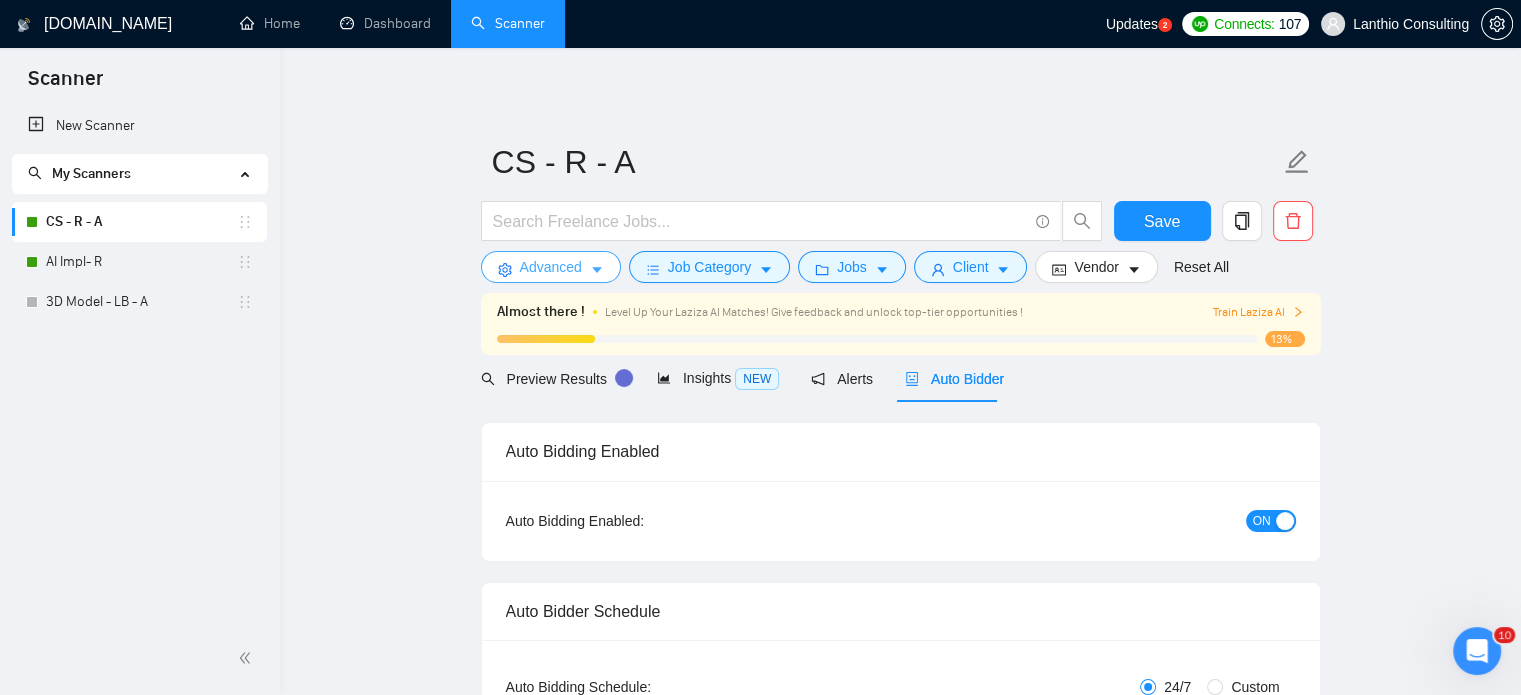 click 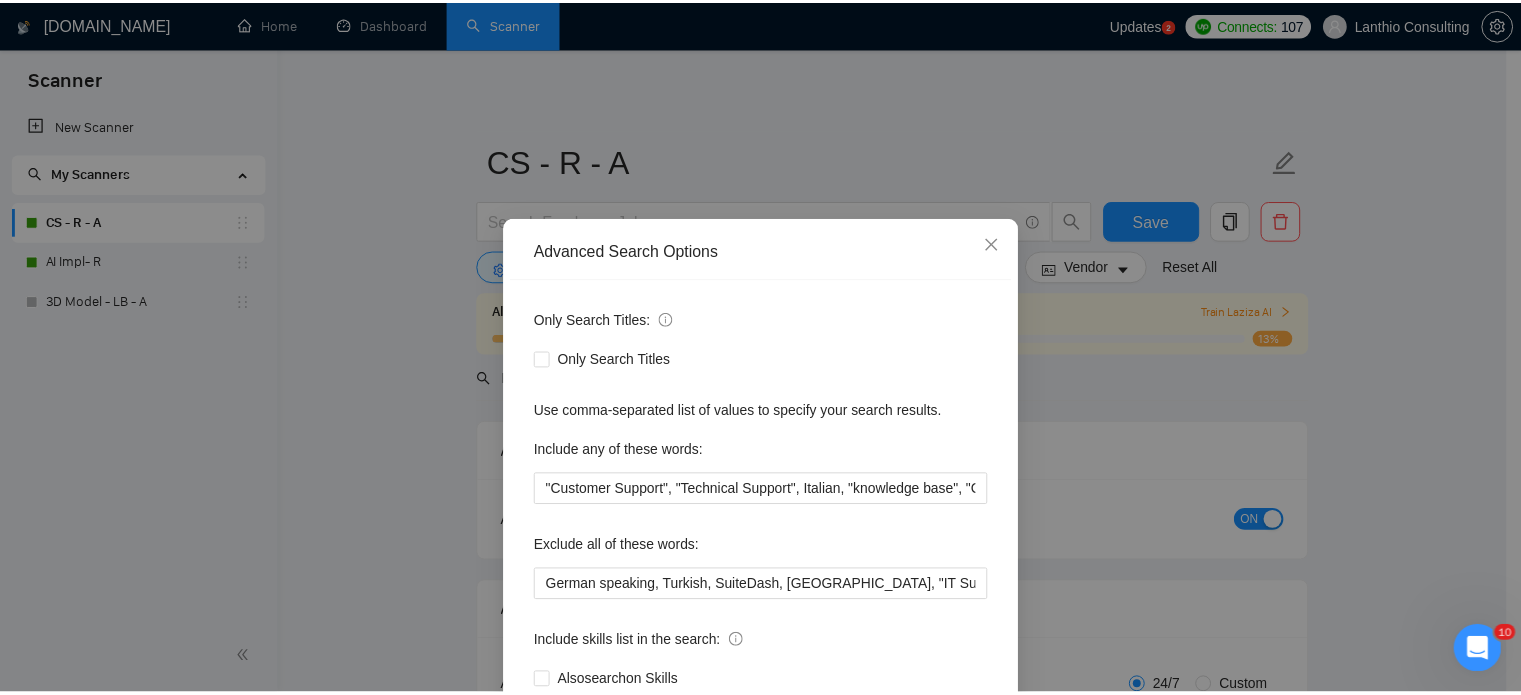 scroll, scrollTop: 0, scrollLeft: 0, axis: both 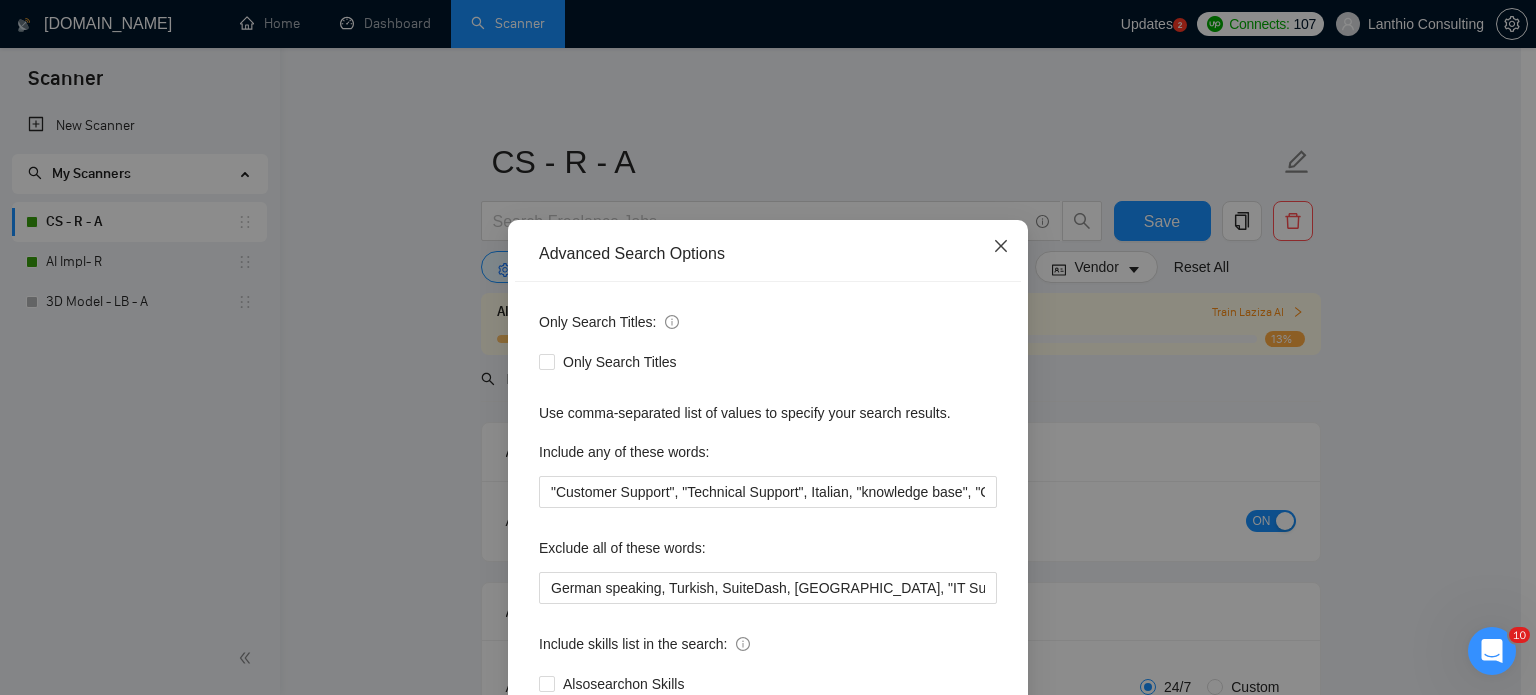 click 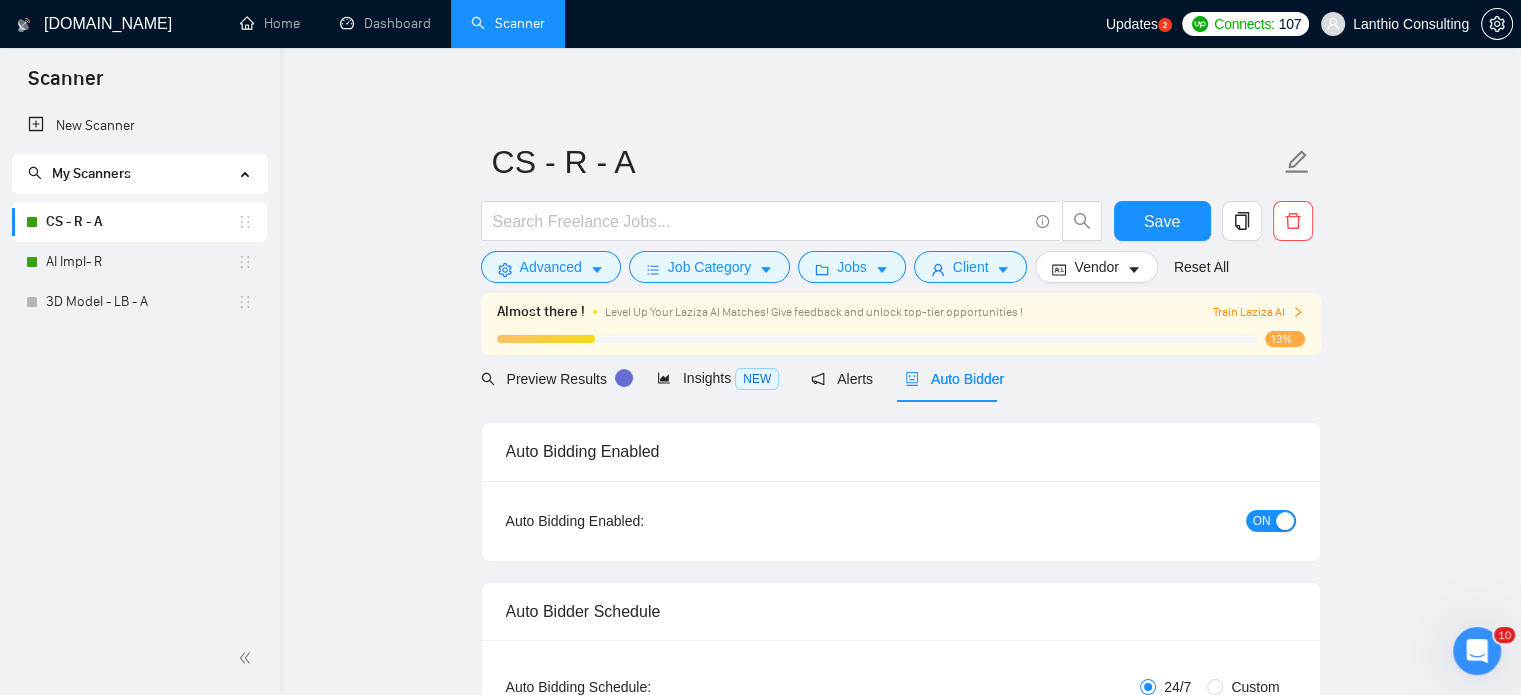 click on "CS - R - A Save Advanced   Job Category   Jobs   Client   Vendor   Reset All Almost there ! Level Up Your Laziza AI Matches! Give feedback and unlock top-tier opportunities ! Train Laziza AI 13% Preview Results Insights NEW Alerts Auto Bidder Auto Bidding Enabled Auto Bidding Enabled: ON Auto Bidder Schedule Auto Bidding Type: Automated (recommended) Semi-automated Auto Bidding Schedule: 24/7 Custom Custom Auto Bidder Schedule Repeat every week on Monday Tuesday Wednesday Thursday Friday Saturday Sunday Active Hours ( Europe/Rome ): From: To: ( 24  hours) Europe/Rome Auto Bidding Type Select your bidding algorithm: Choose the algorithm for you bidding. The price per proposal does not include your connects expenditure. Template Bidder Works great for narrow segments and short cover letters that don't change. 0.50  credits / proposal Sardor AI 🤖 Personalise your cover letter with ai [placeholders] 0.87  credits / proposal Experimental Laziza AI  👑   NEW   Learn more 2.00  credits / proposal Select team: 0" at bounding box center [901, 2892] 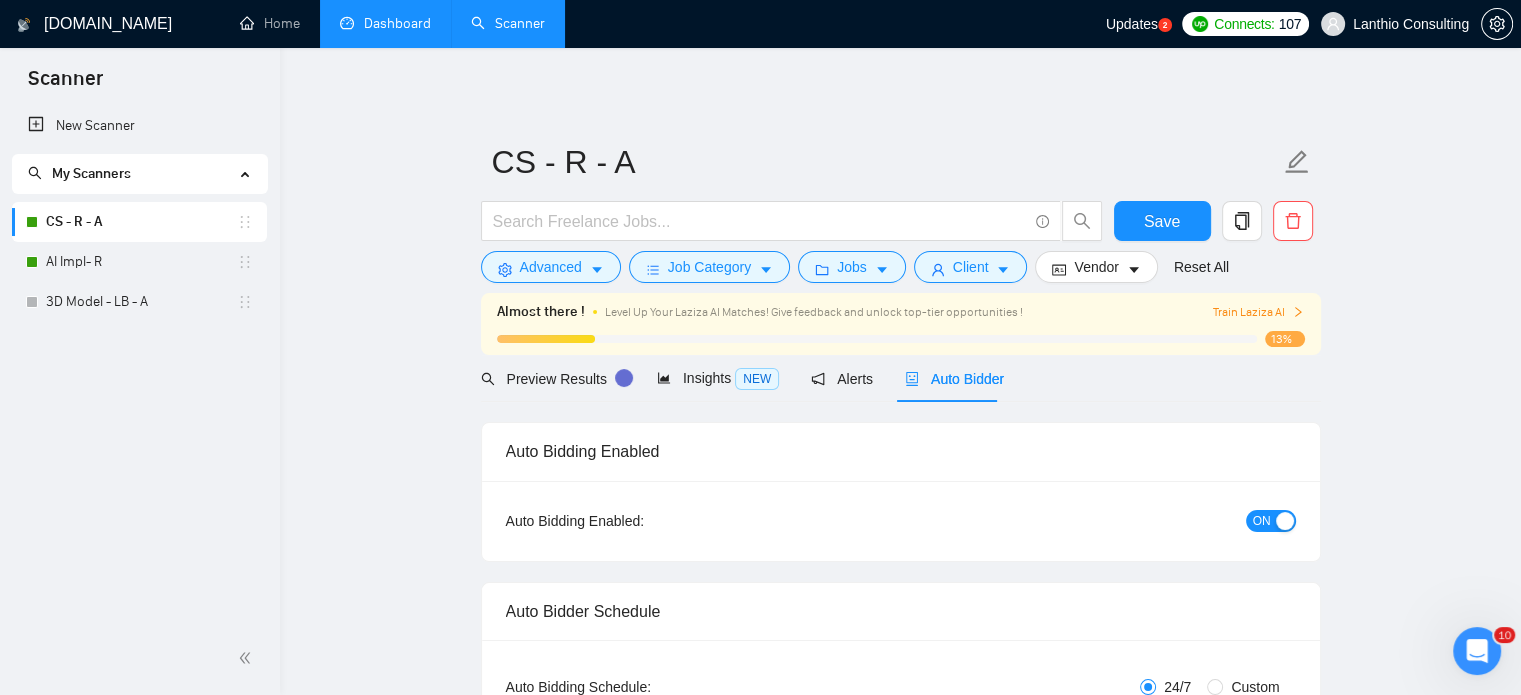 click on "Dashboard" at bounding box center [385, 23] 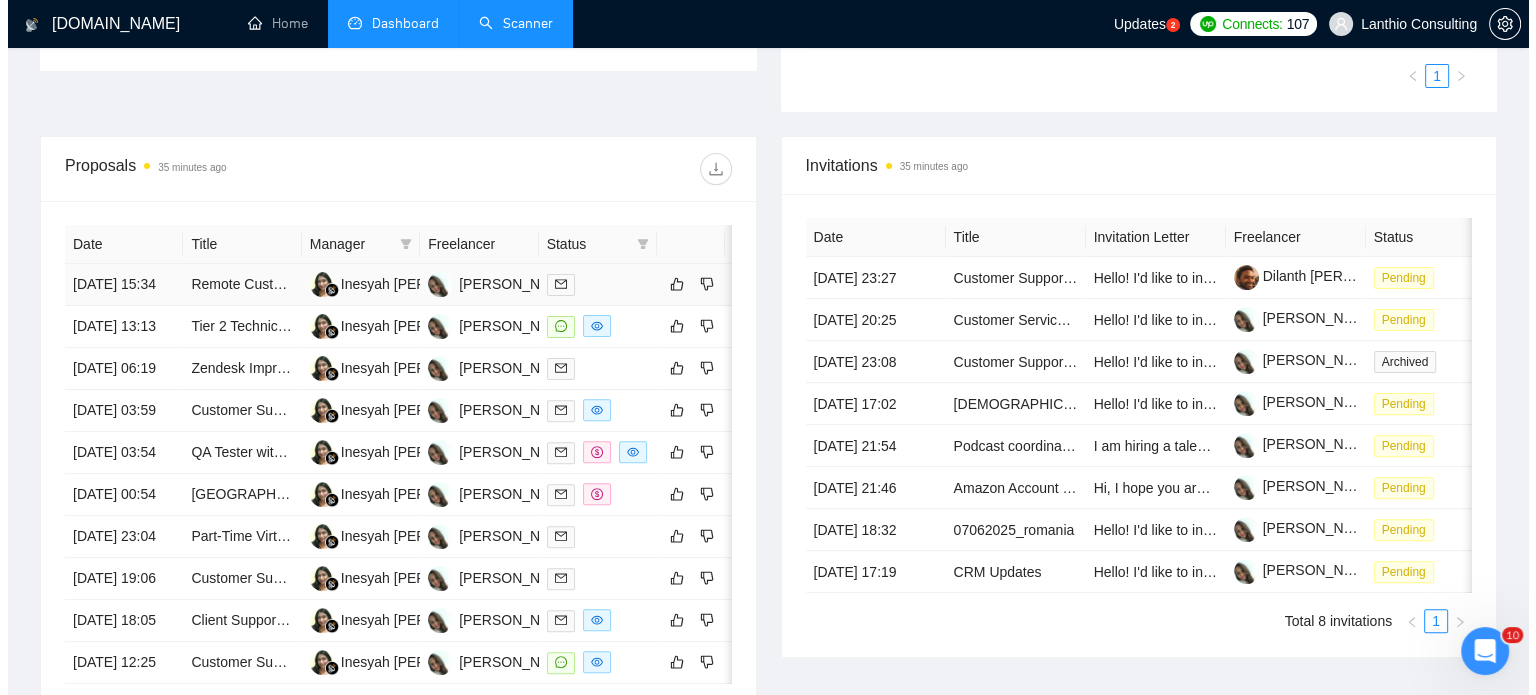 scroll, scrollTop: 600, scrollLeft: 0, axis: vertical 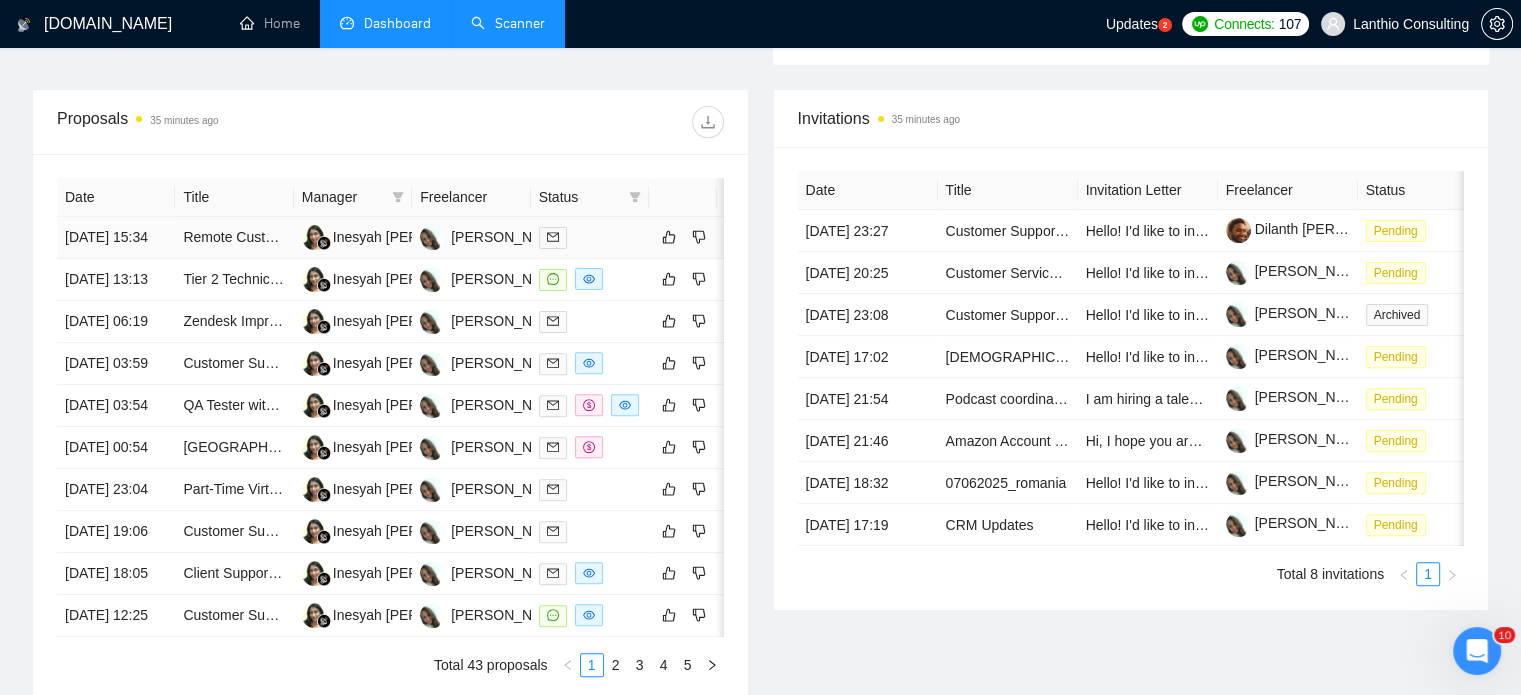 click on "[DATE] 15:34" at bounding box center [116, 238] 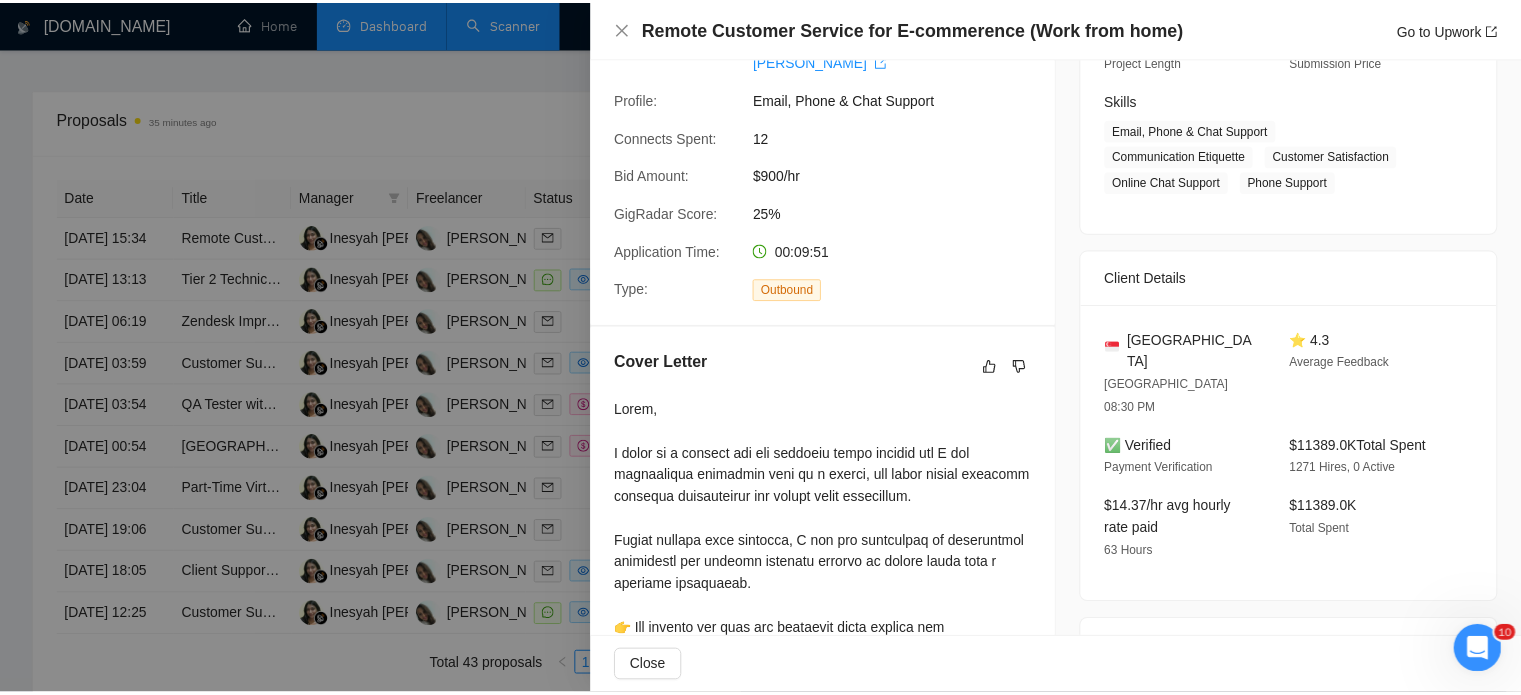scroll, scrollTop: 0, scrollLeft: 0, axis: both 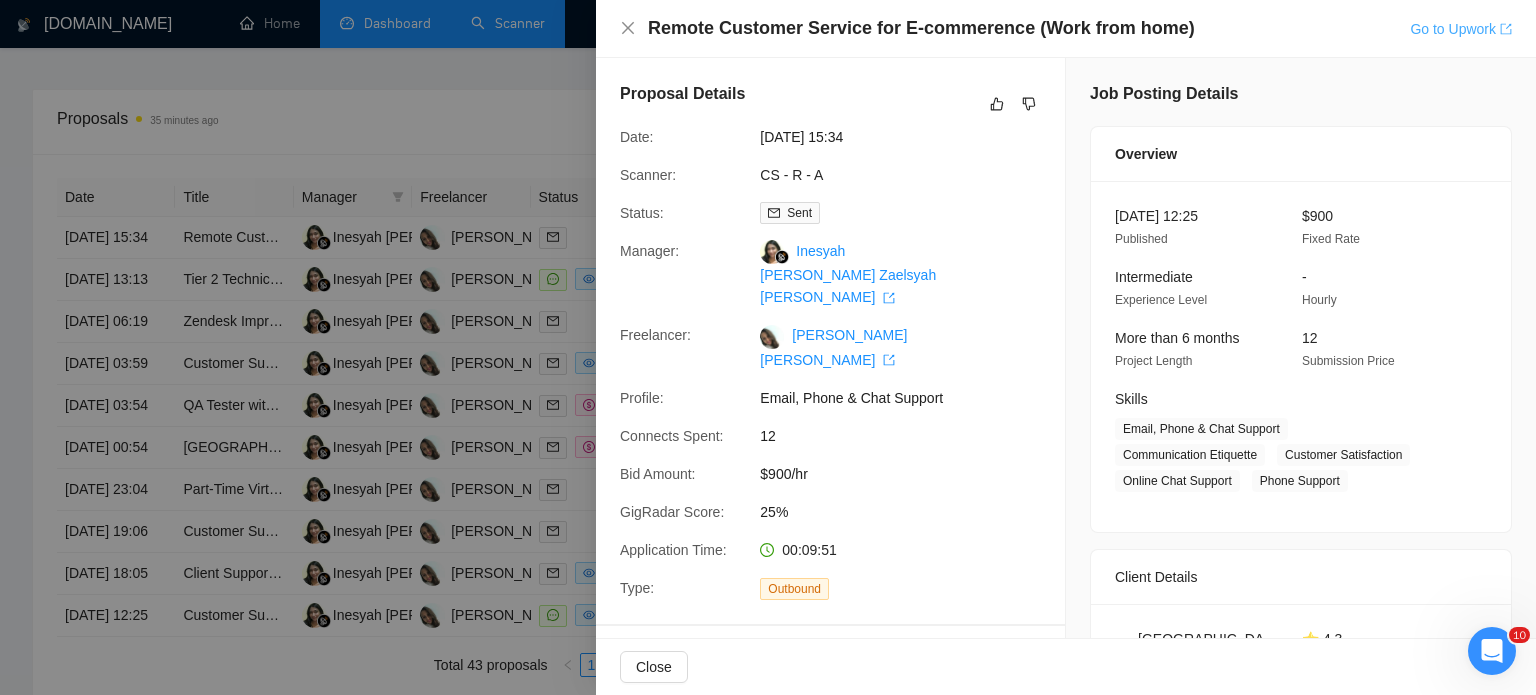 click on "Go to Upwork" at bounding box center (1461, 29) 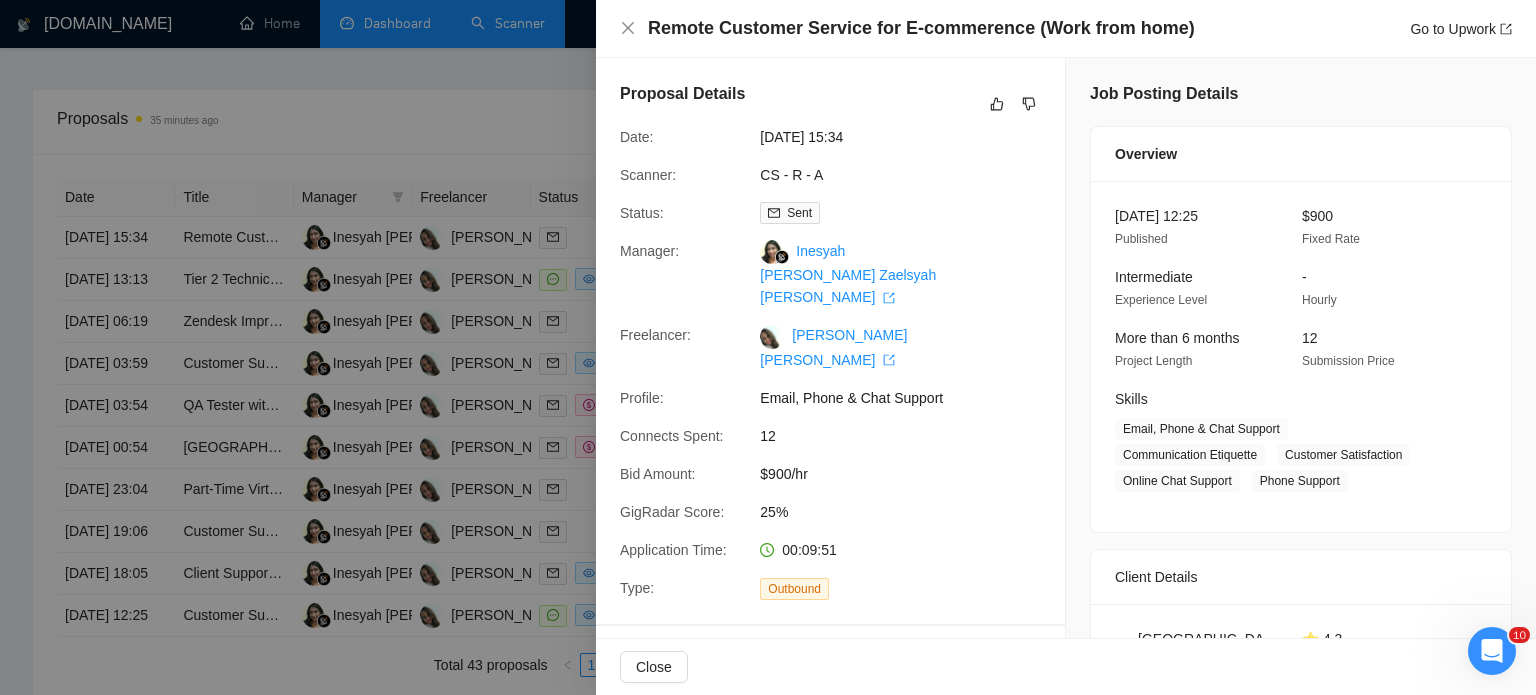 click on "Proposal Details Date: 02 Jul, 2025 15:34 Scanner: CS - R - A Status: Sent     Manager: Inesyah Irena Zaelsyah Nassir   Freelancer: Ioana Raluca Stoica   Profile: Email, Phone & Chat Support Connects Spent: 12 Bid Amount: $900/hr GigRadar Score: 25% Application Time: 00:09:51 Type: Outbound" at bounding box center [830, 341] 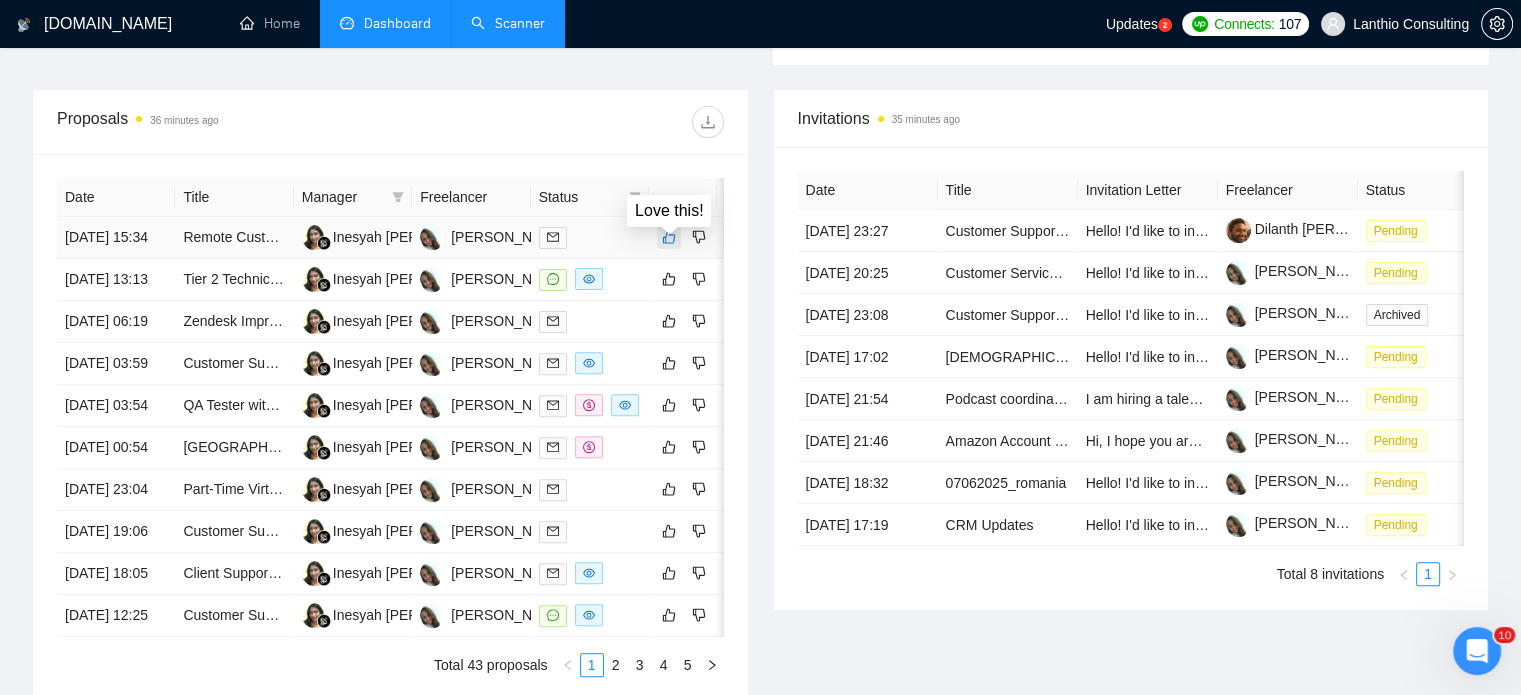 click 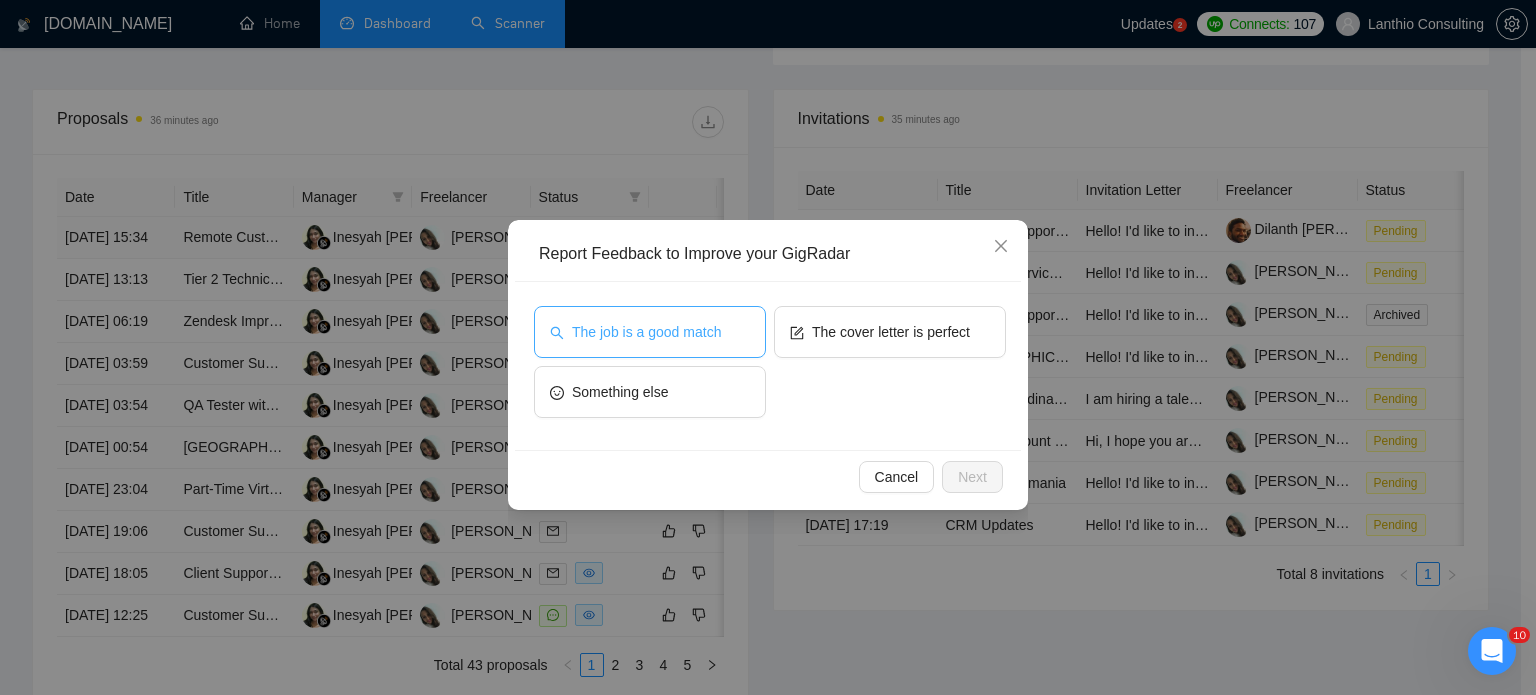 click on "The job is a good match" at bounding box center [646, 332] 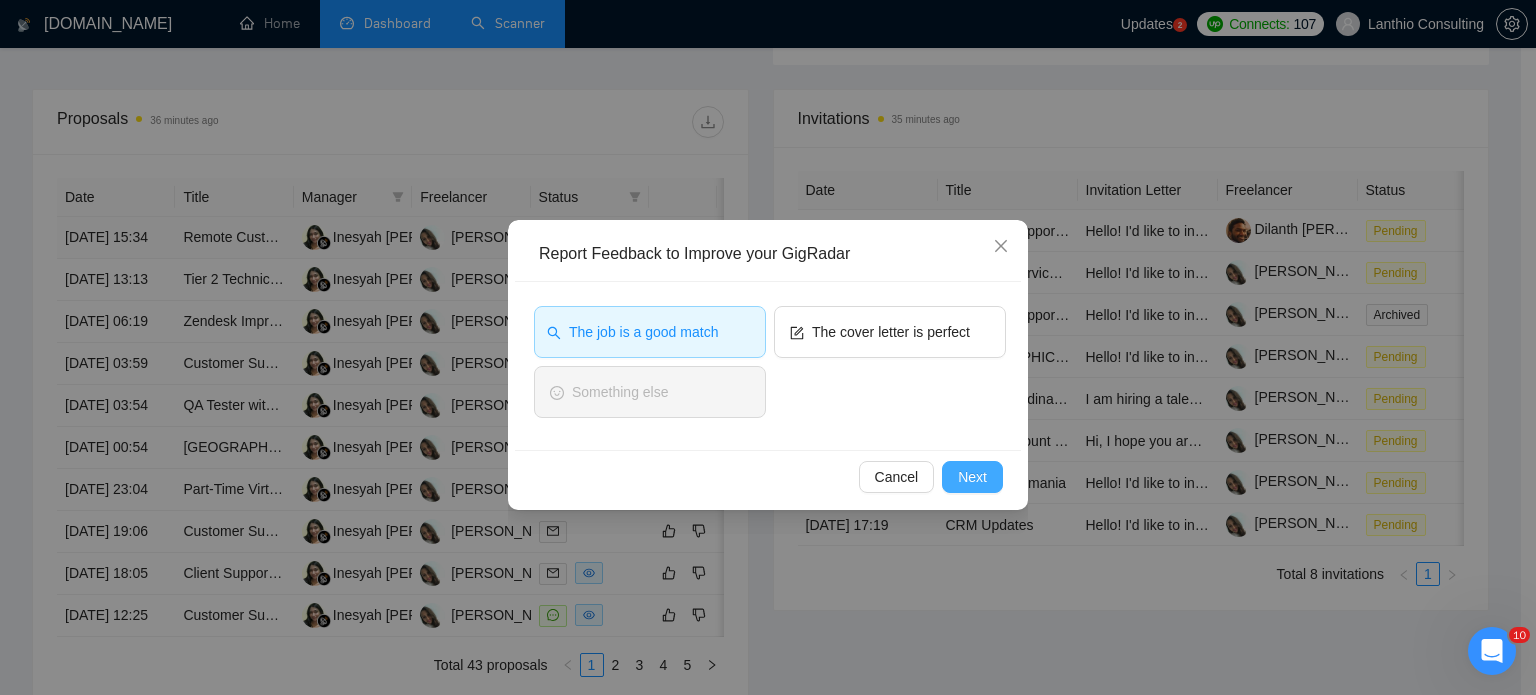 click on "Next" at bounding box center [972, 477] 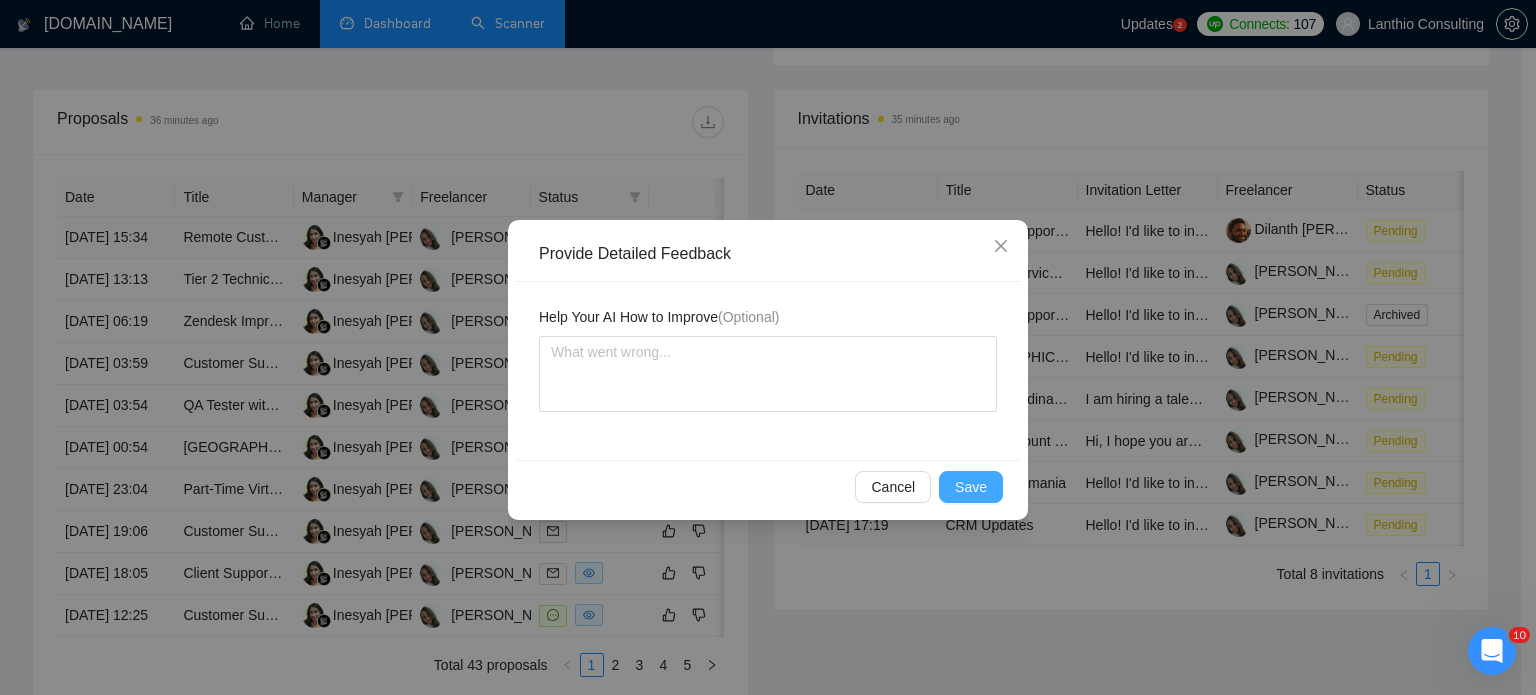 click on "Save" at bounding box center [971, 487] 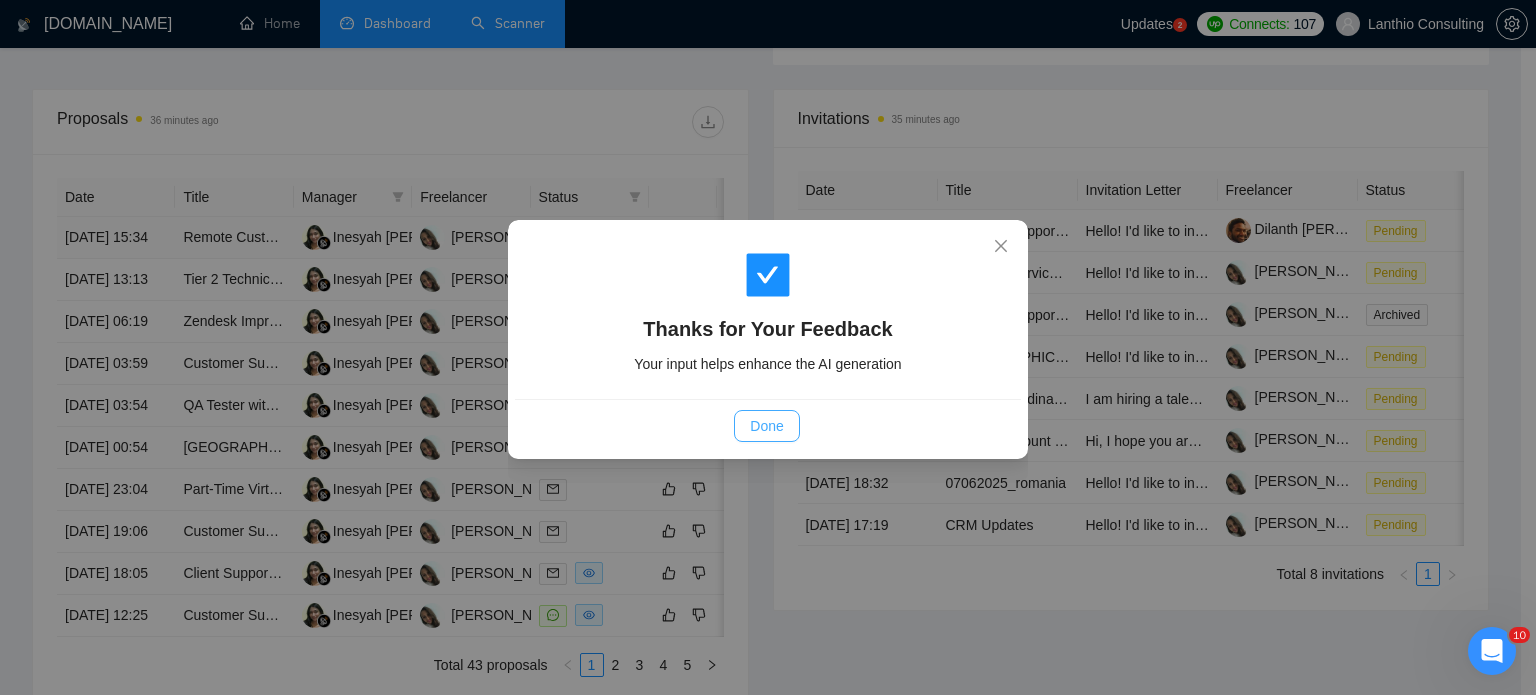 click on "Done" at bounding box center (766, 426) 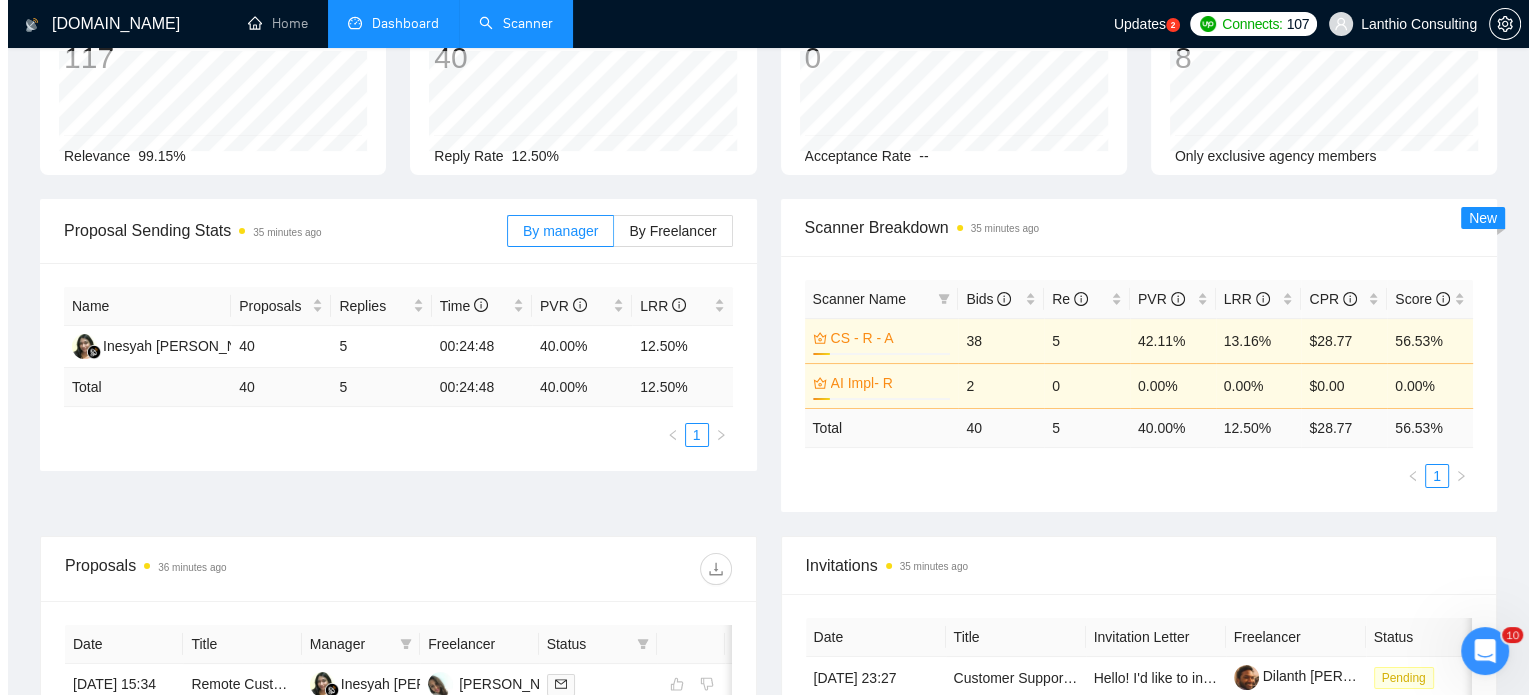 scroll, scrollTop: 600, scrollLeft: 0, axis: vertical 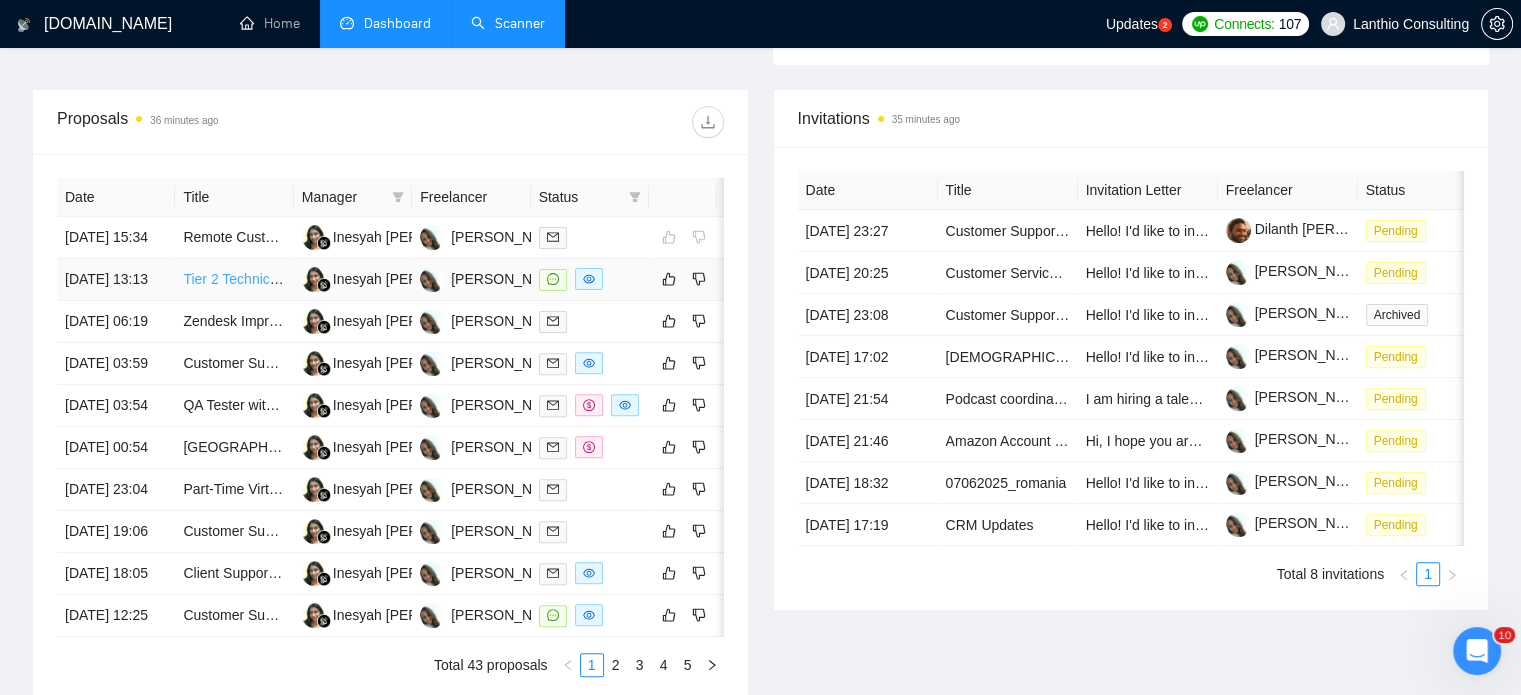 click on "Tier 2 Technical Customer Support For Shopify App (Email + Chat)" at bounding box center [389, 279] 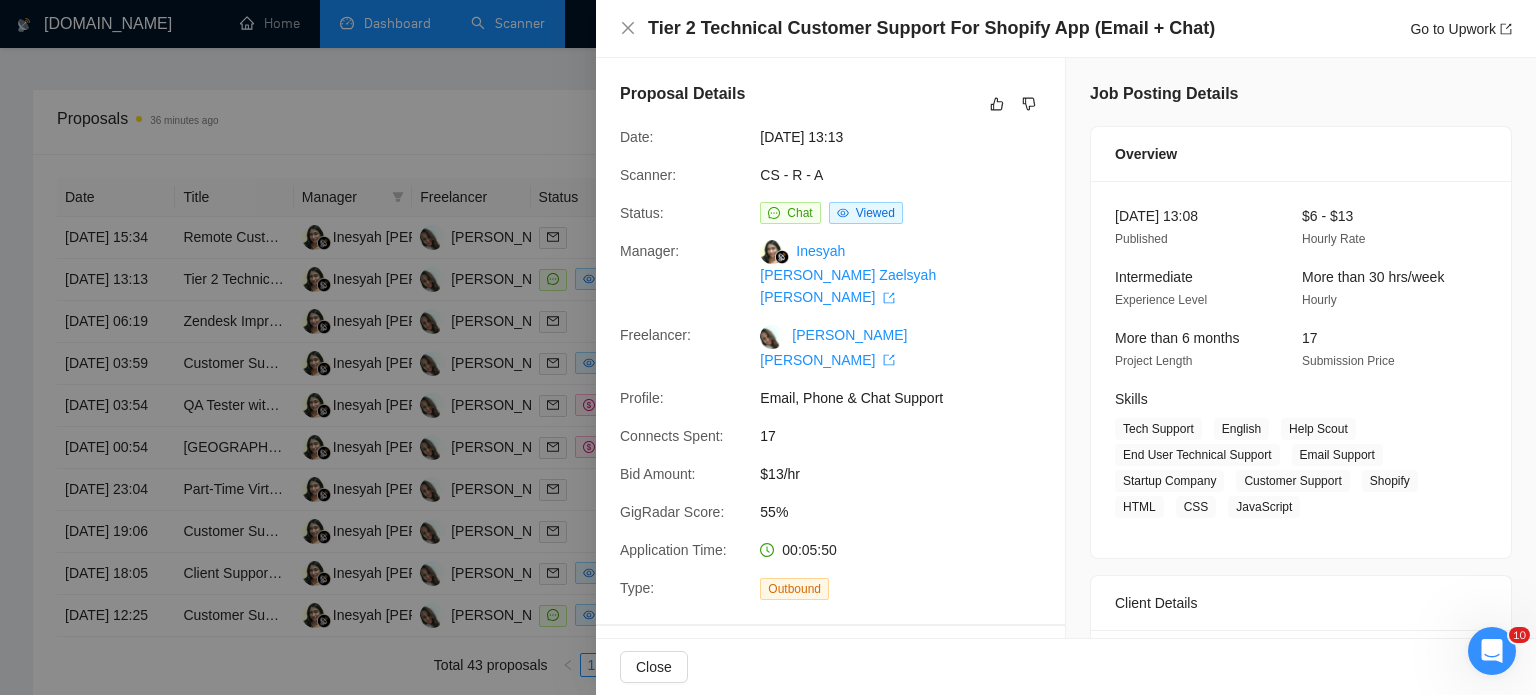 click at bounding box center [768, 347] 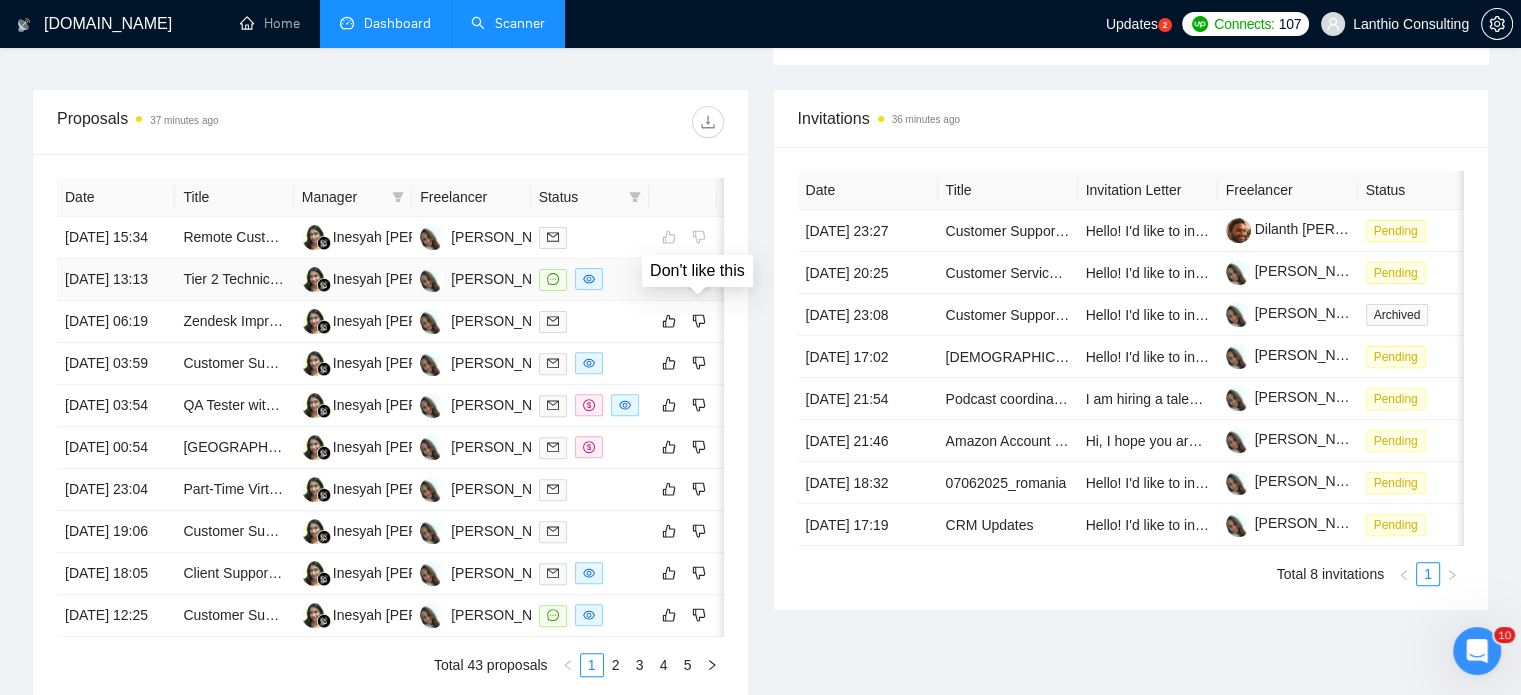 click 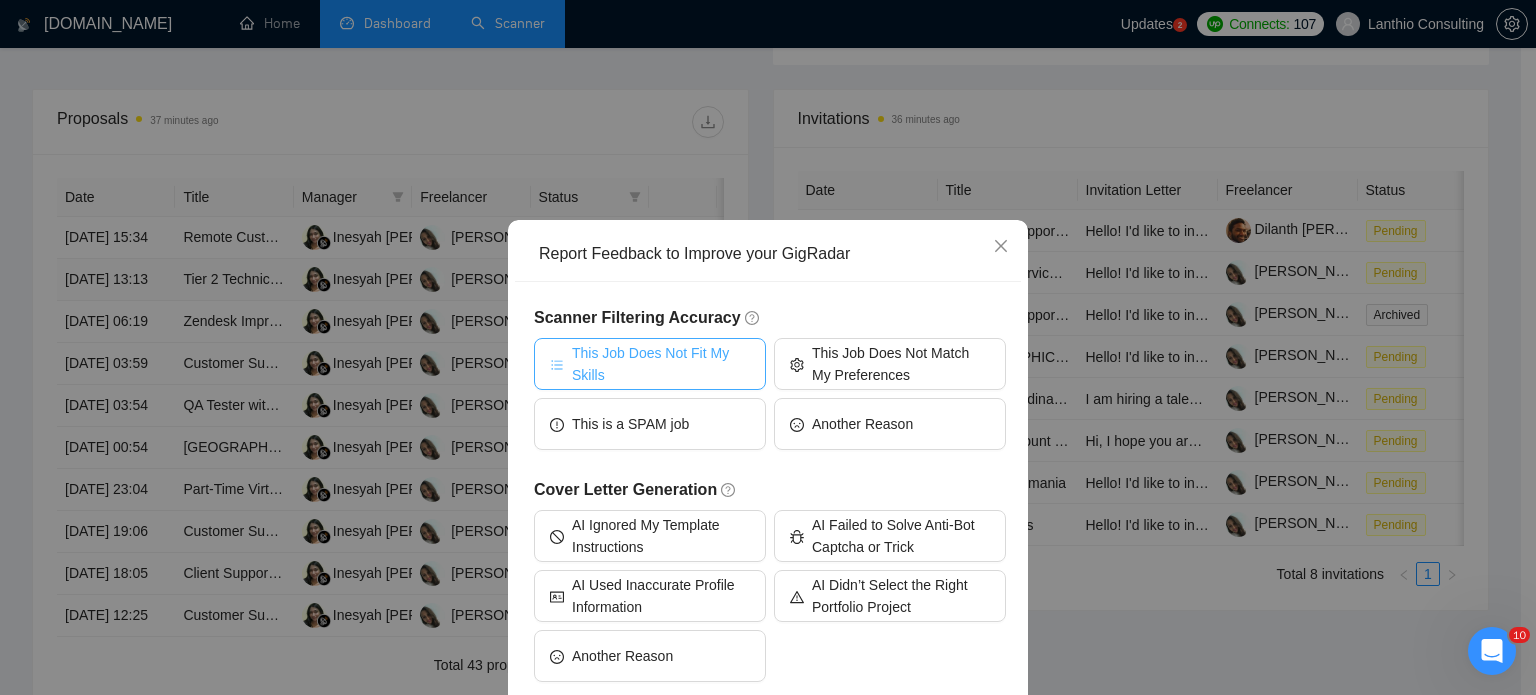 click on "This Job Does Not Fit My Skills" at bounding box center (661, 364) 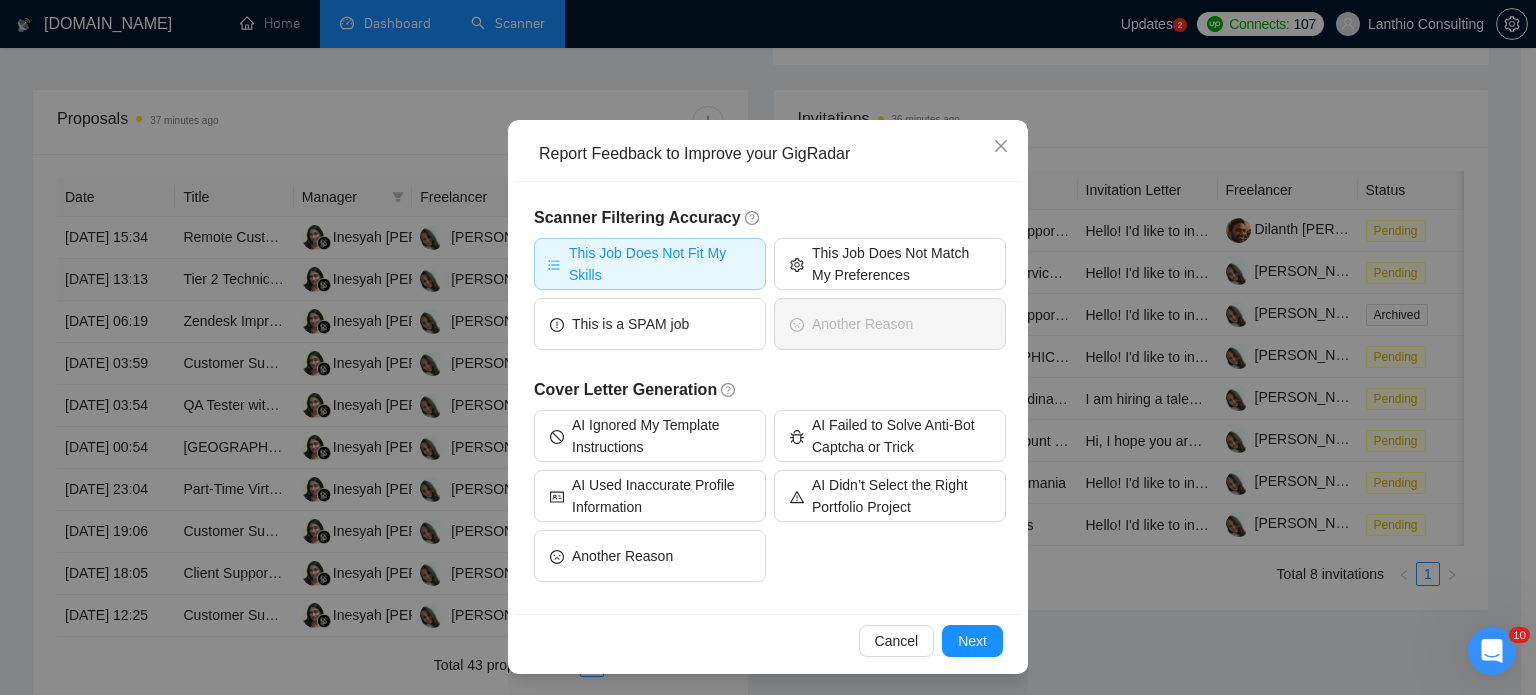 scroll, scrollTop: 102, scrollLeft: 0, axis: vertical 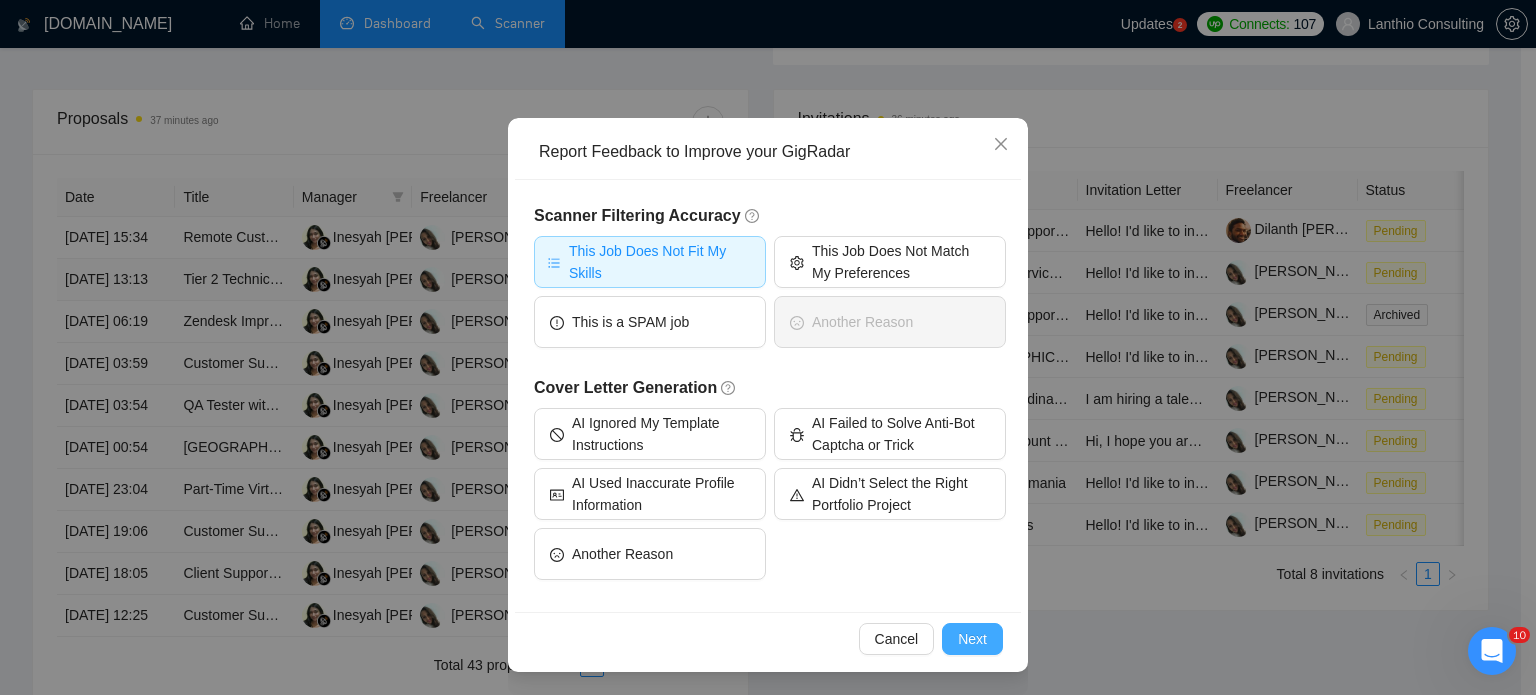 click on "Next" at bounding box center [972, 639] 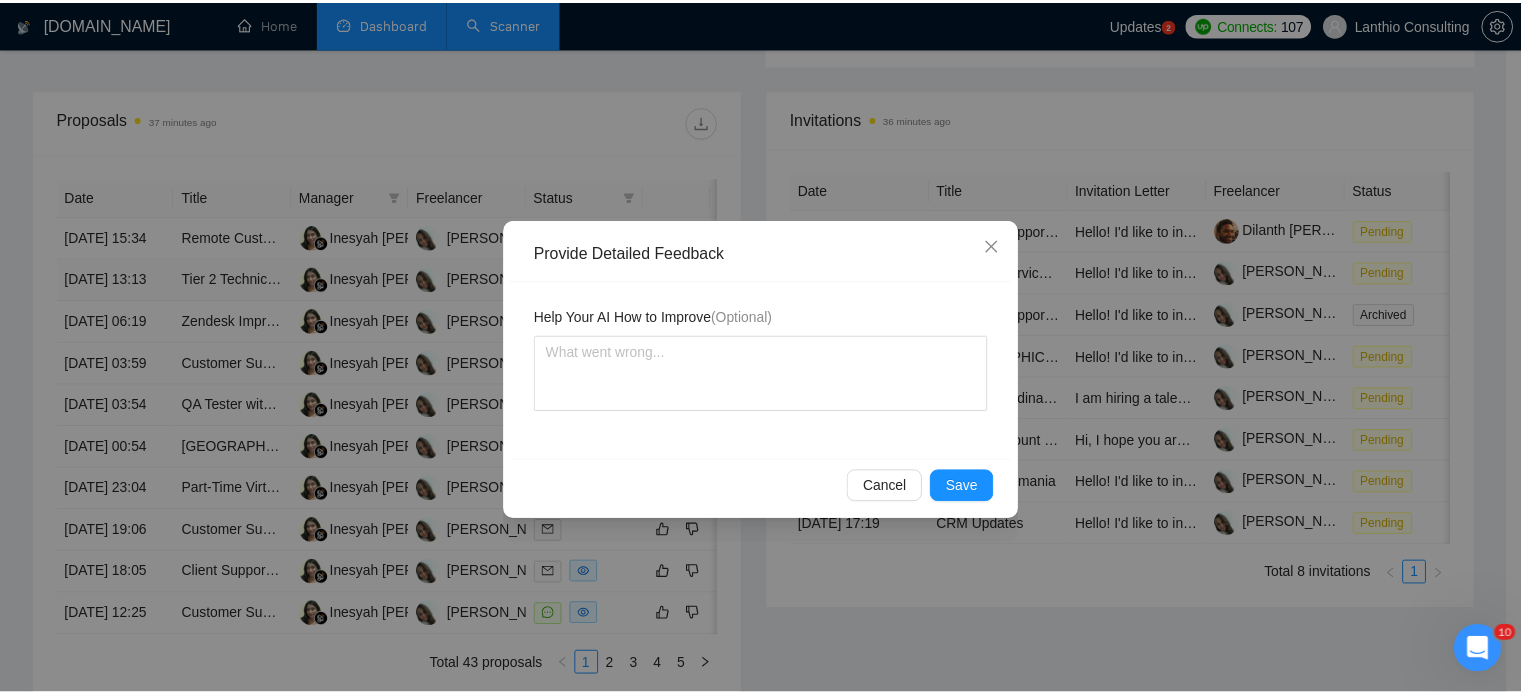 scroll, scrollTop: 0, scrollLeft: 0, axis: both 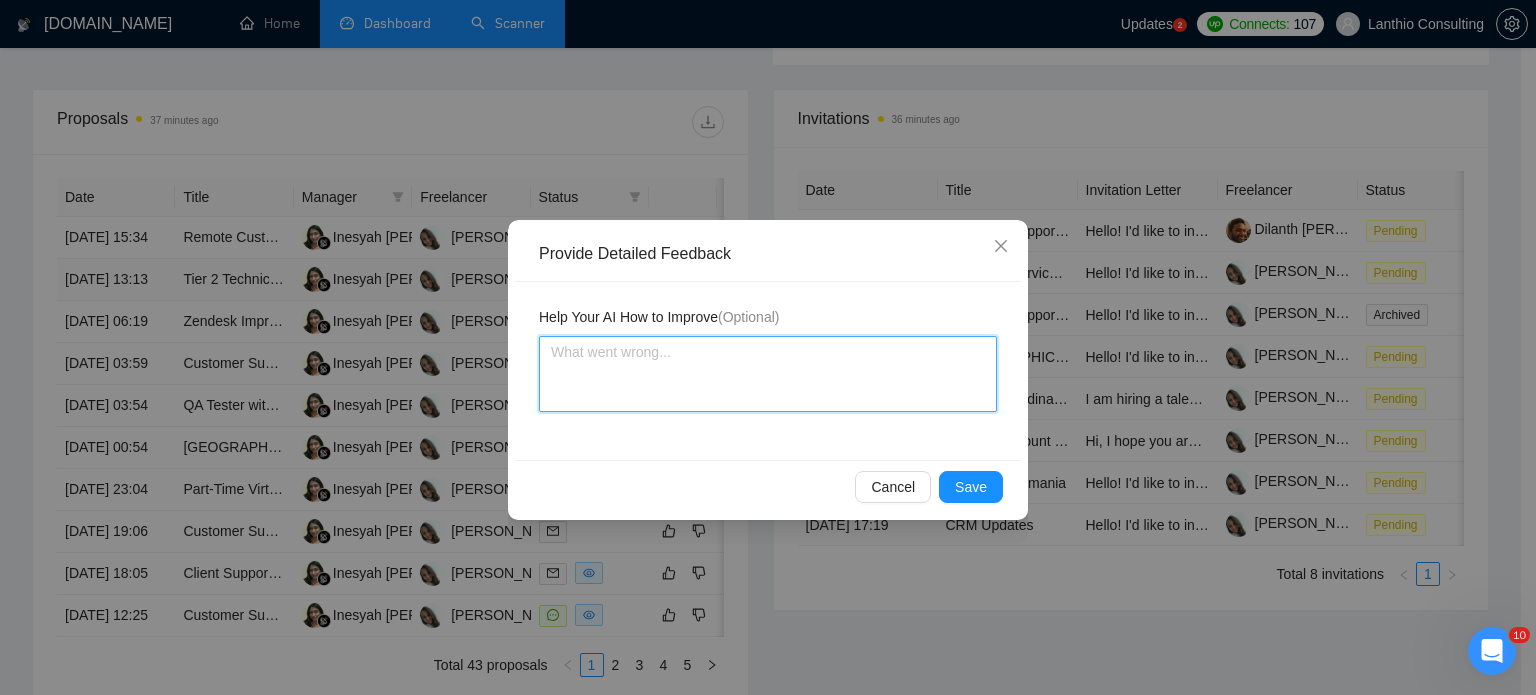 click at bounding box center [768, 374] 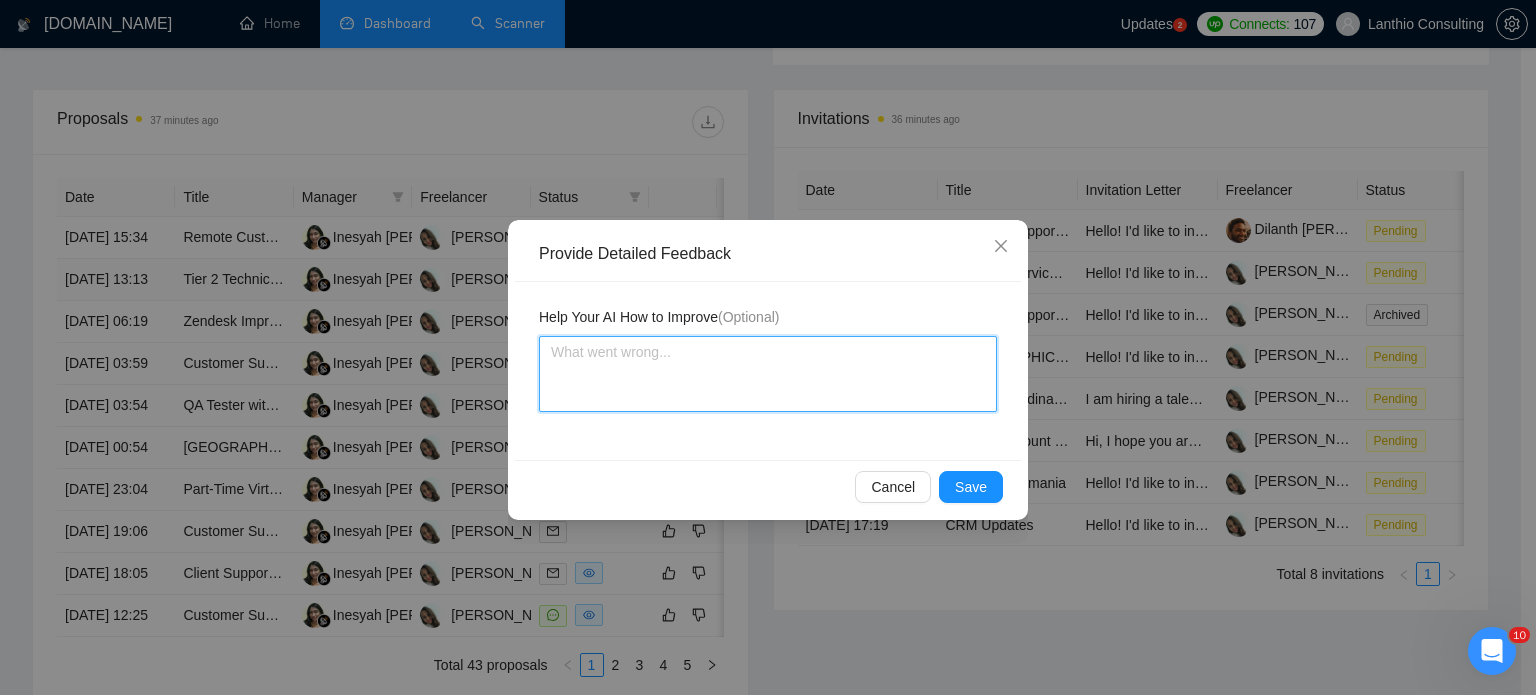 paste on "HTML/CSS/JAVASCRIPT/LIQUID skills." 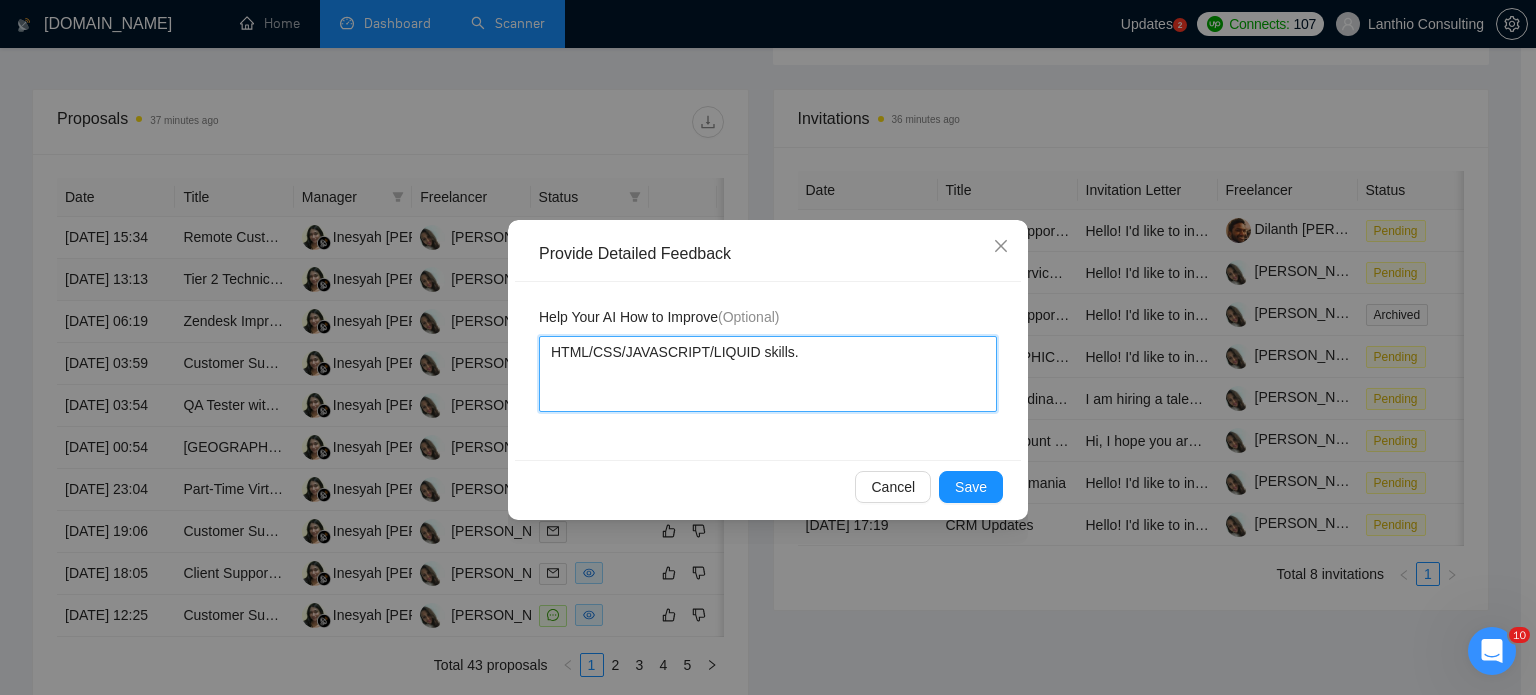 click on "HTML/CSS/JAVASCRIPT/LIQUID skills." at bounding box center [768, 374] 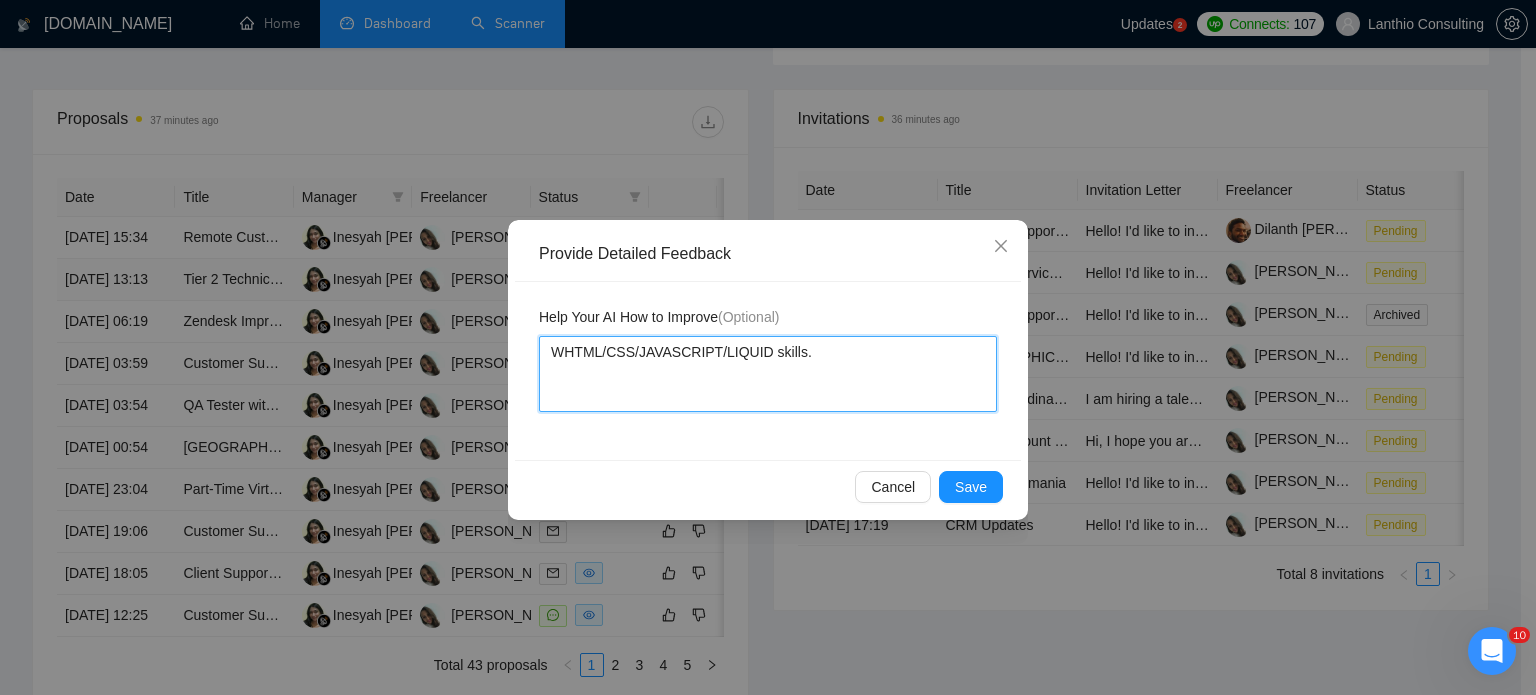 type 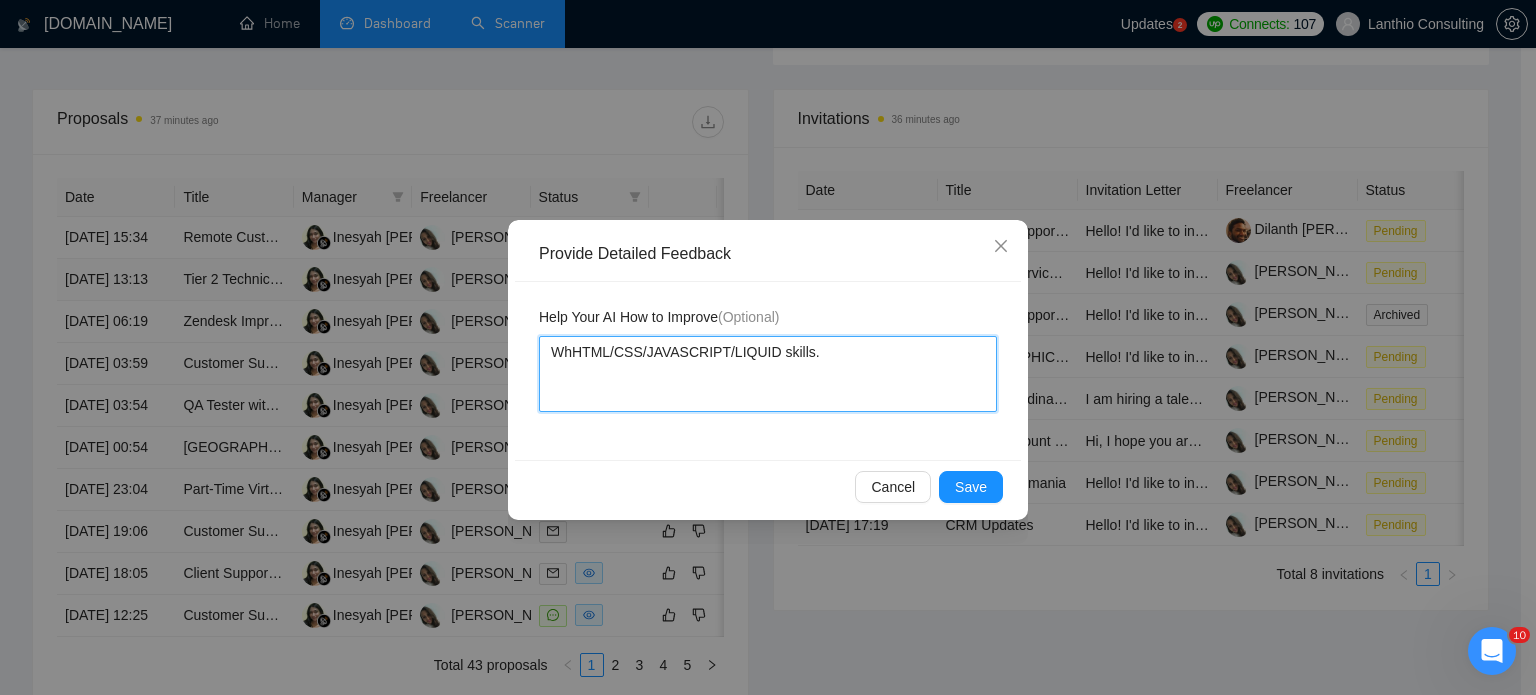 type 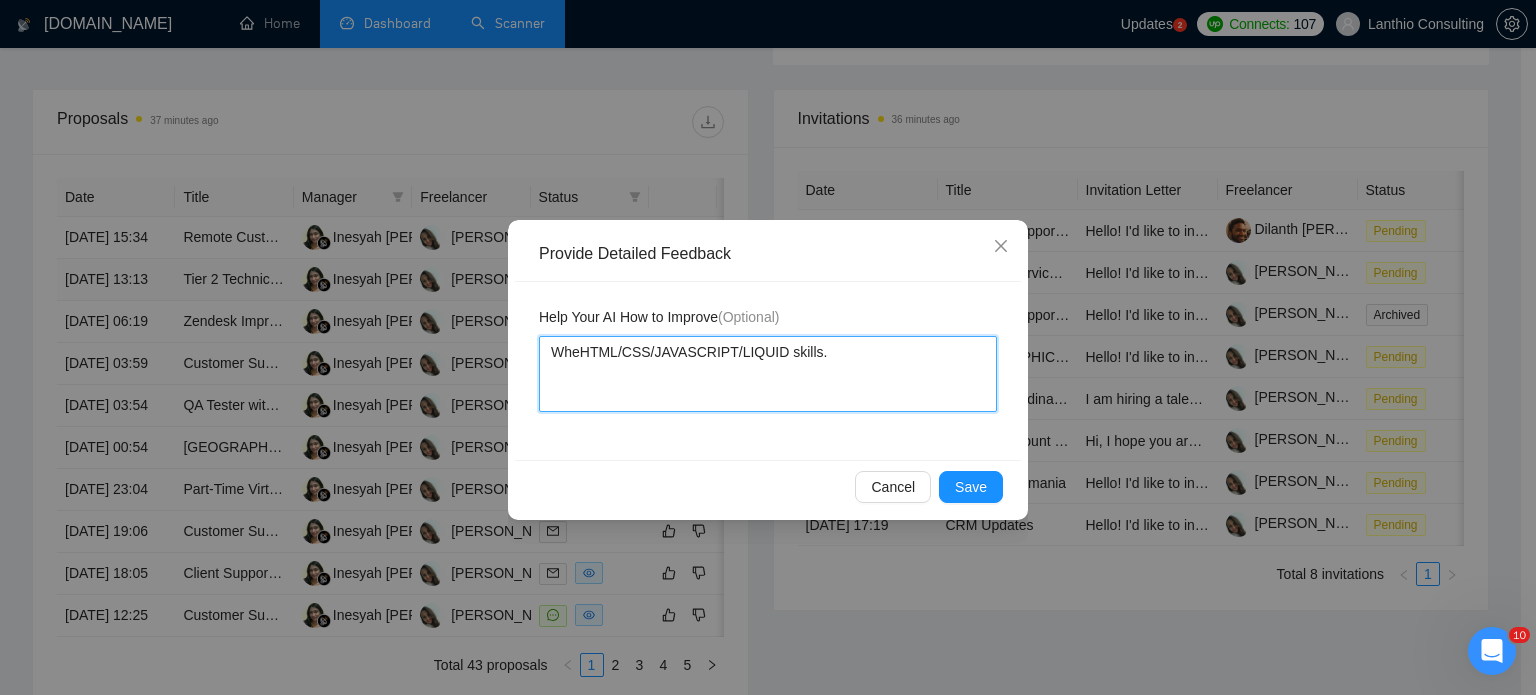 type 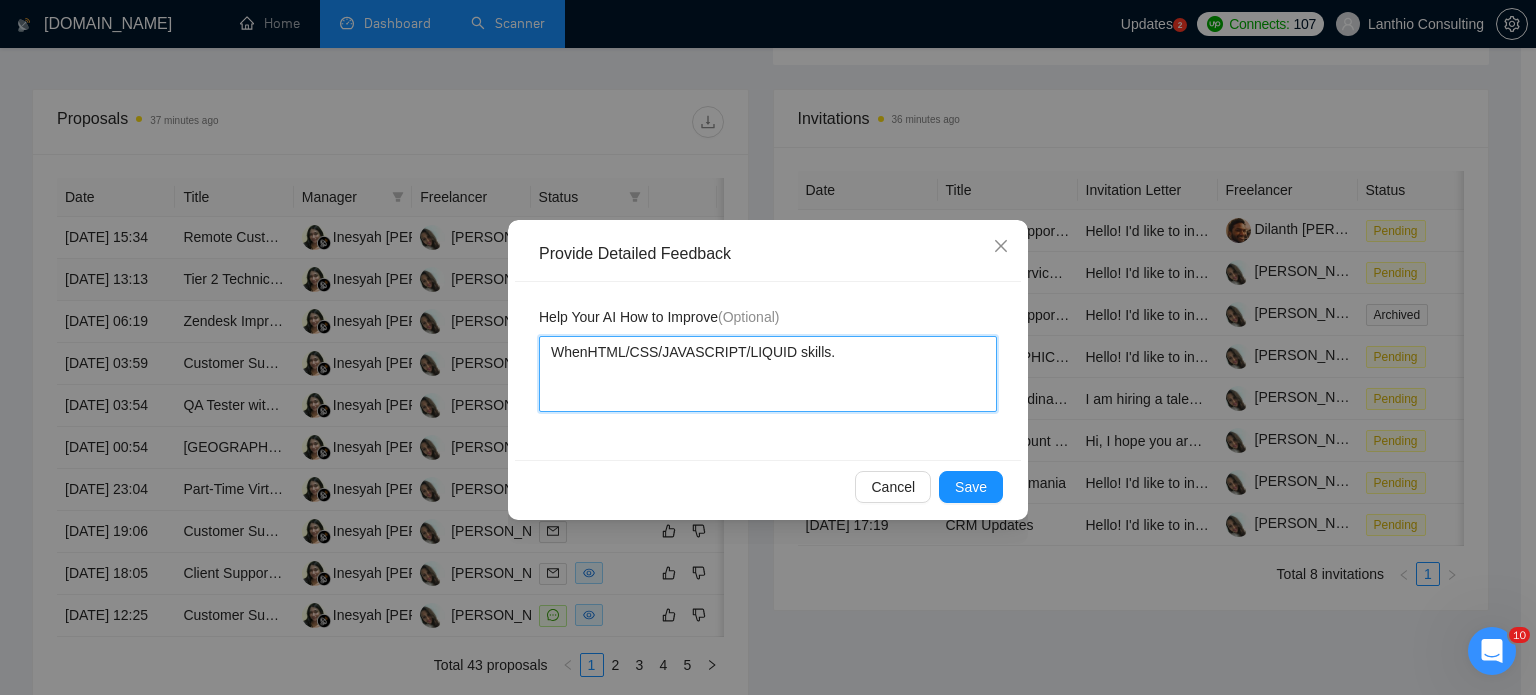 type 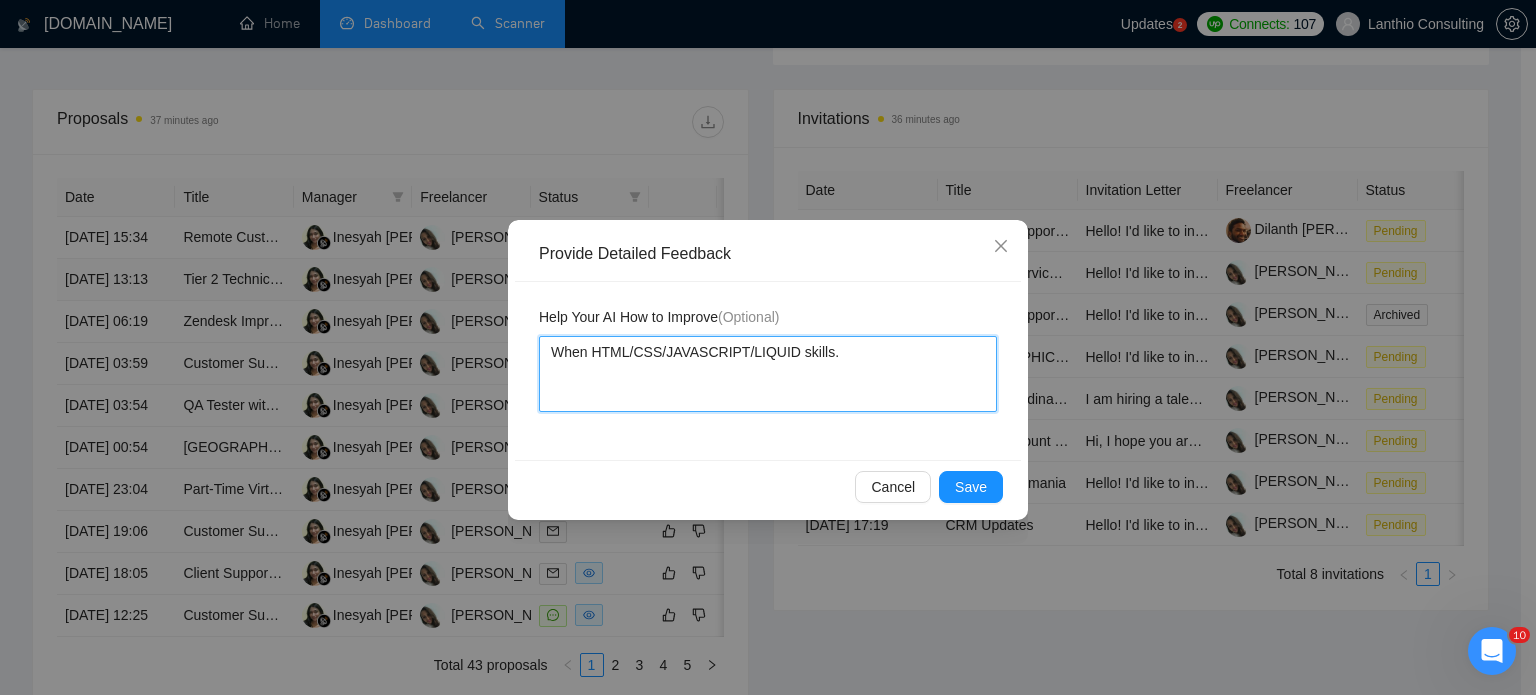 type 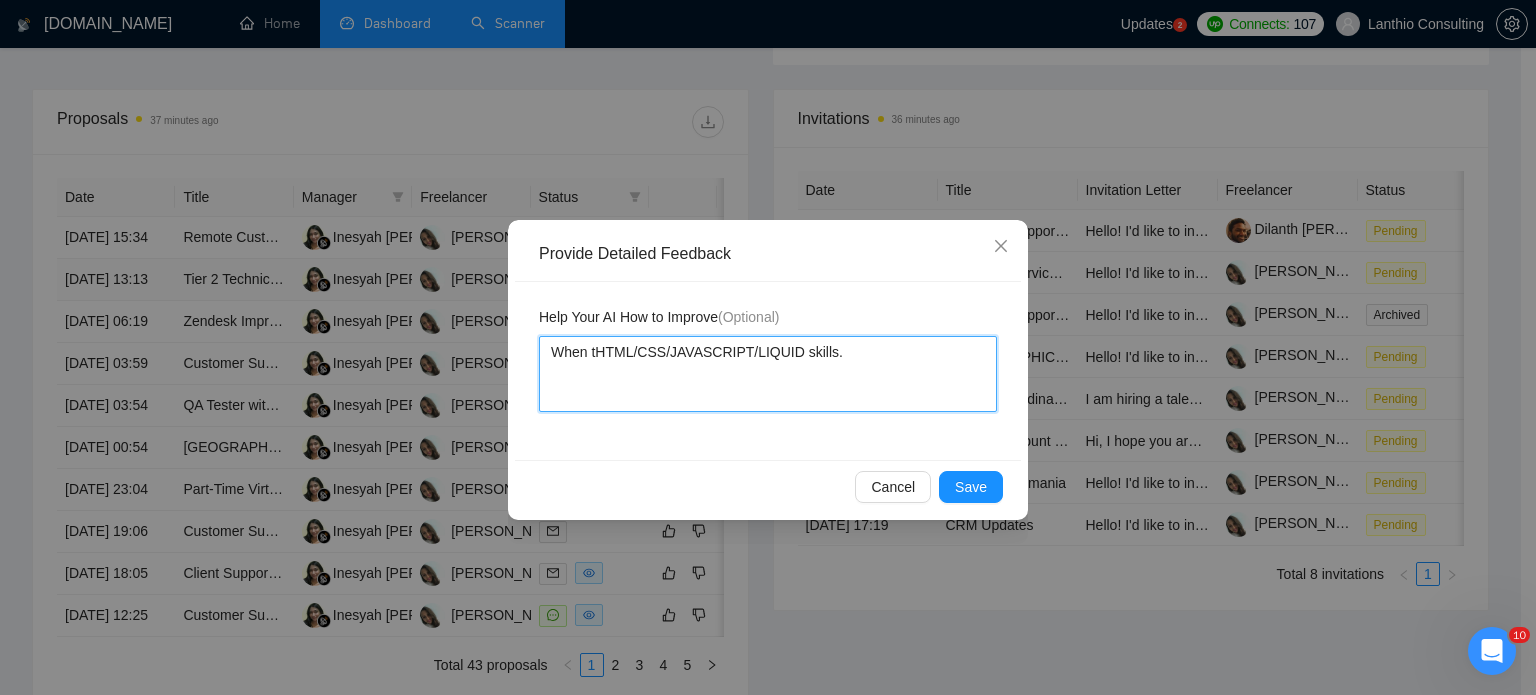 type 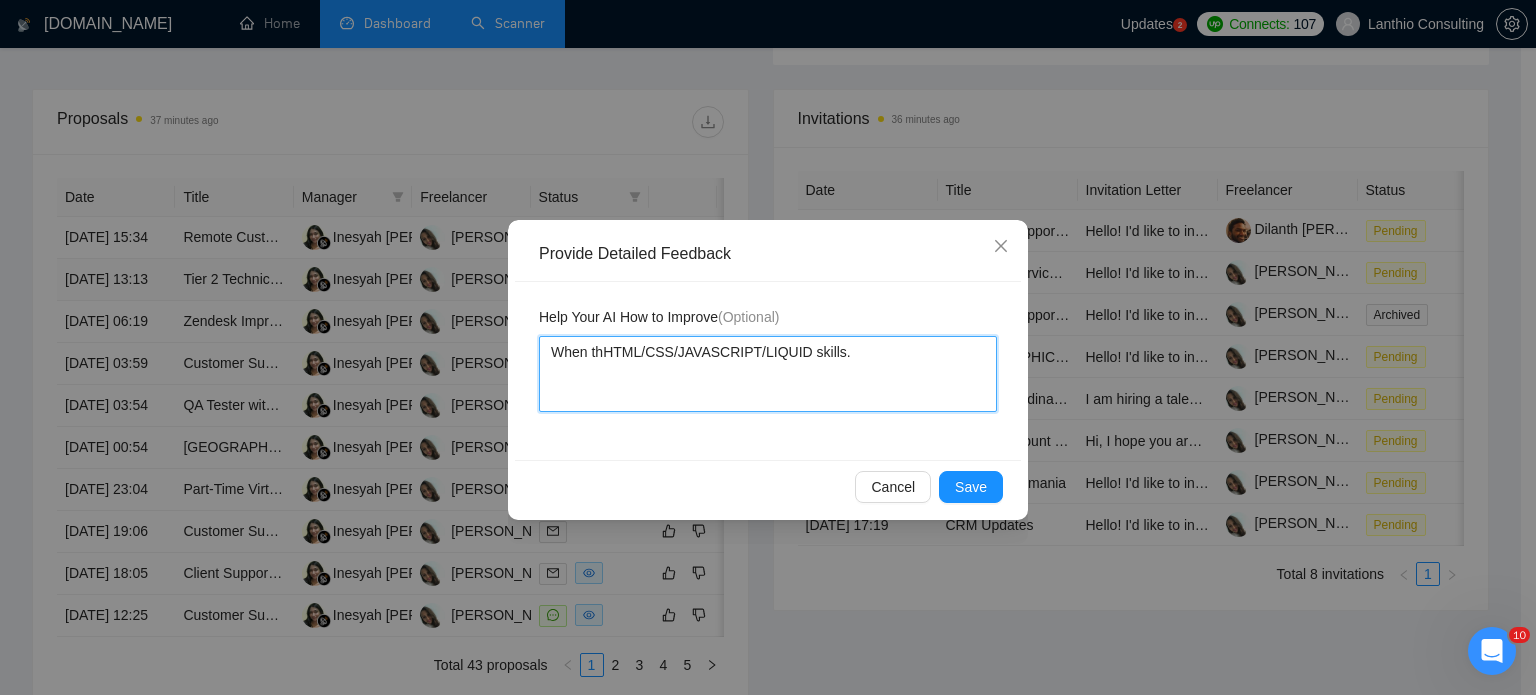 type 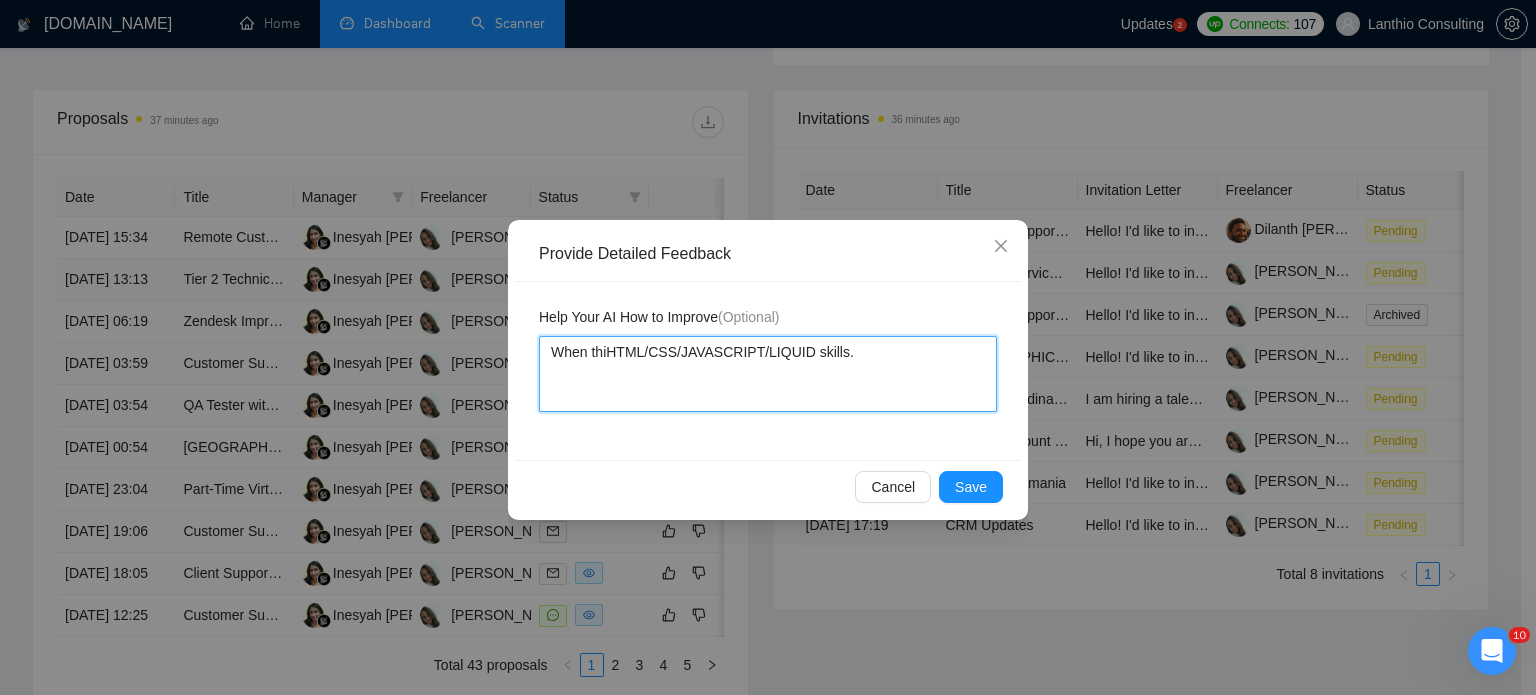 type 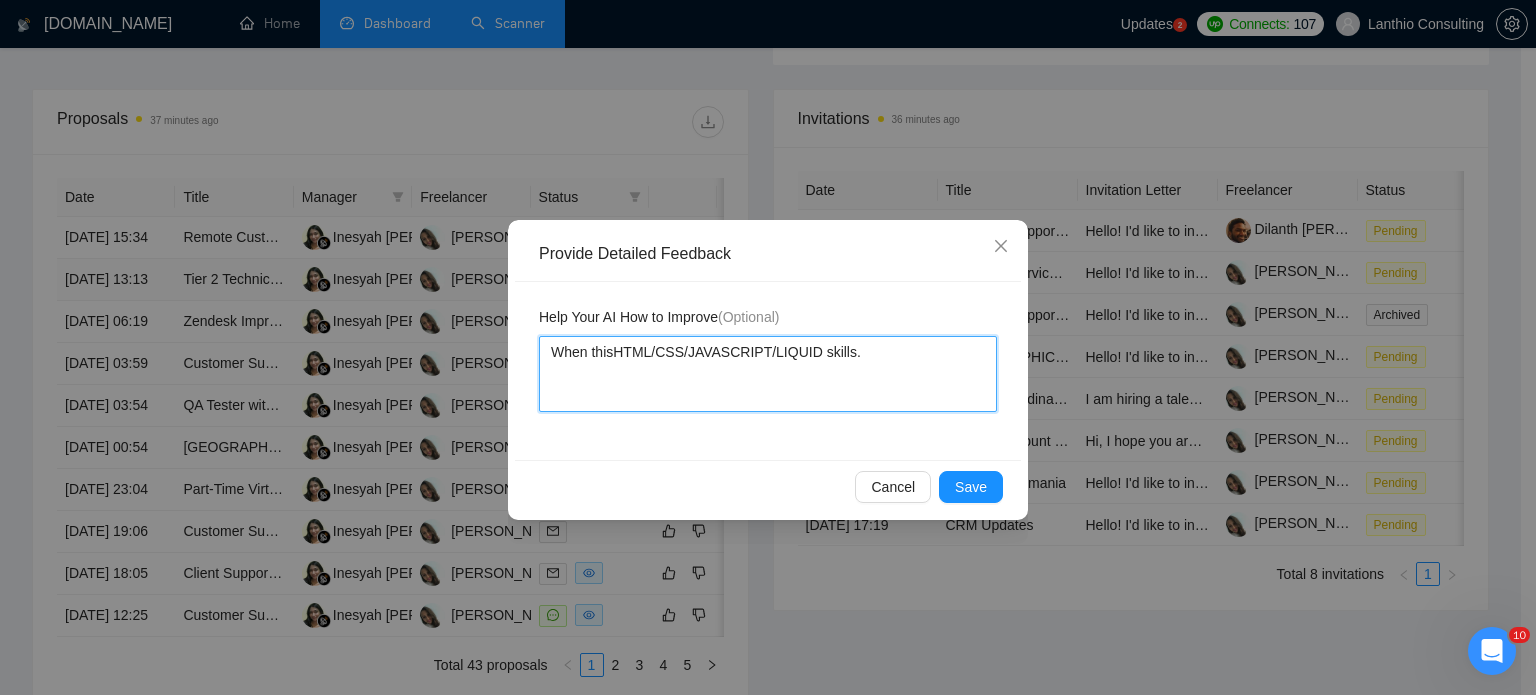 type 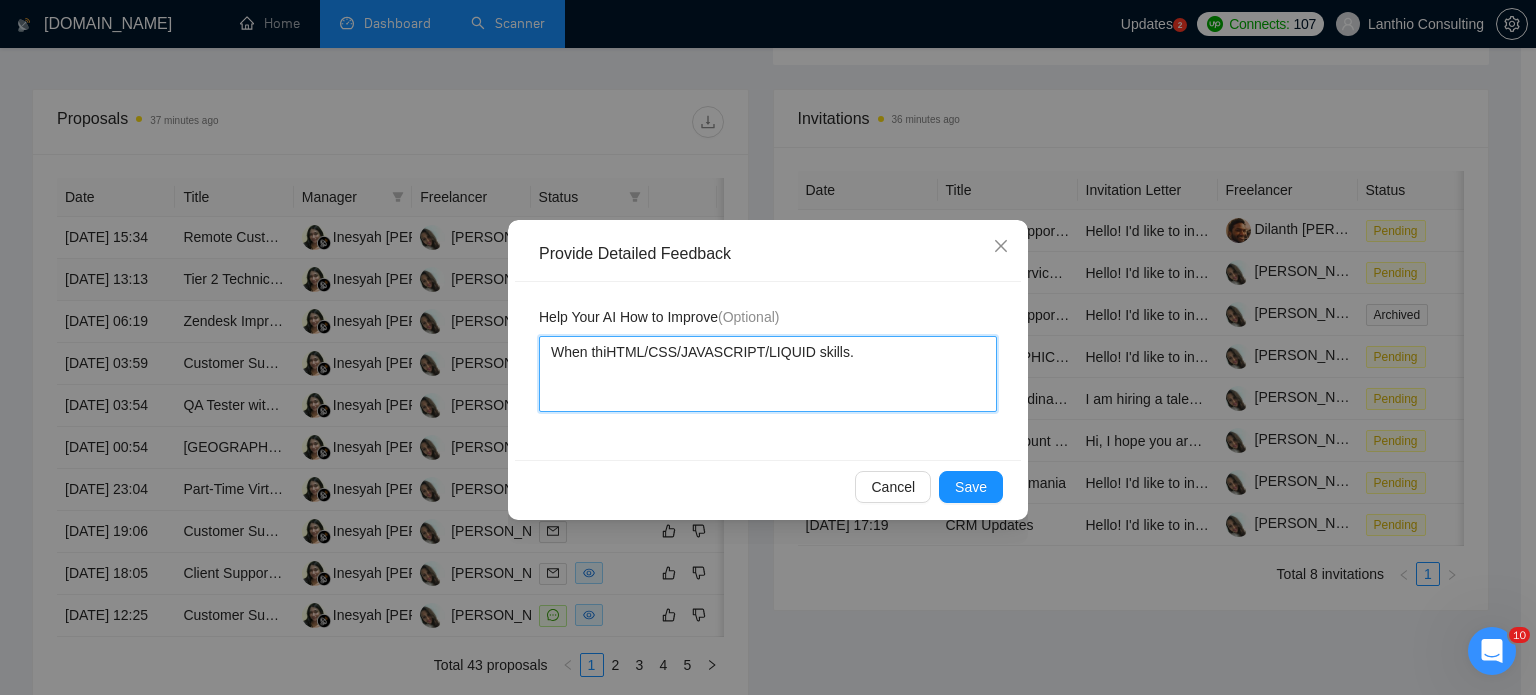 type 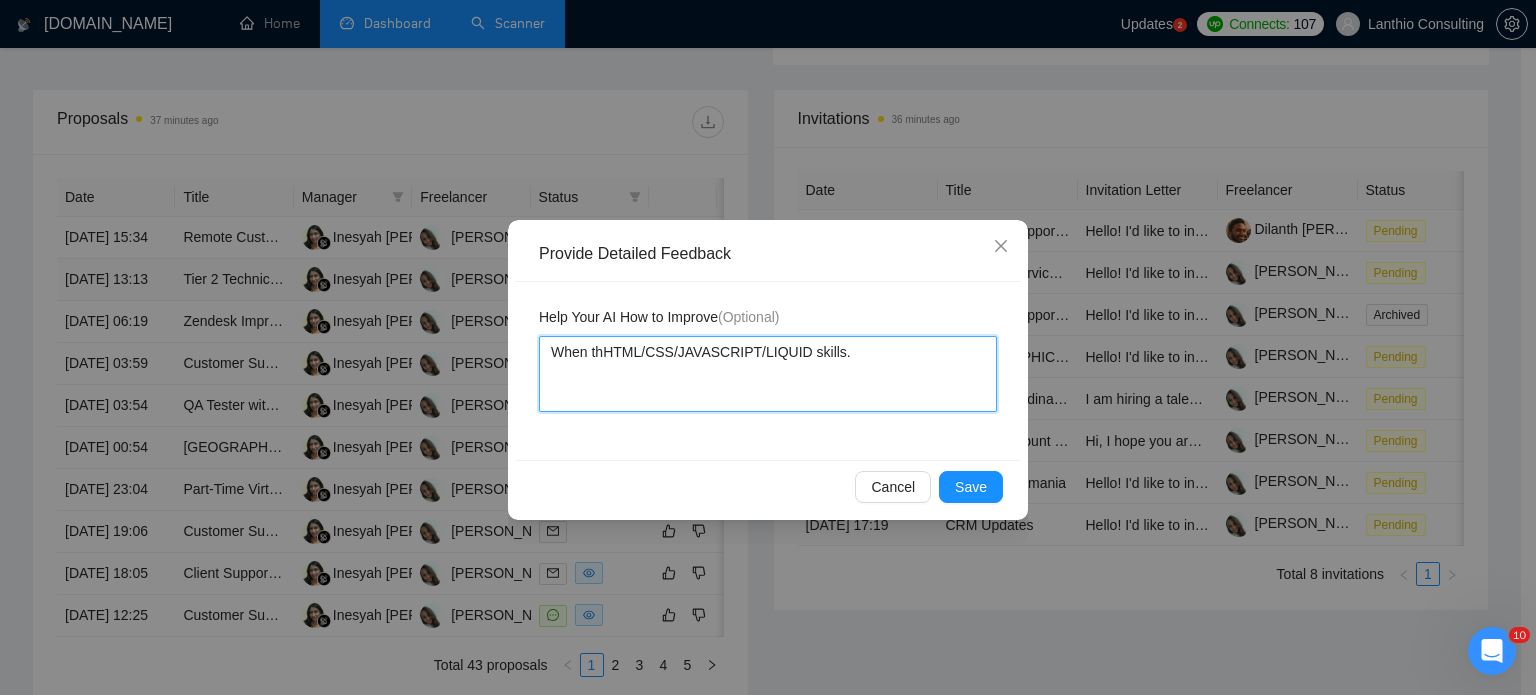 type 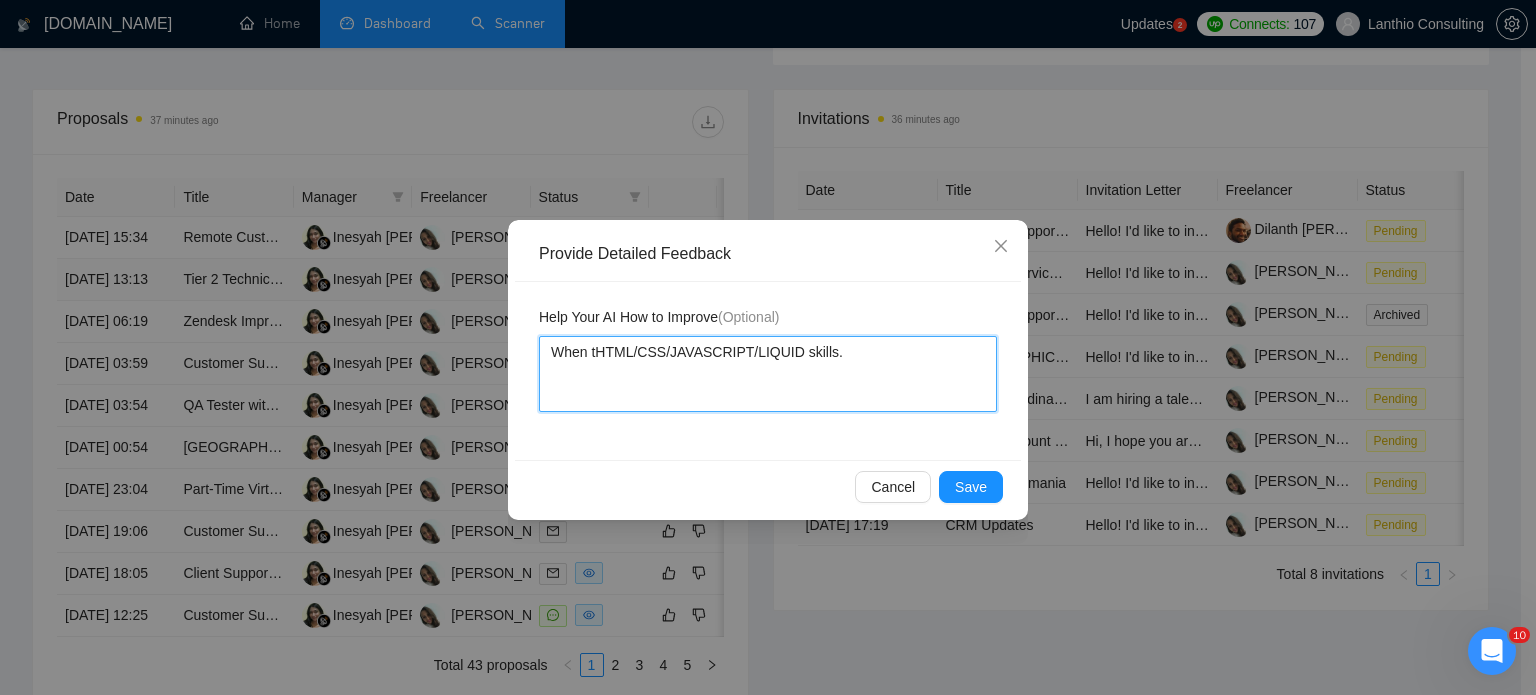 type 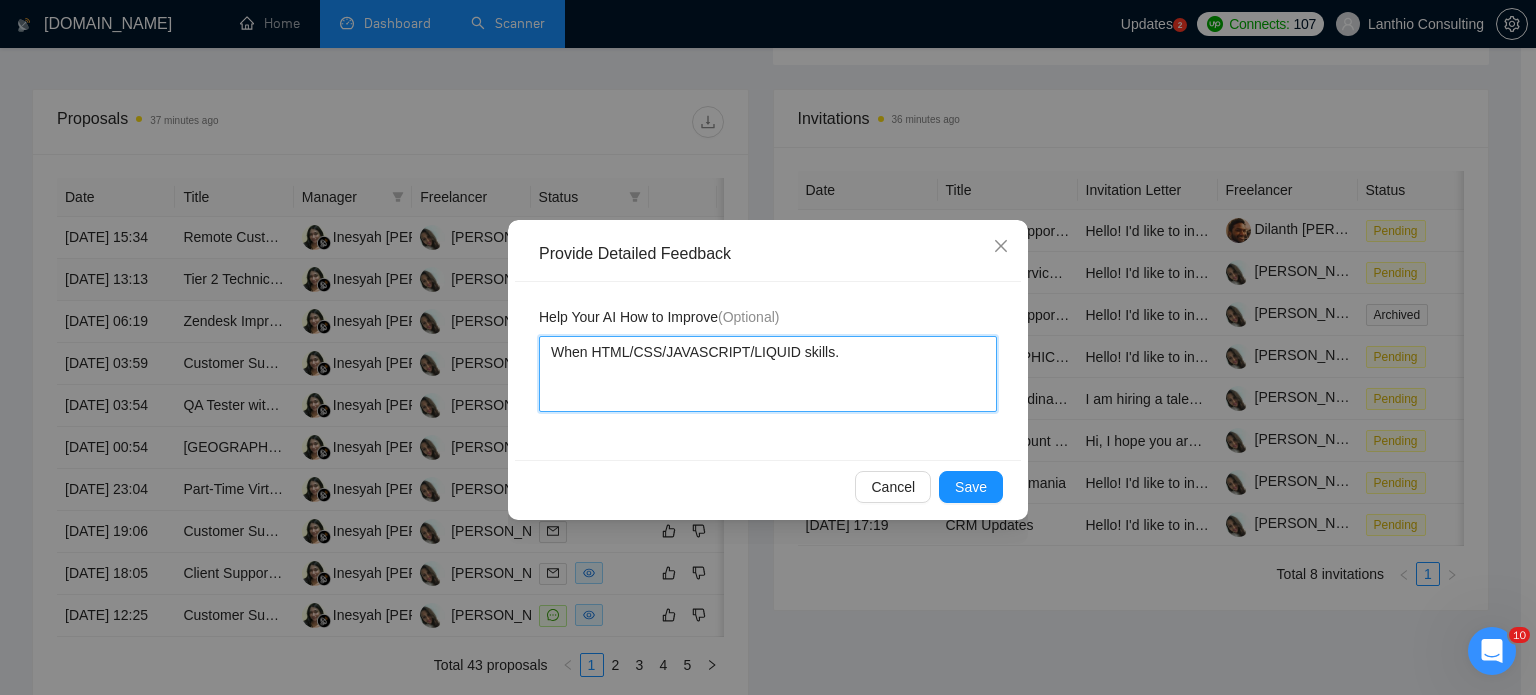type 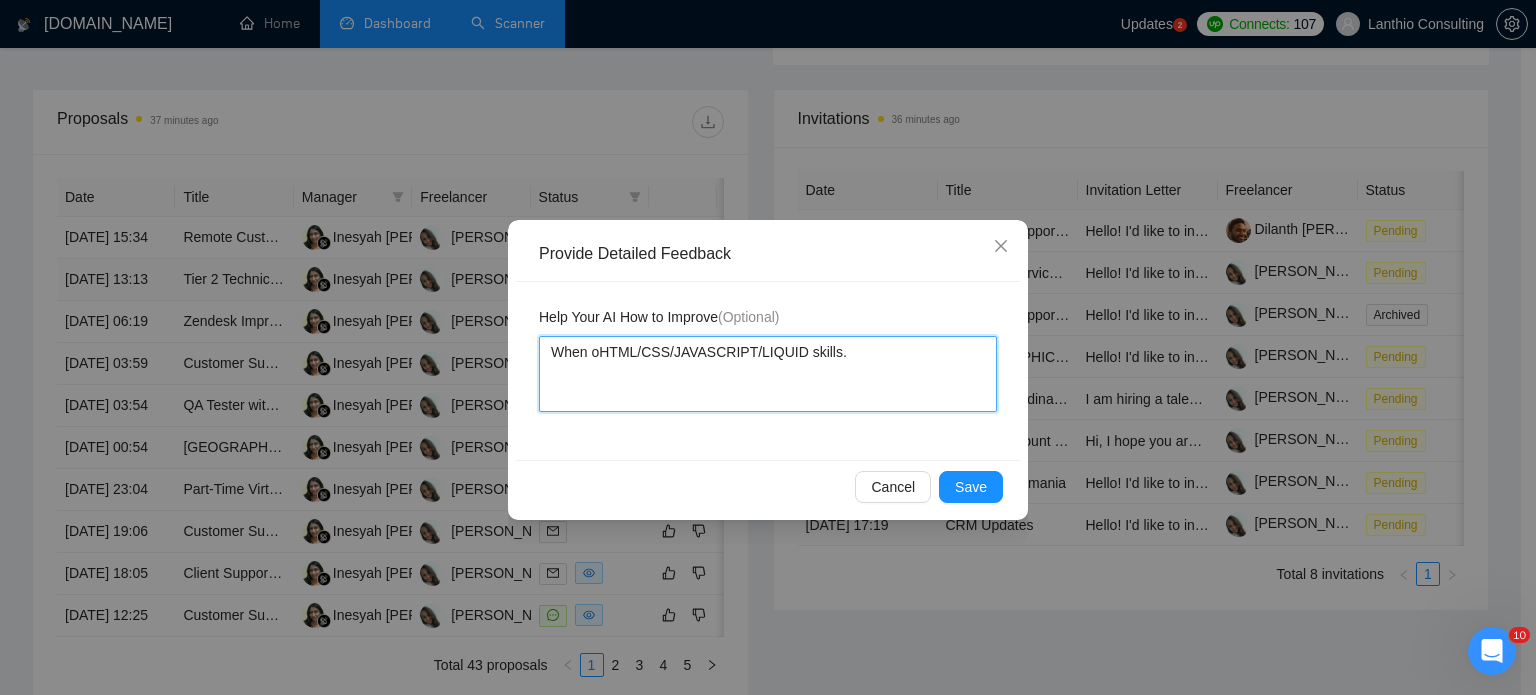 type 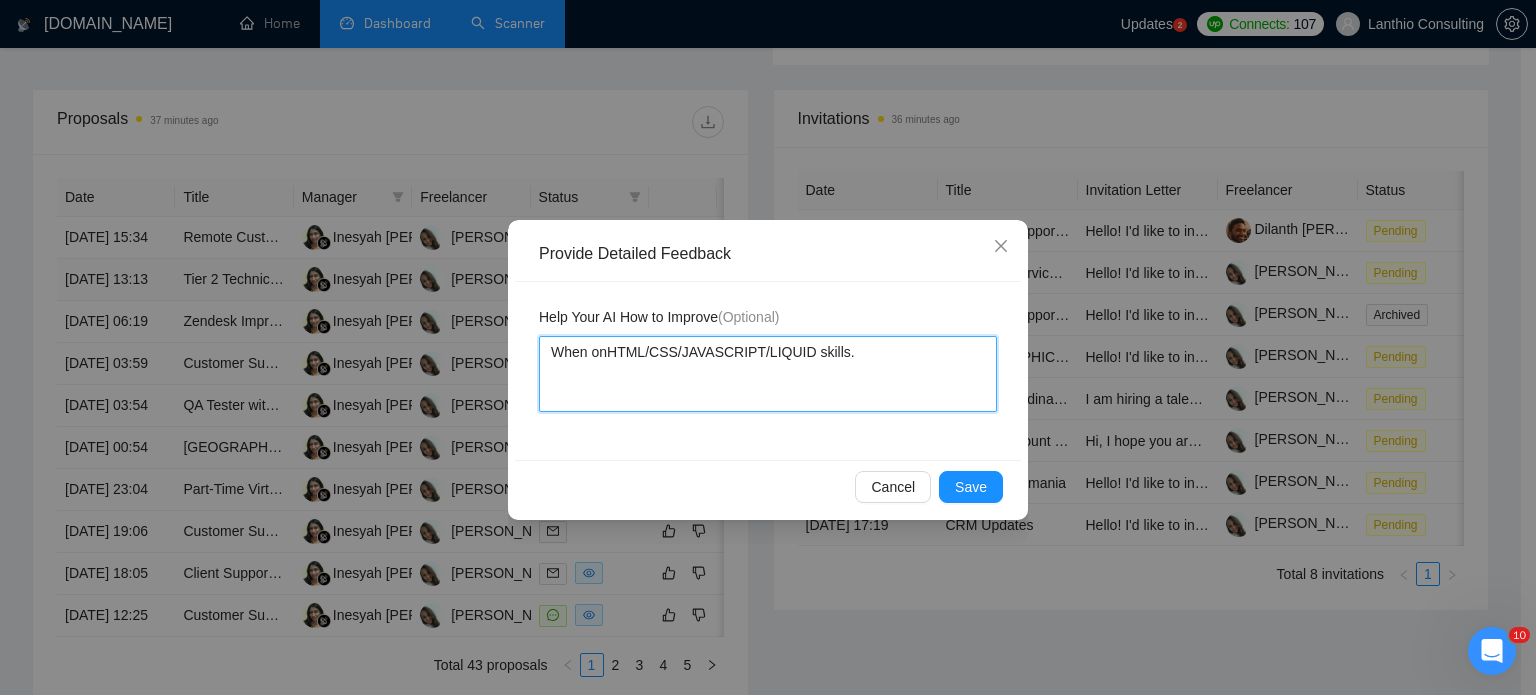 type 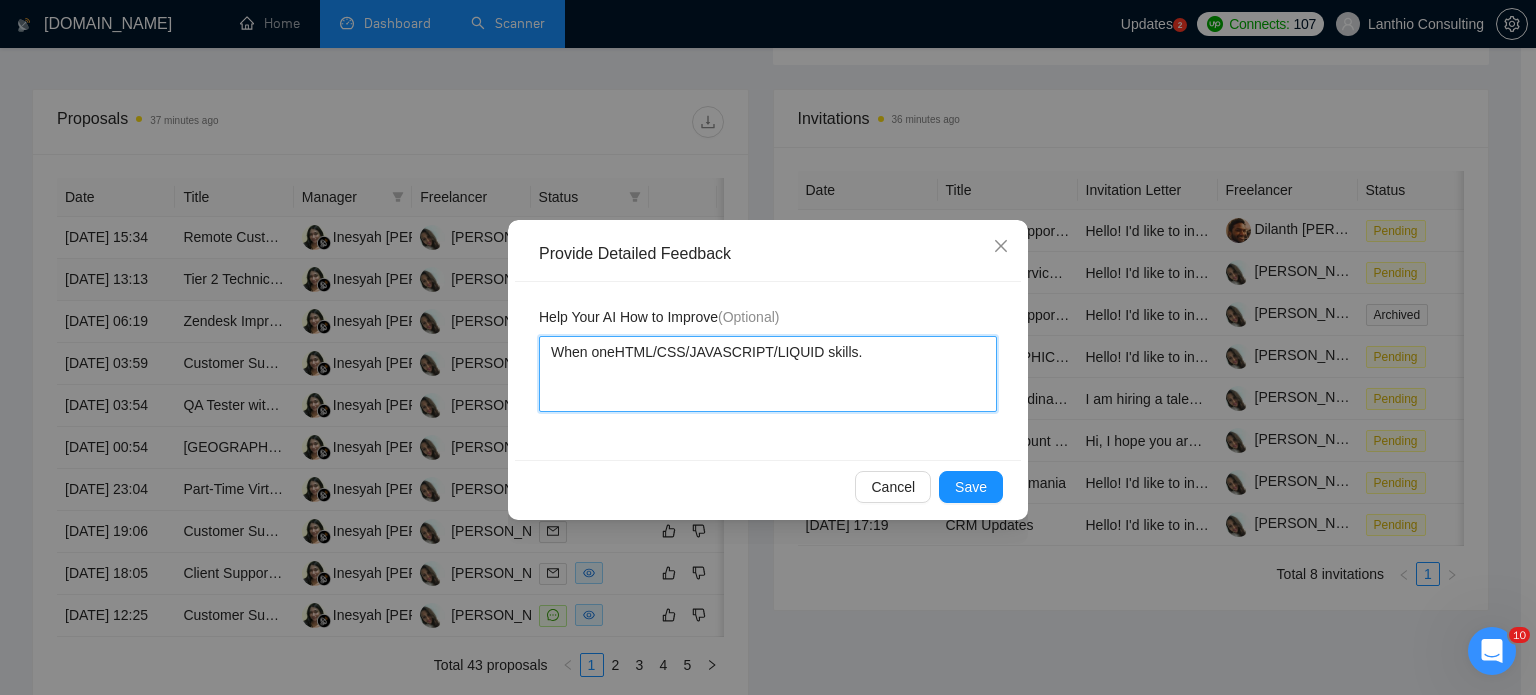 type 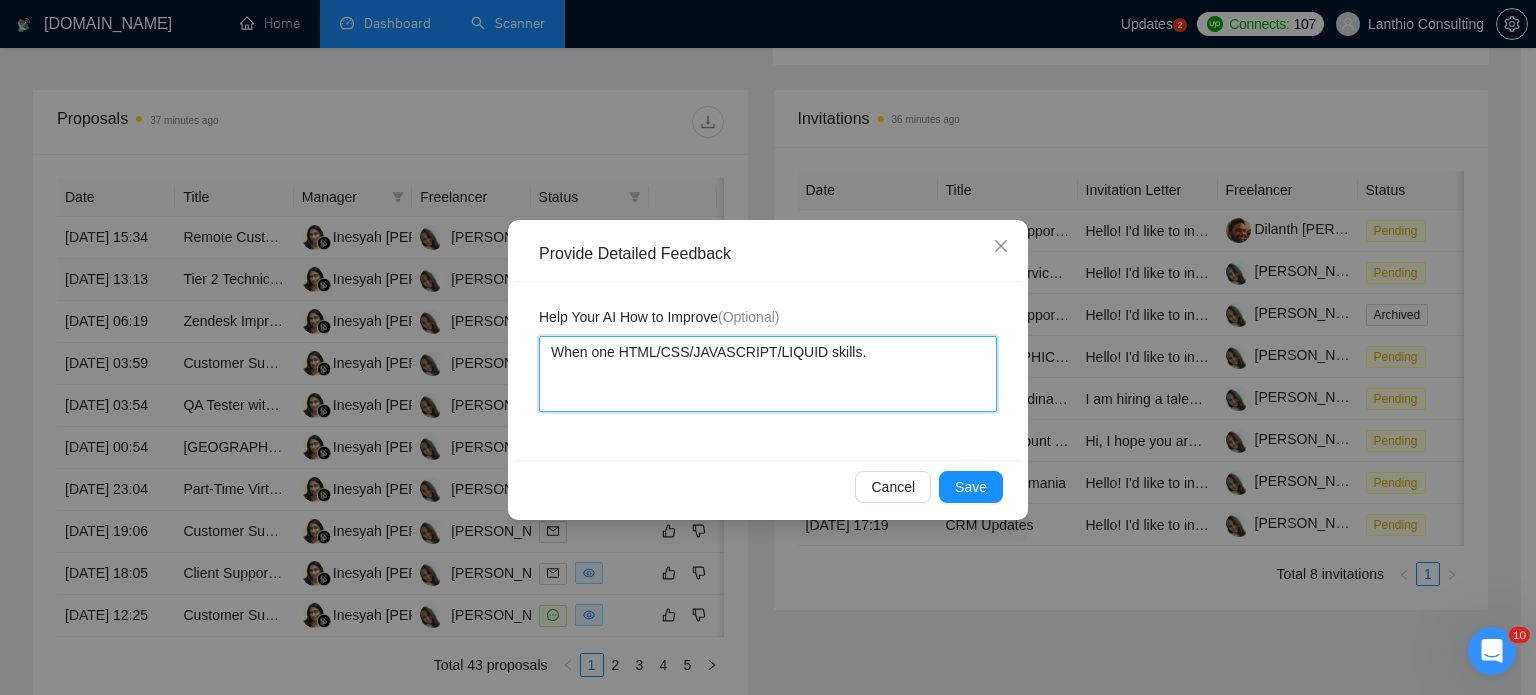 type 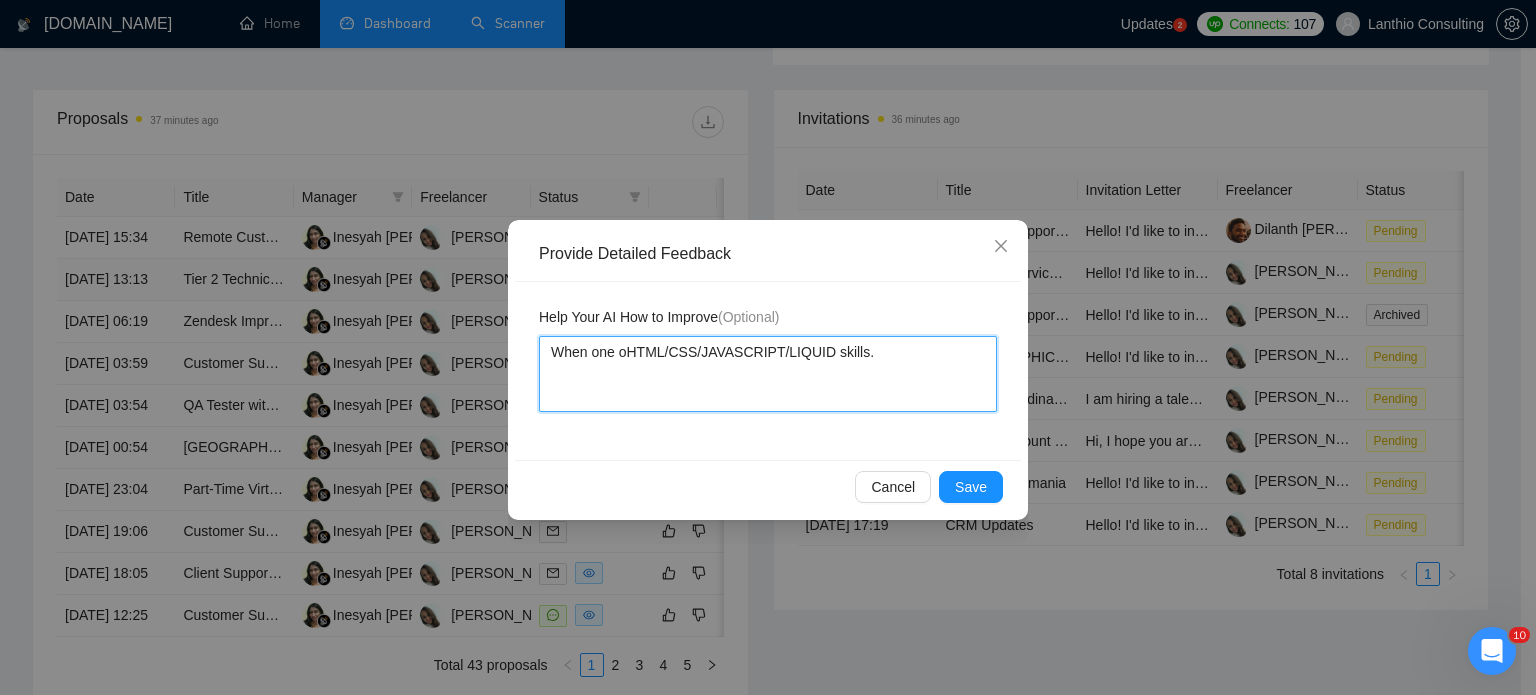 type 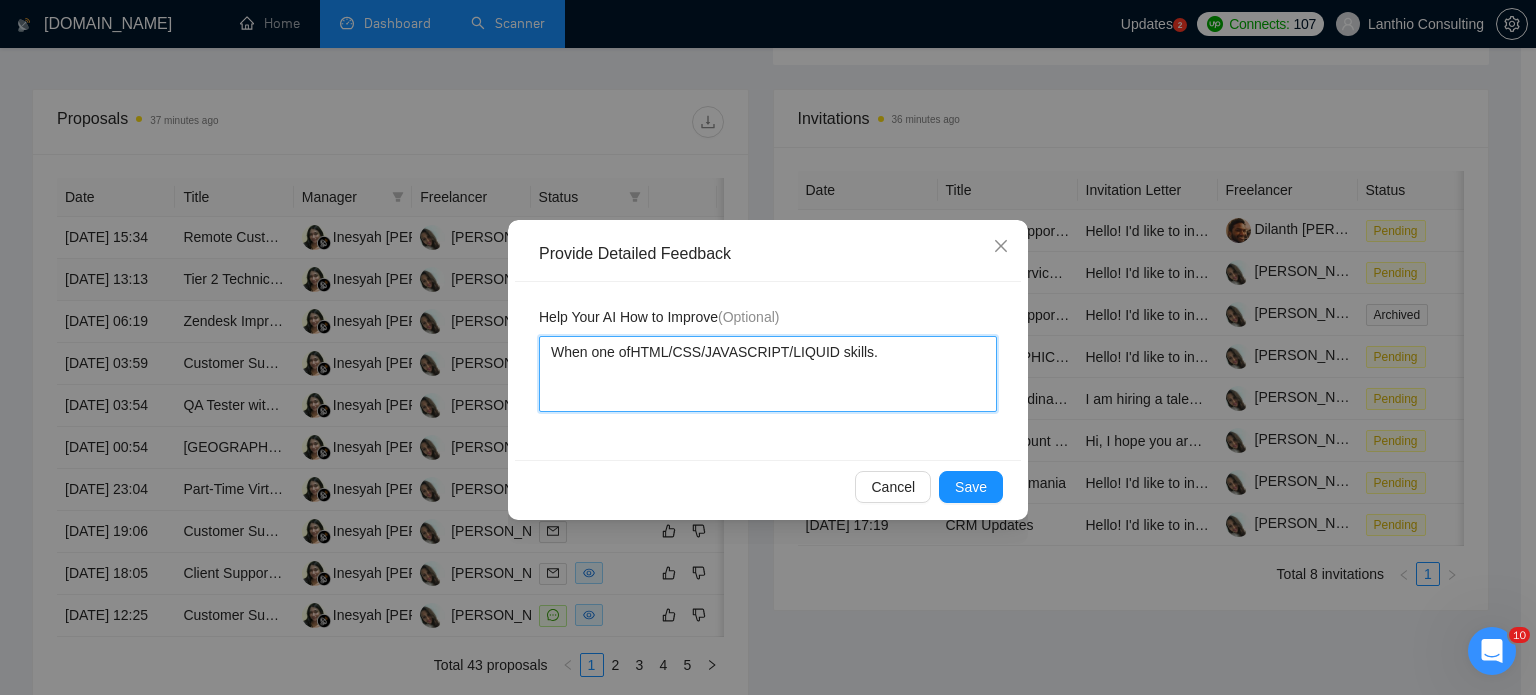 type 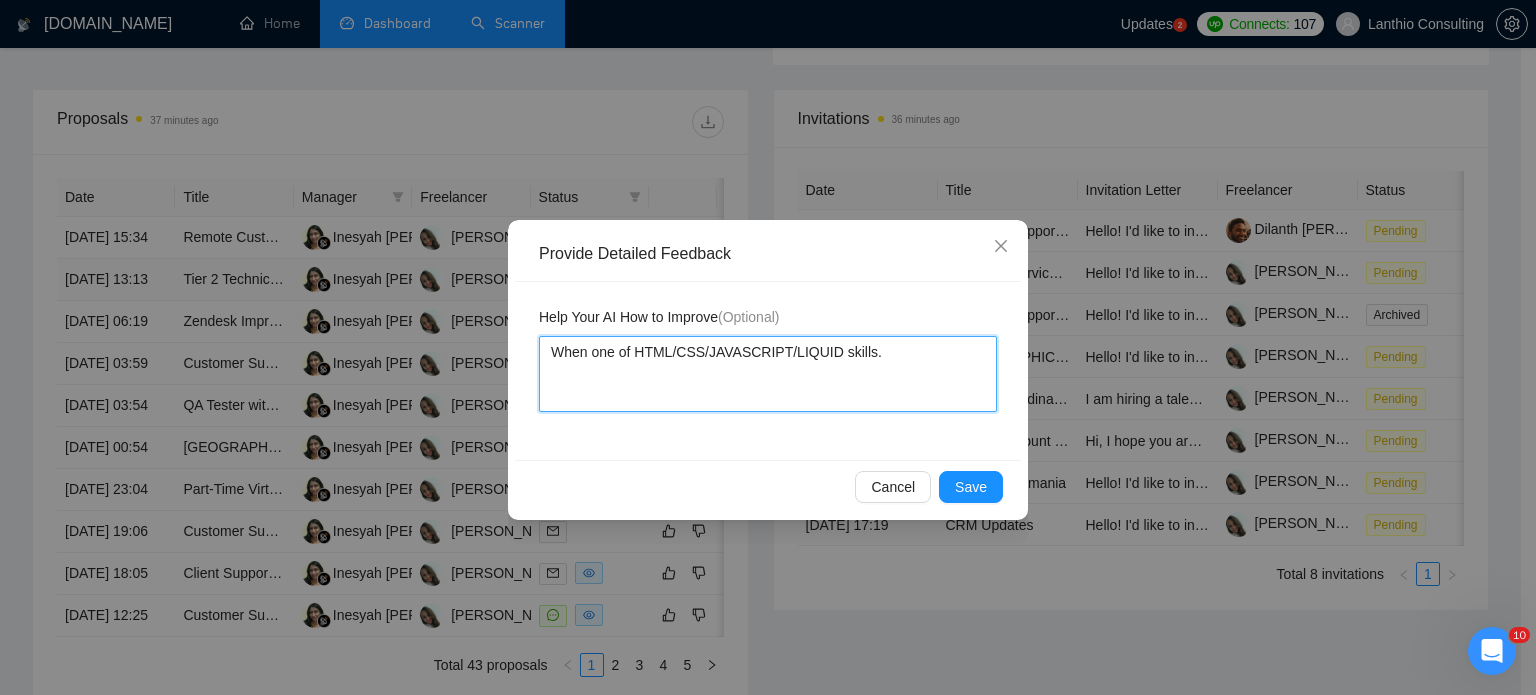 type 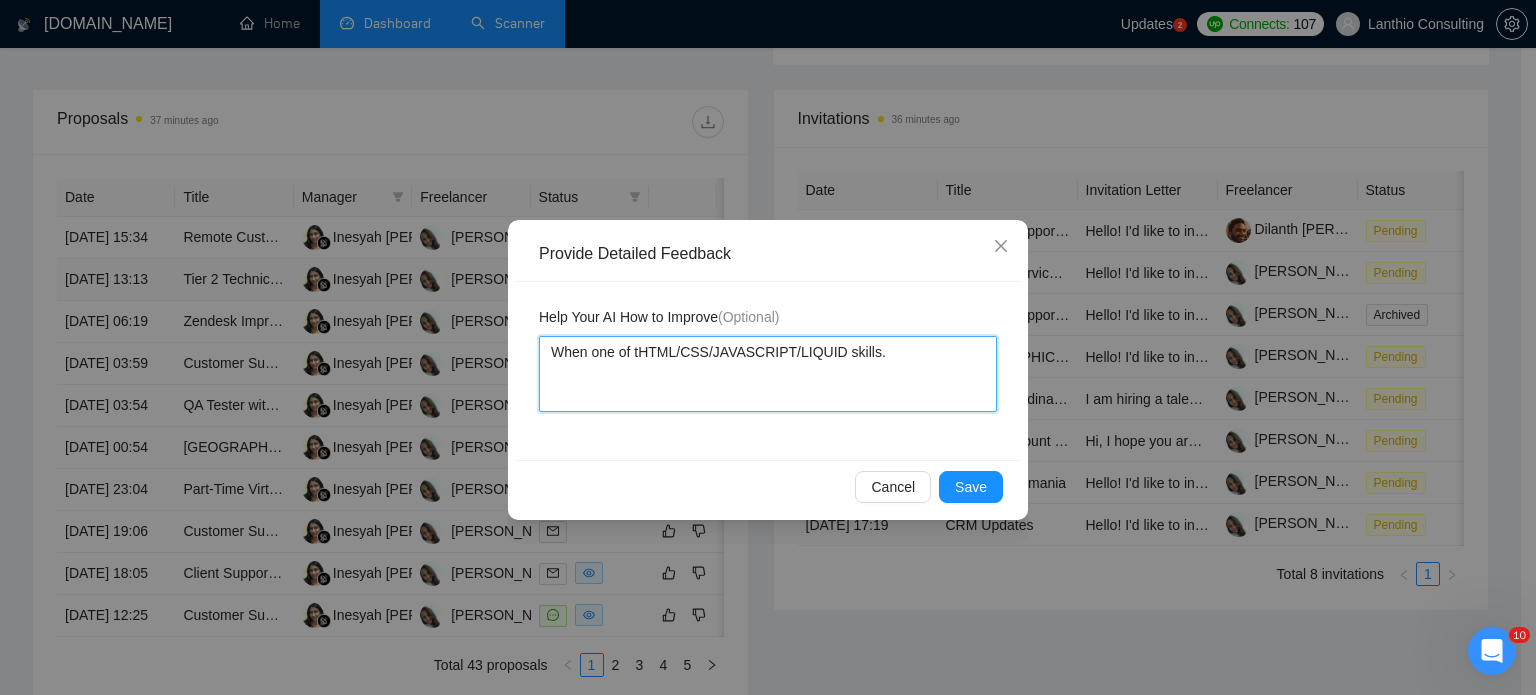 type 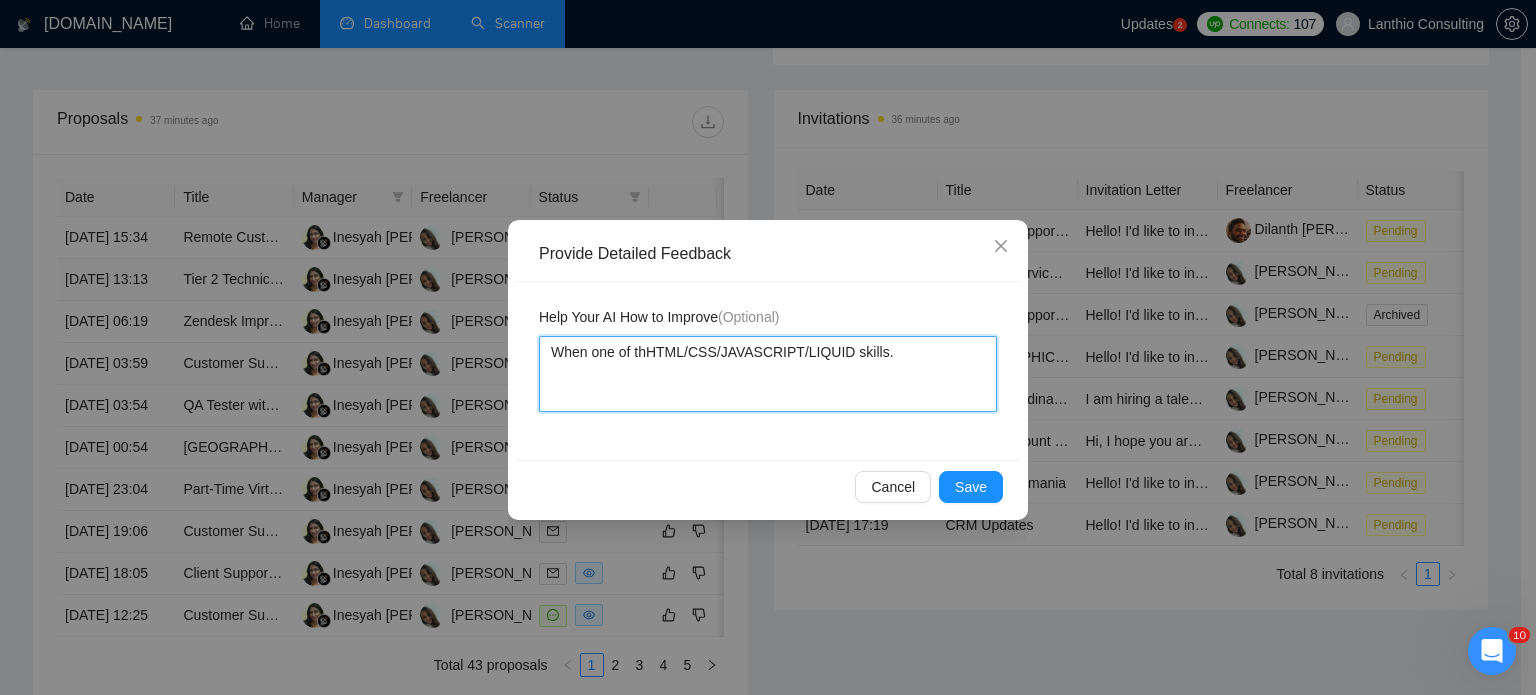type 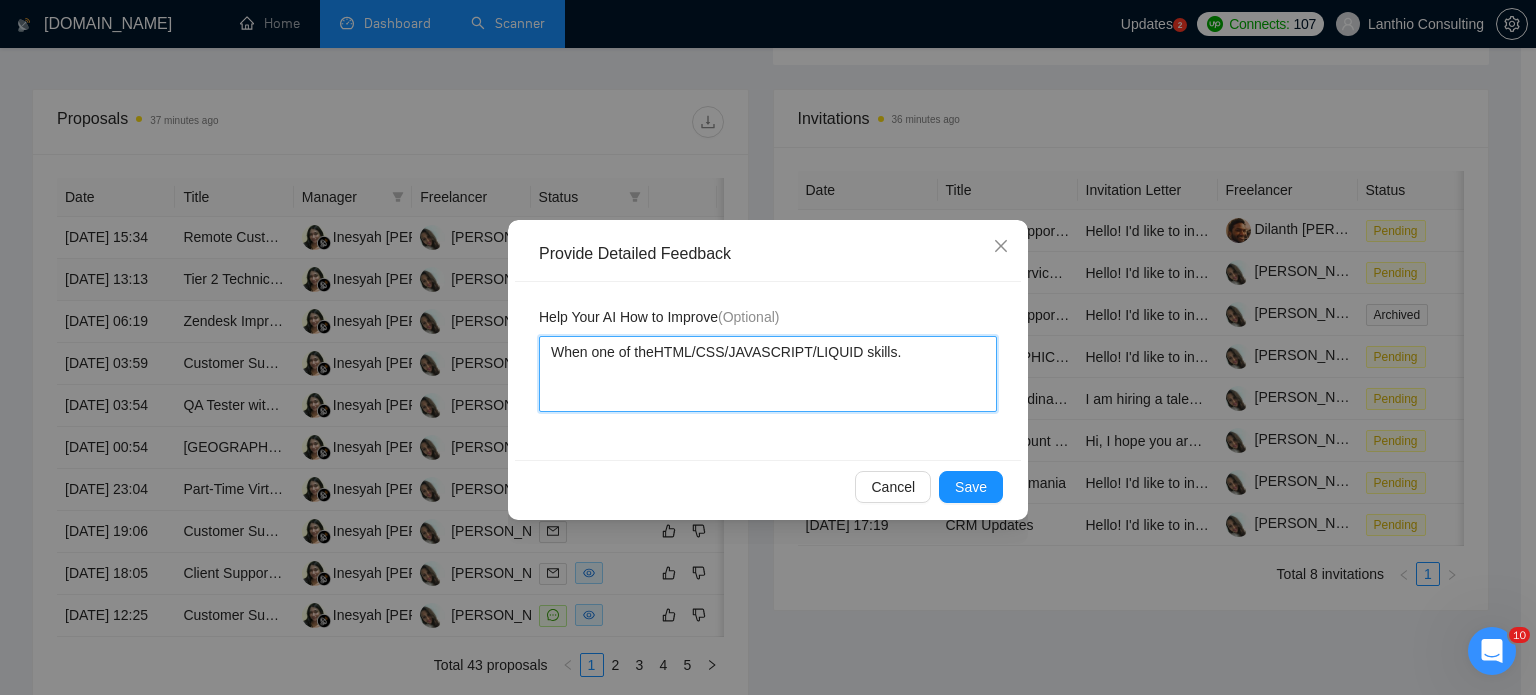 type 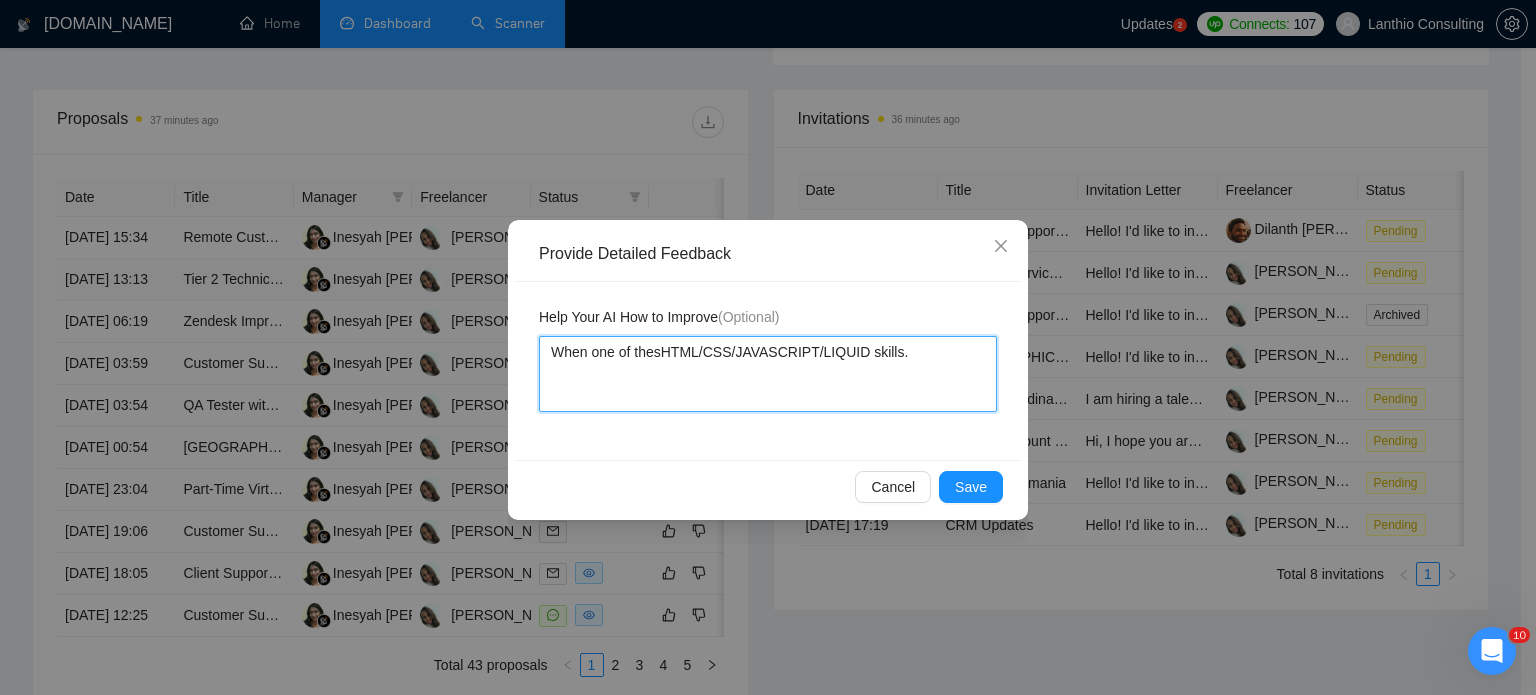 type 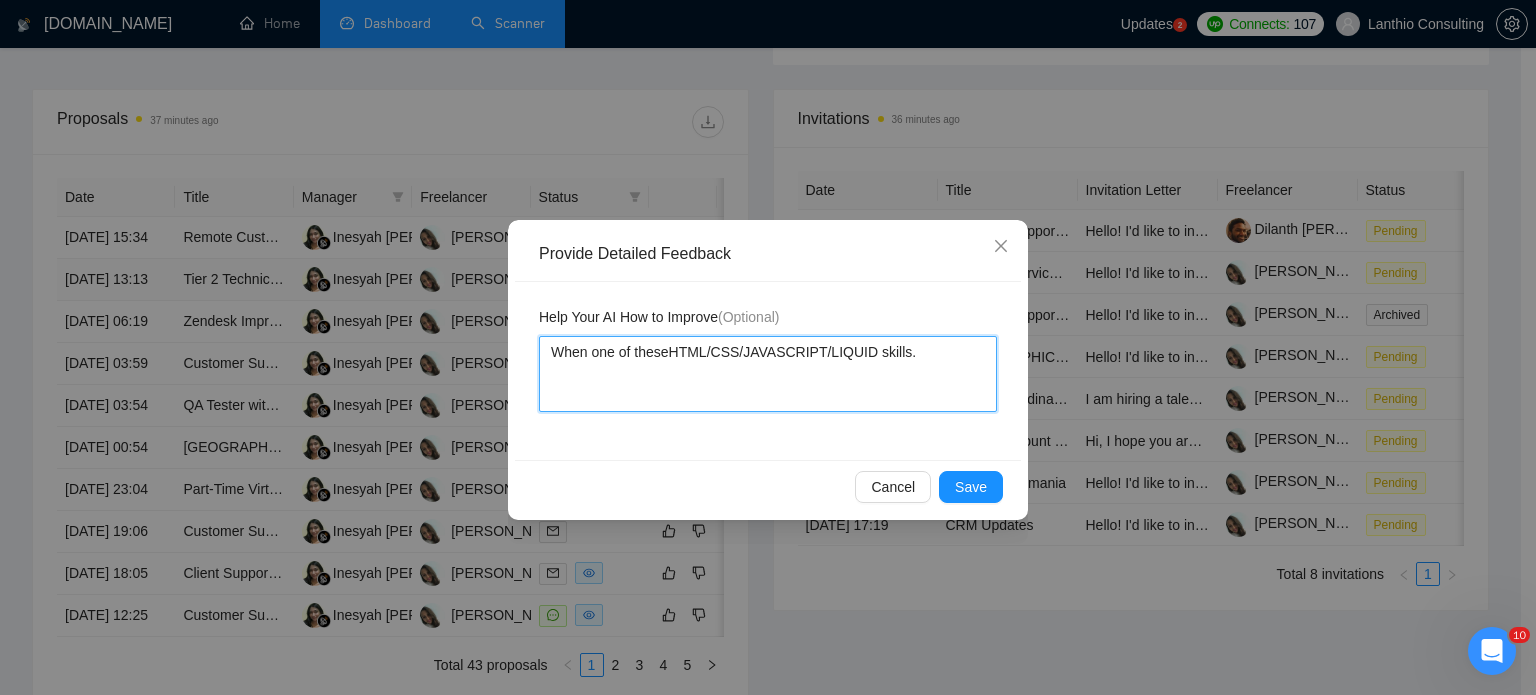 type 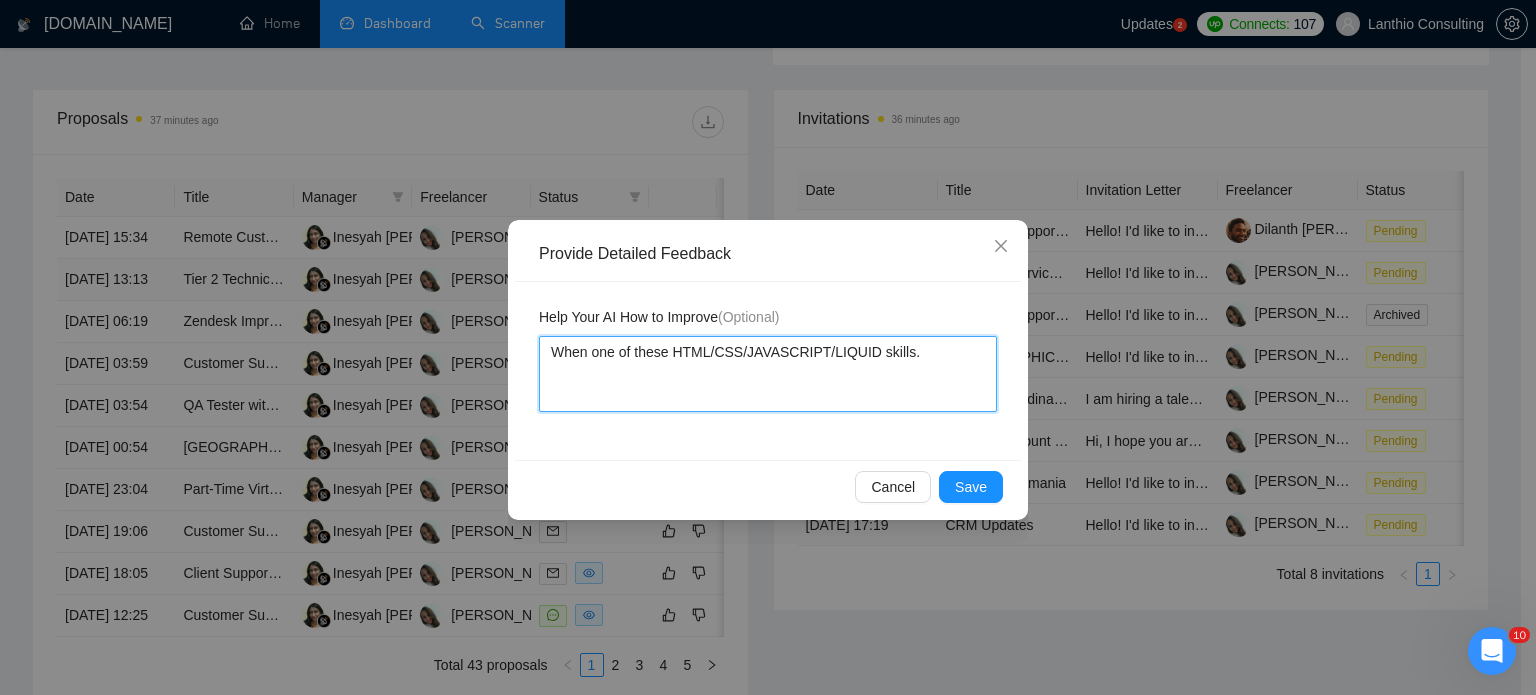 type 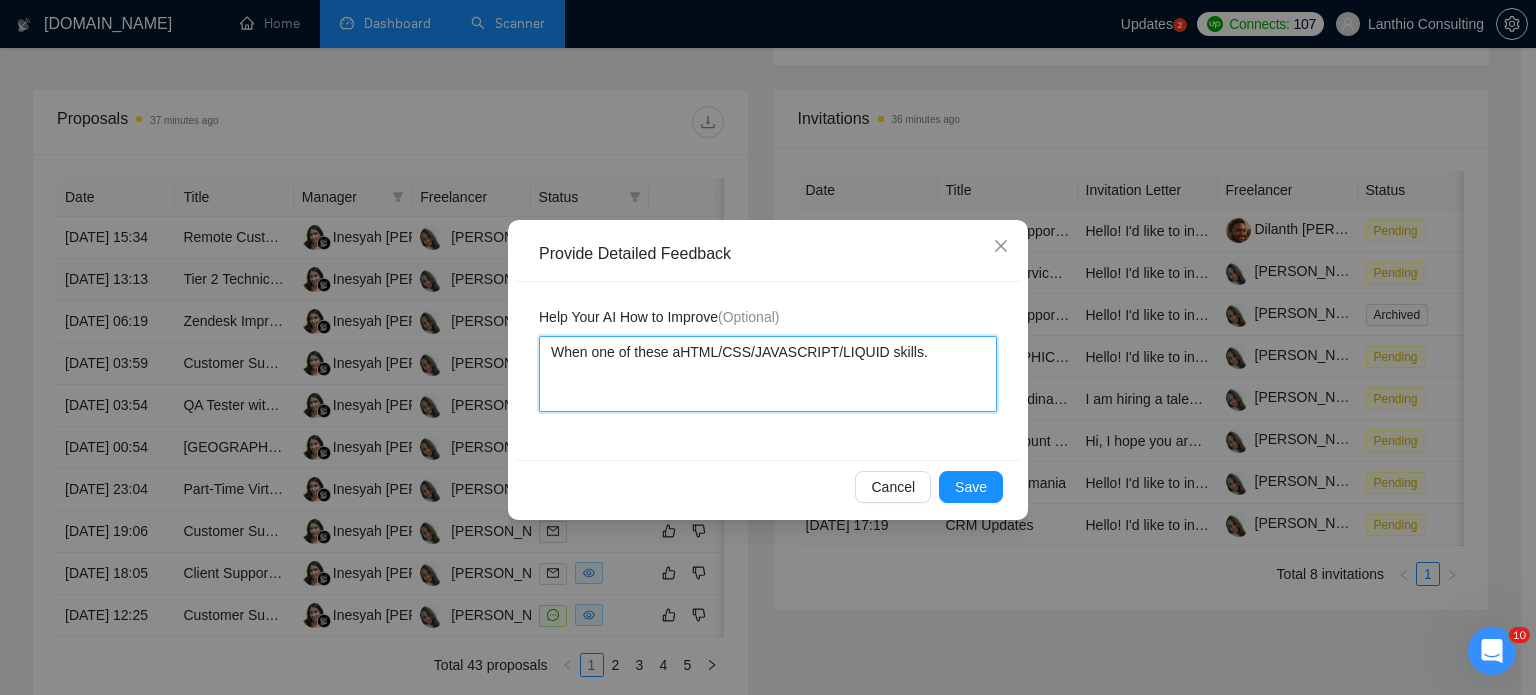 type 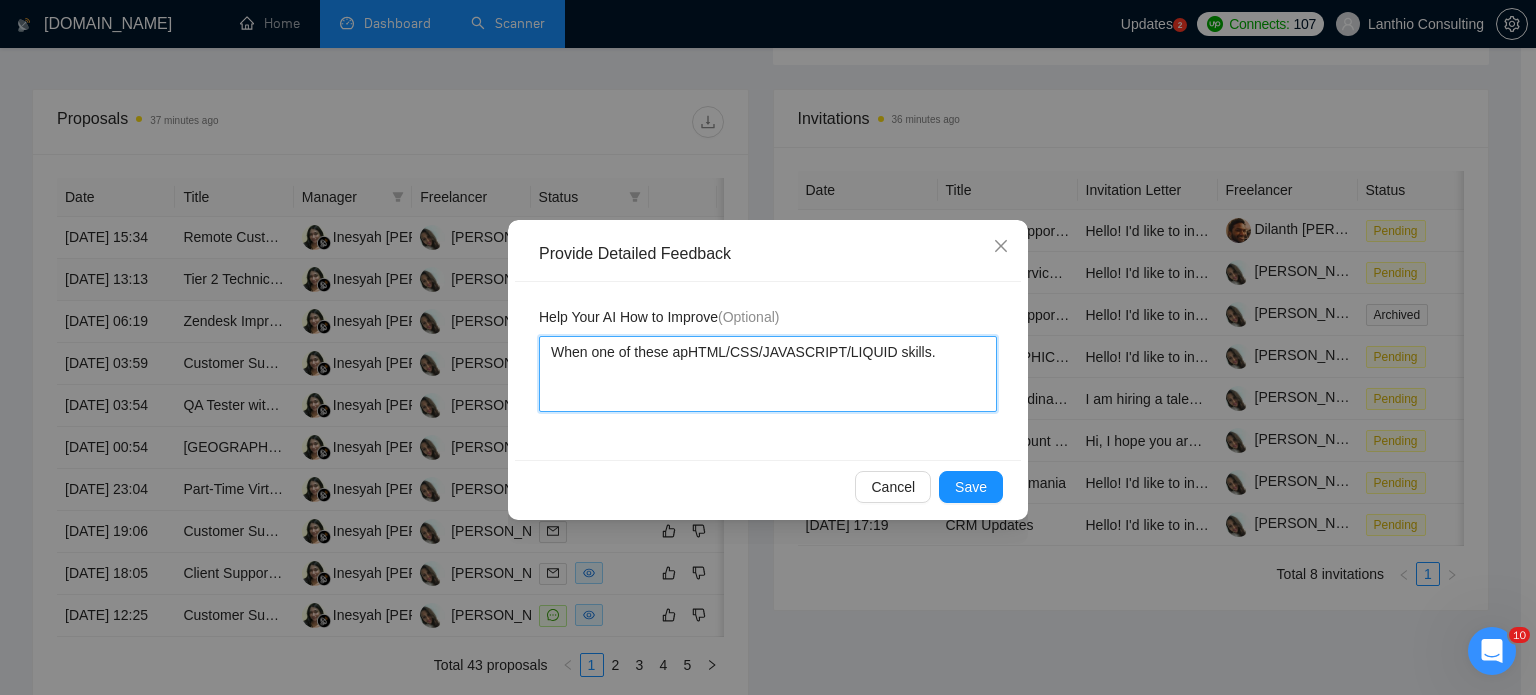 type 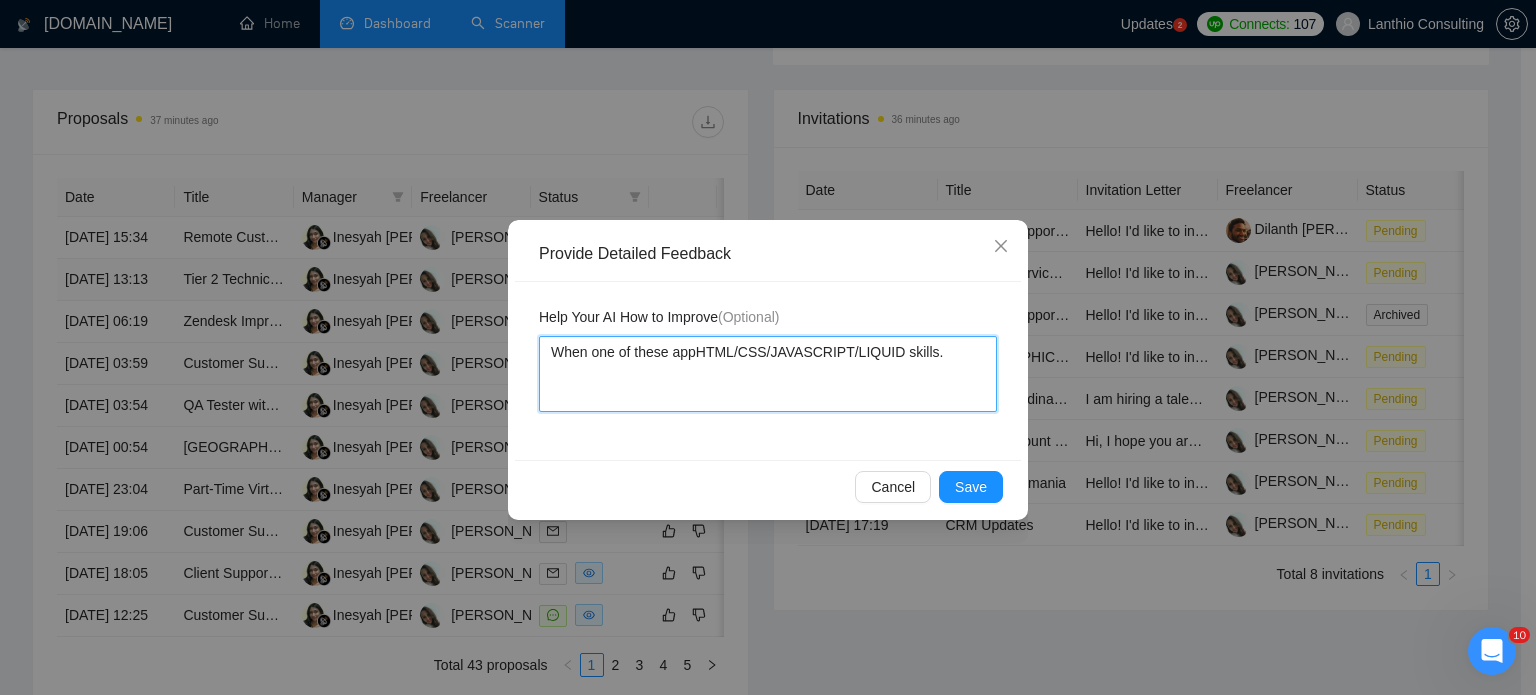 type 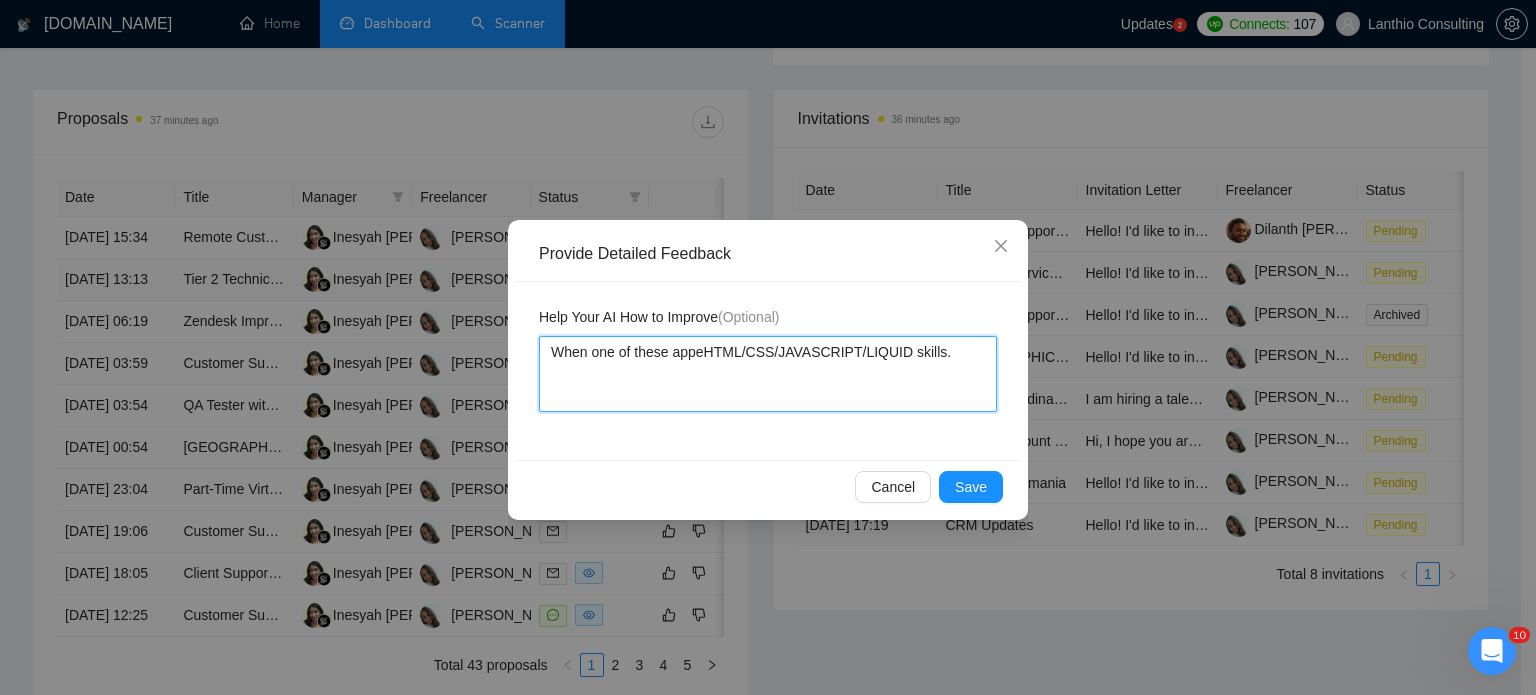 type 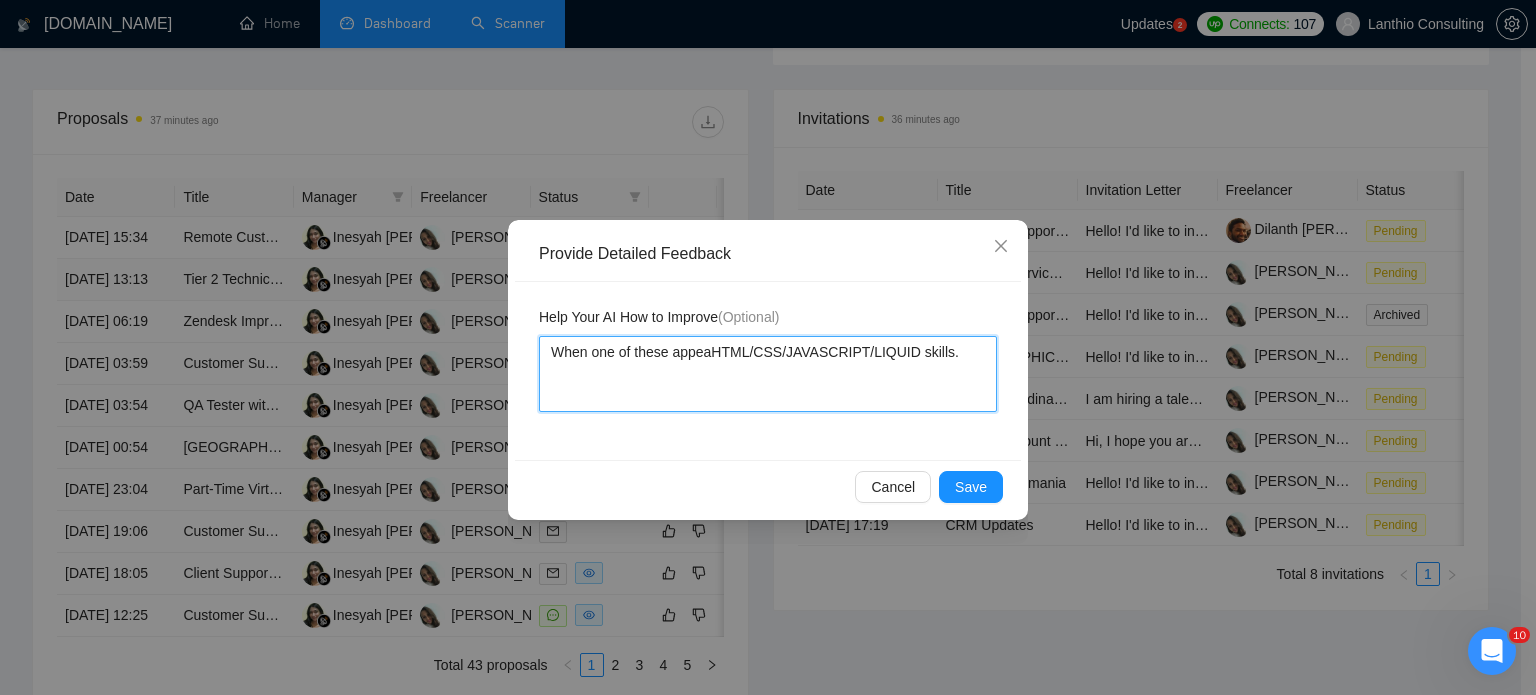 type 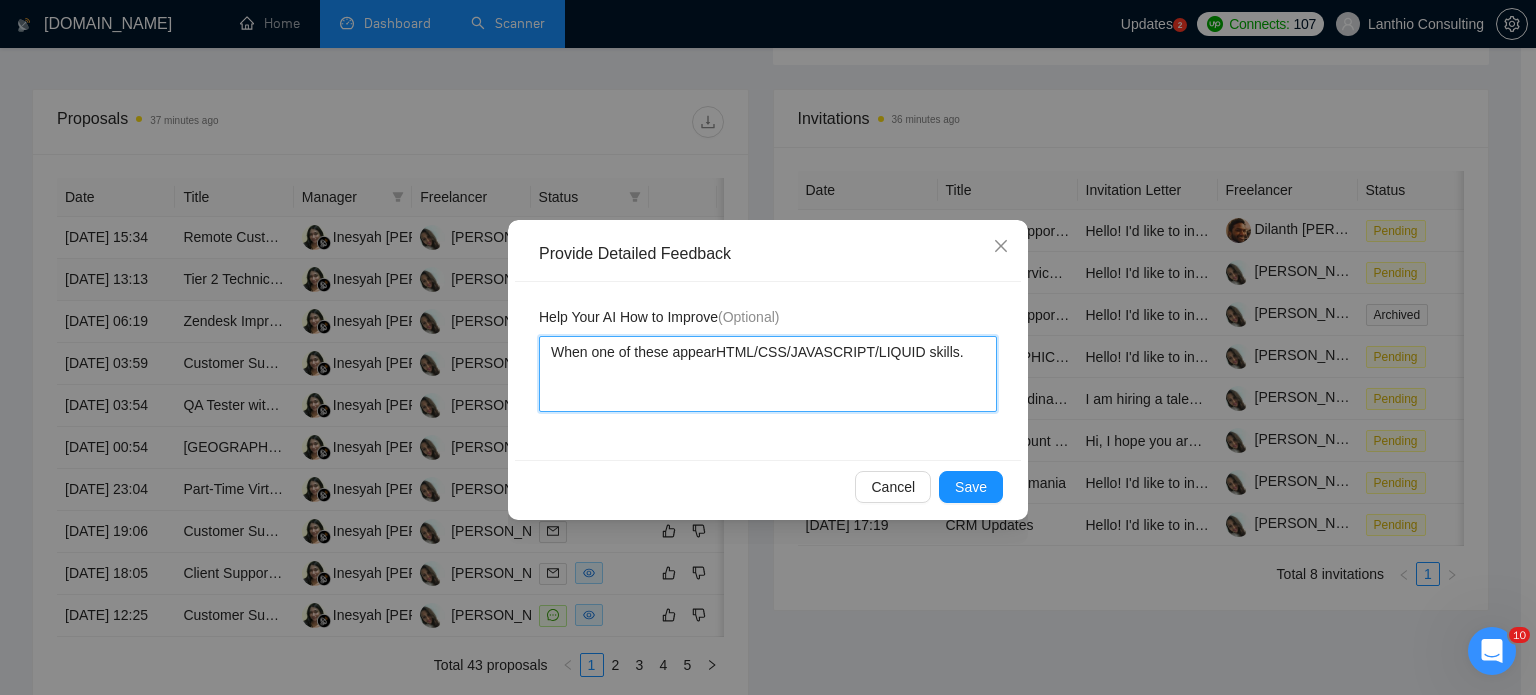 type 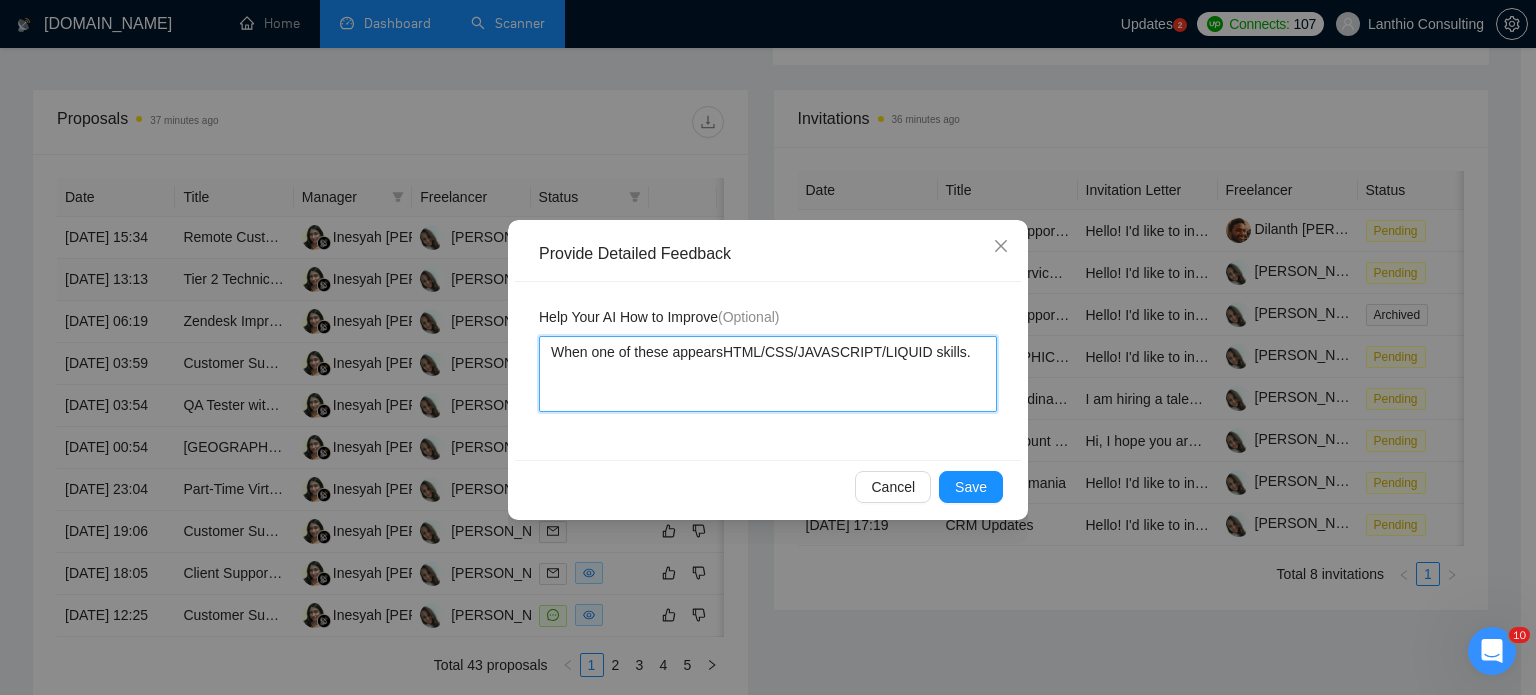 type 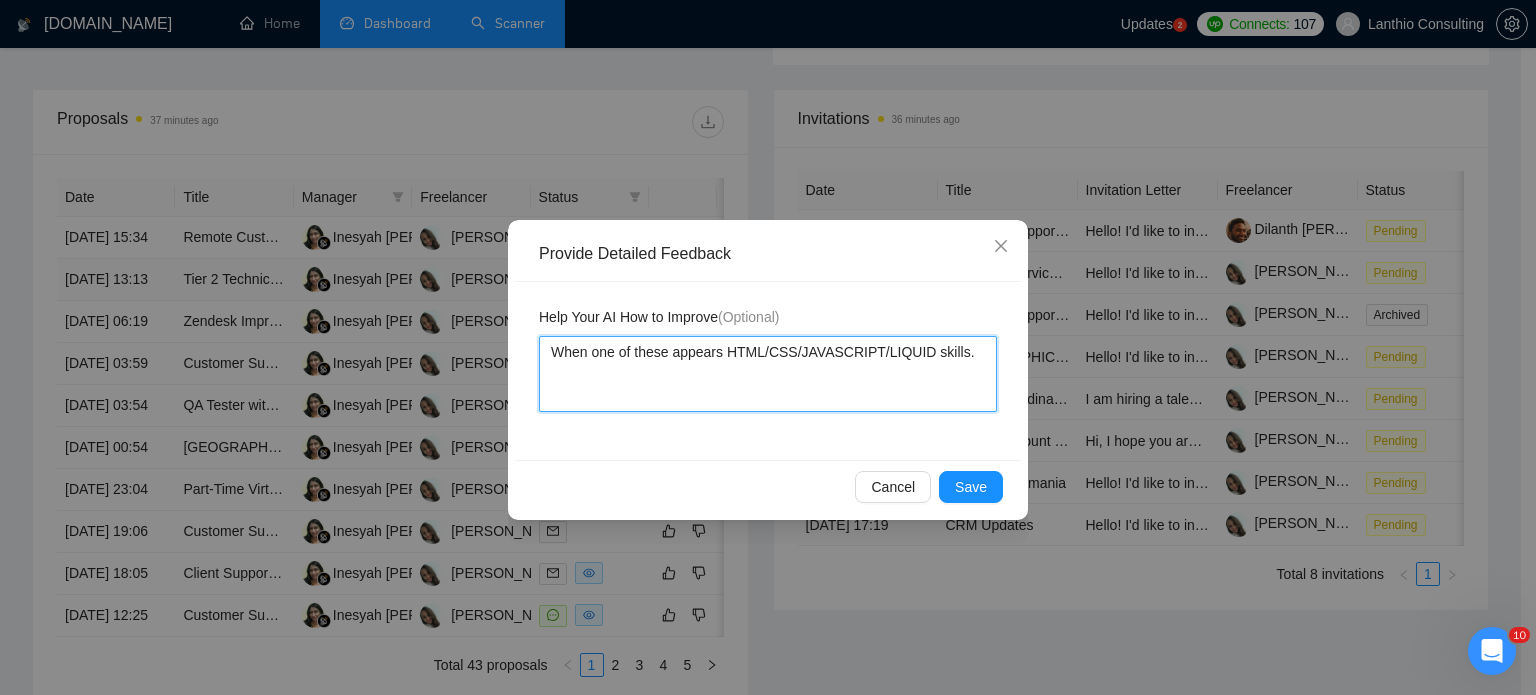 type 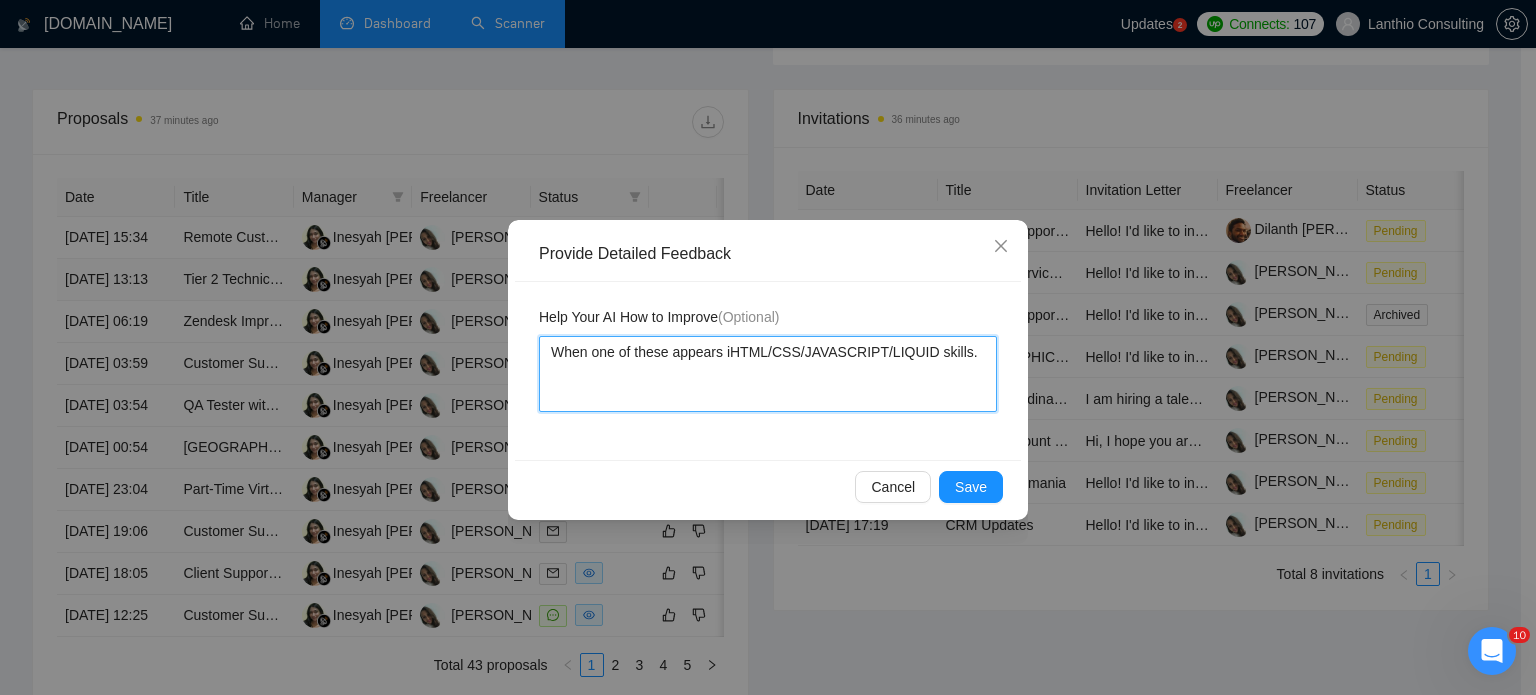 type 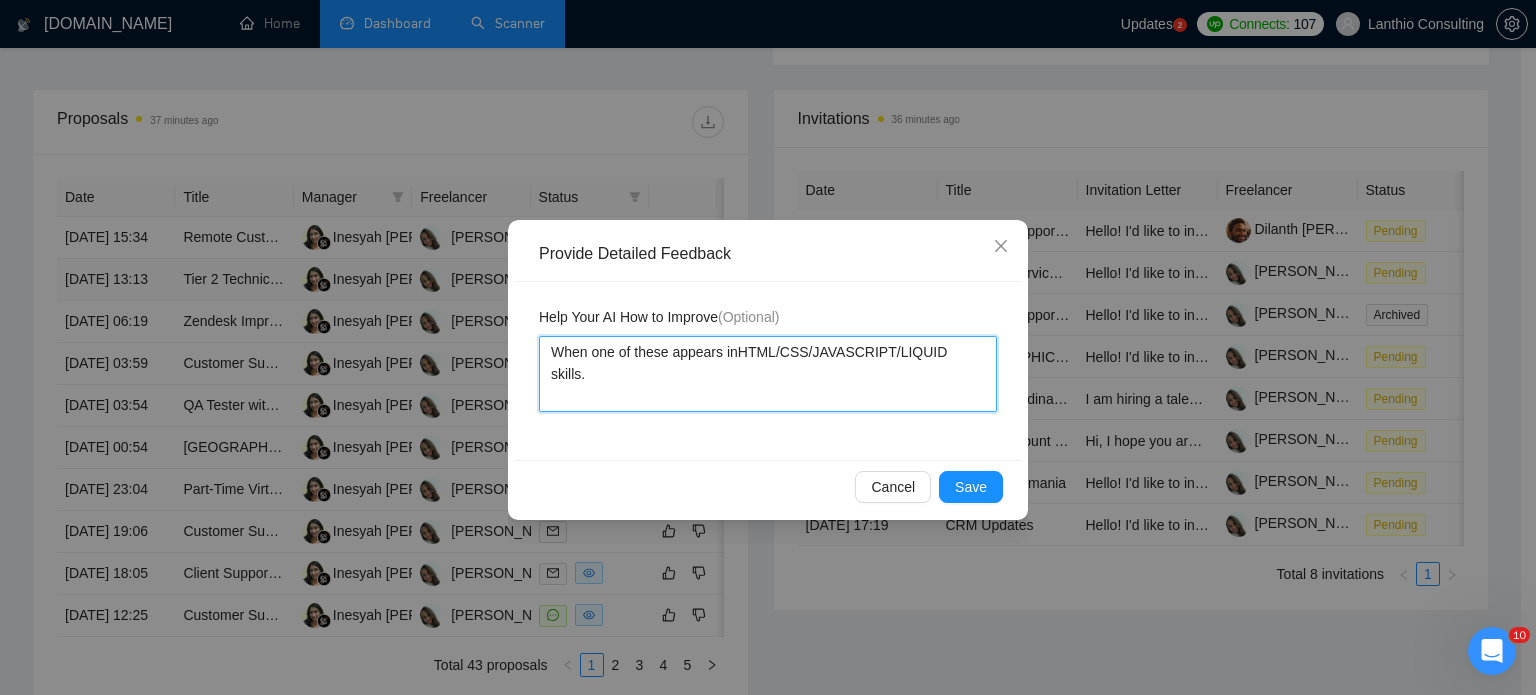 type 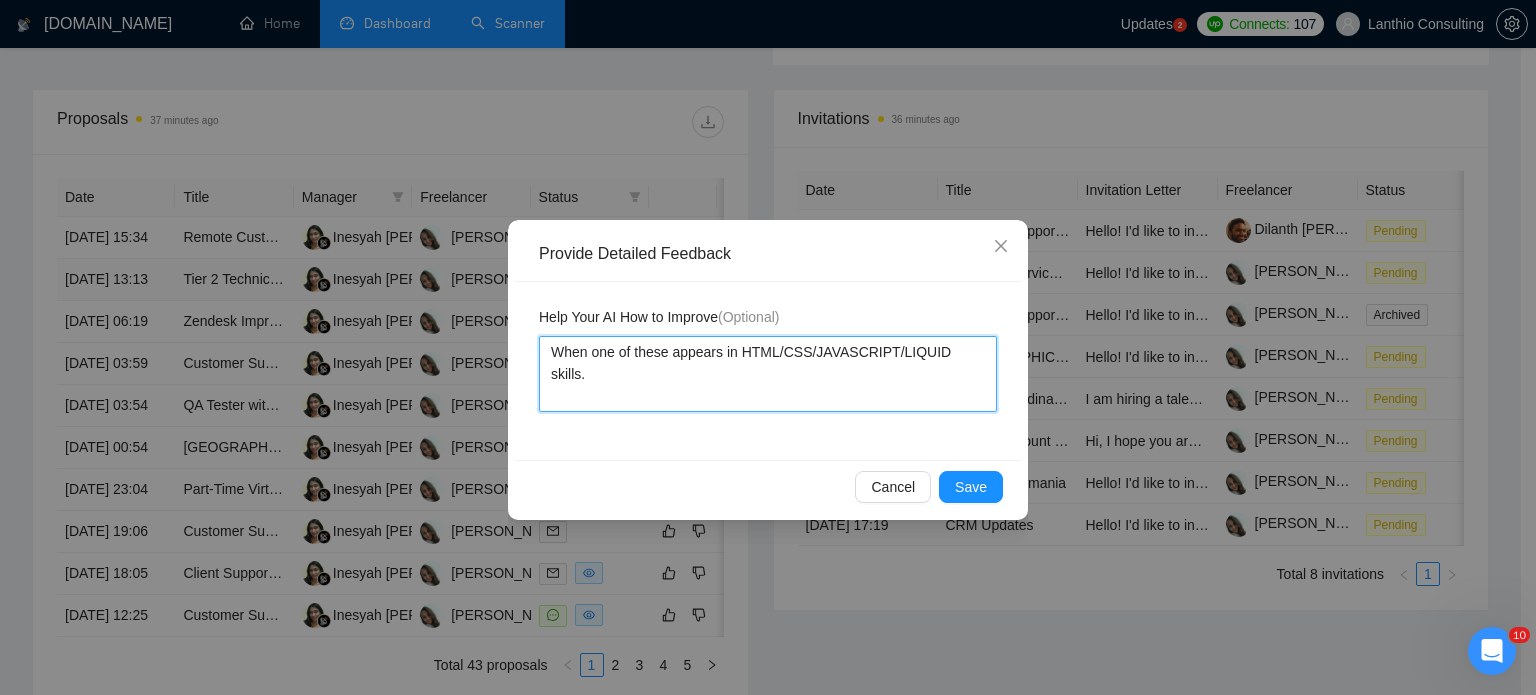 type 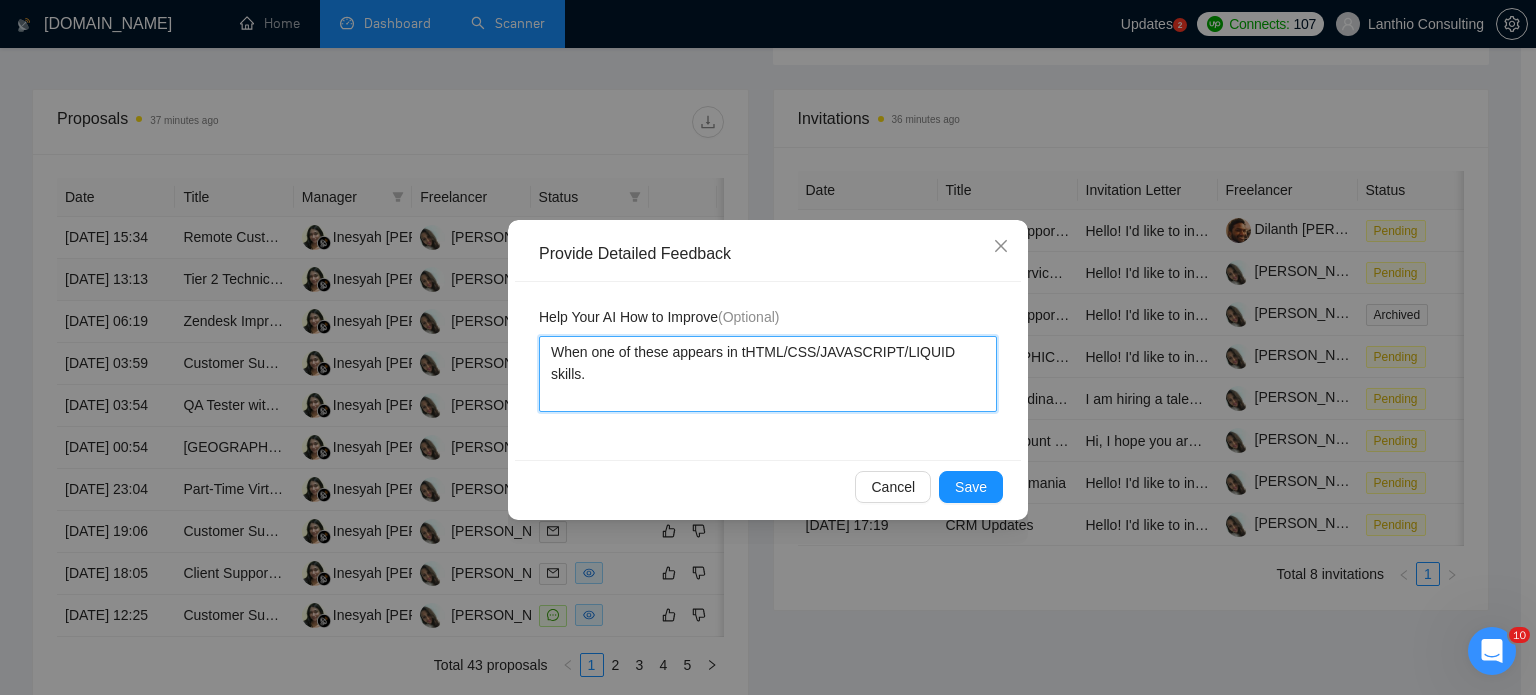 type 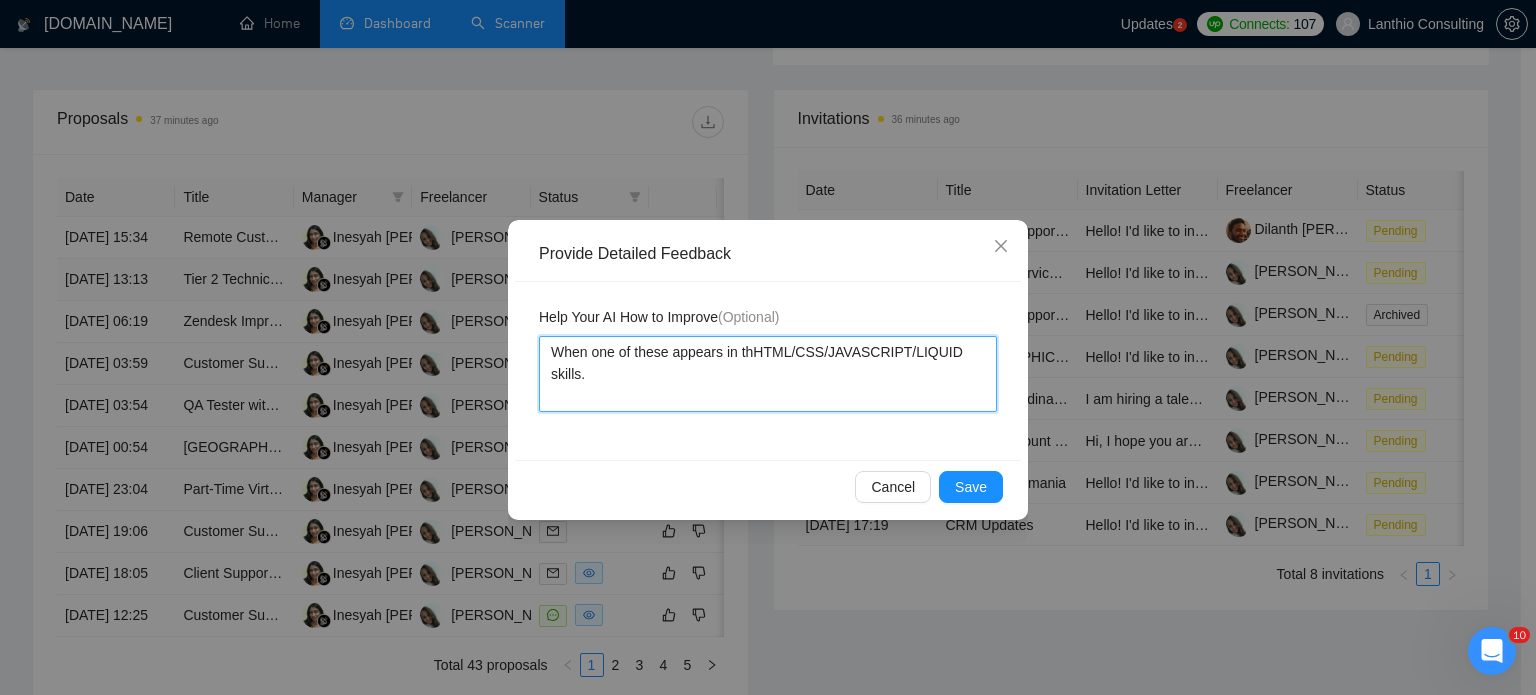 type 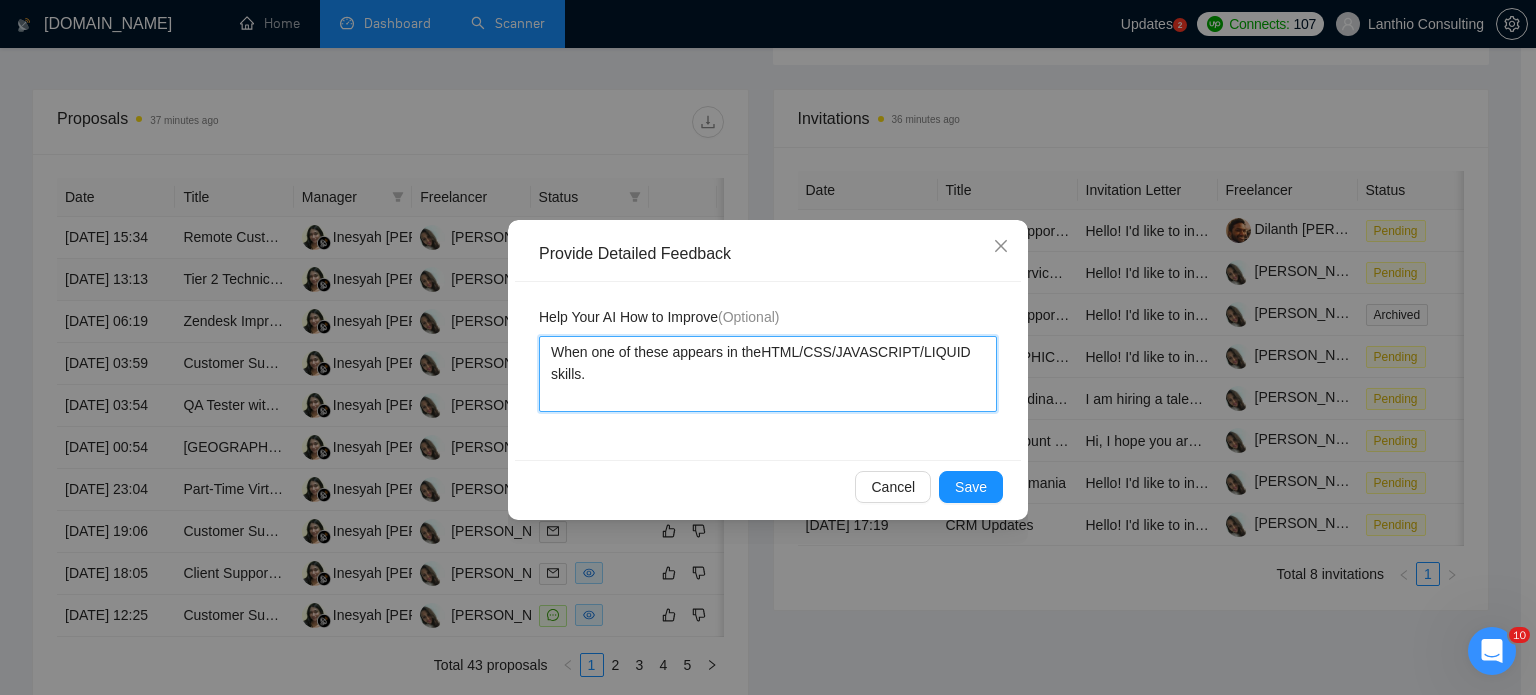 type 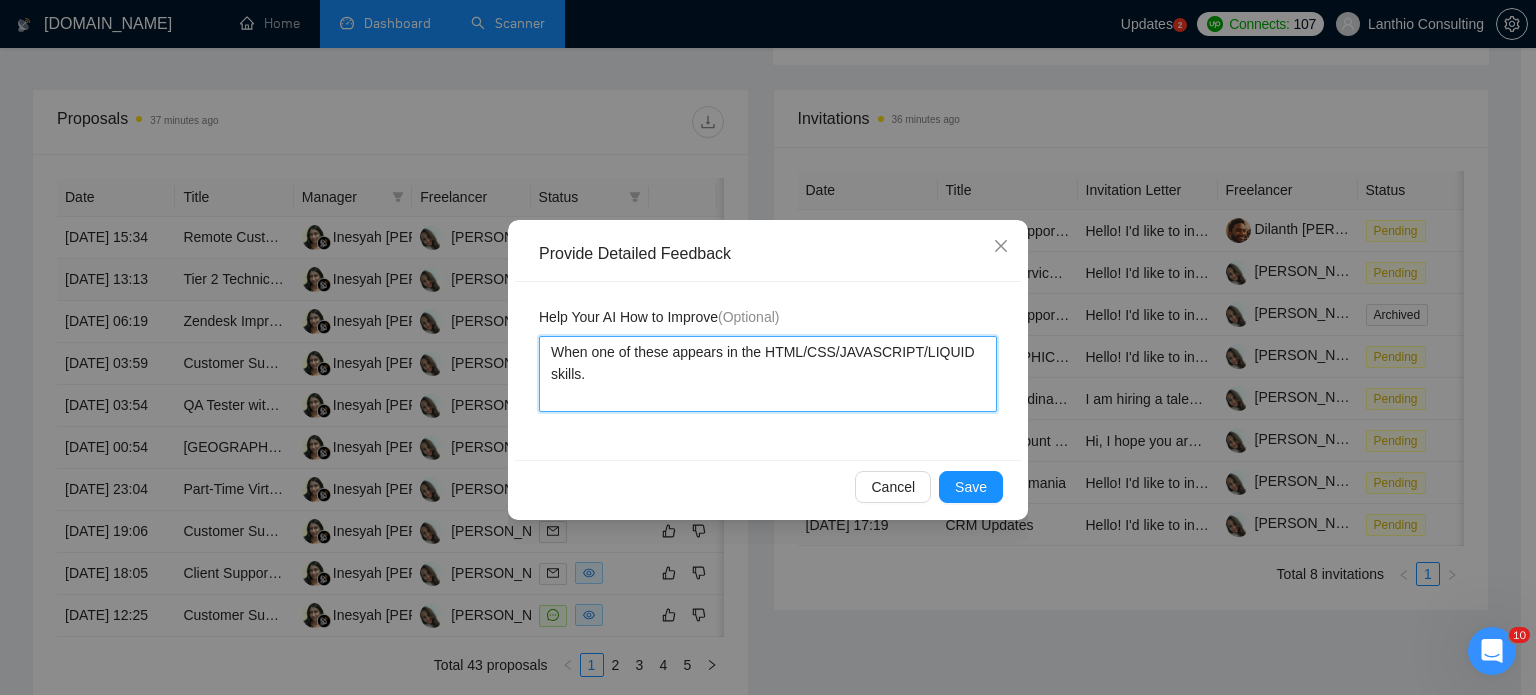 type 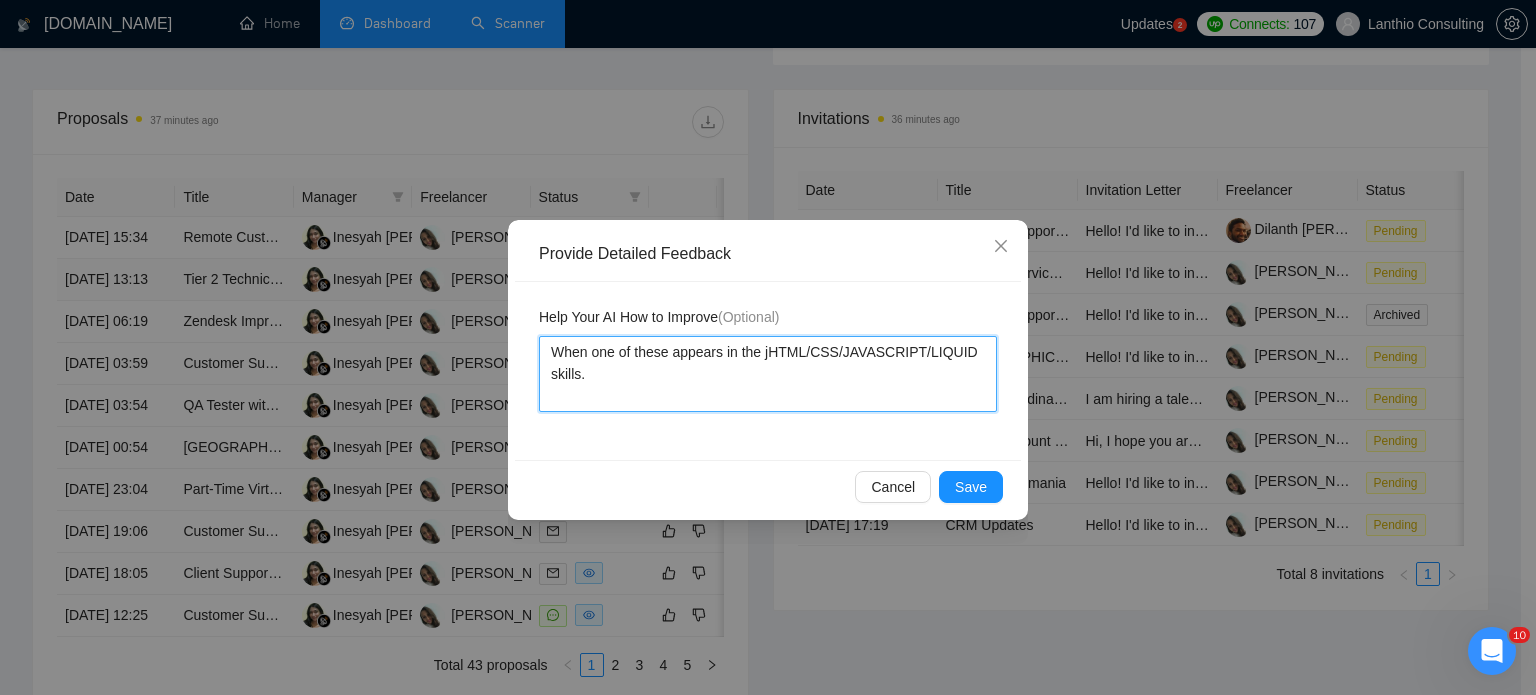 type 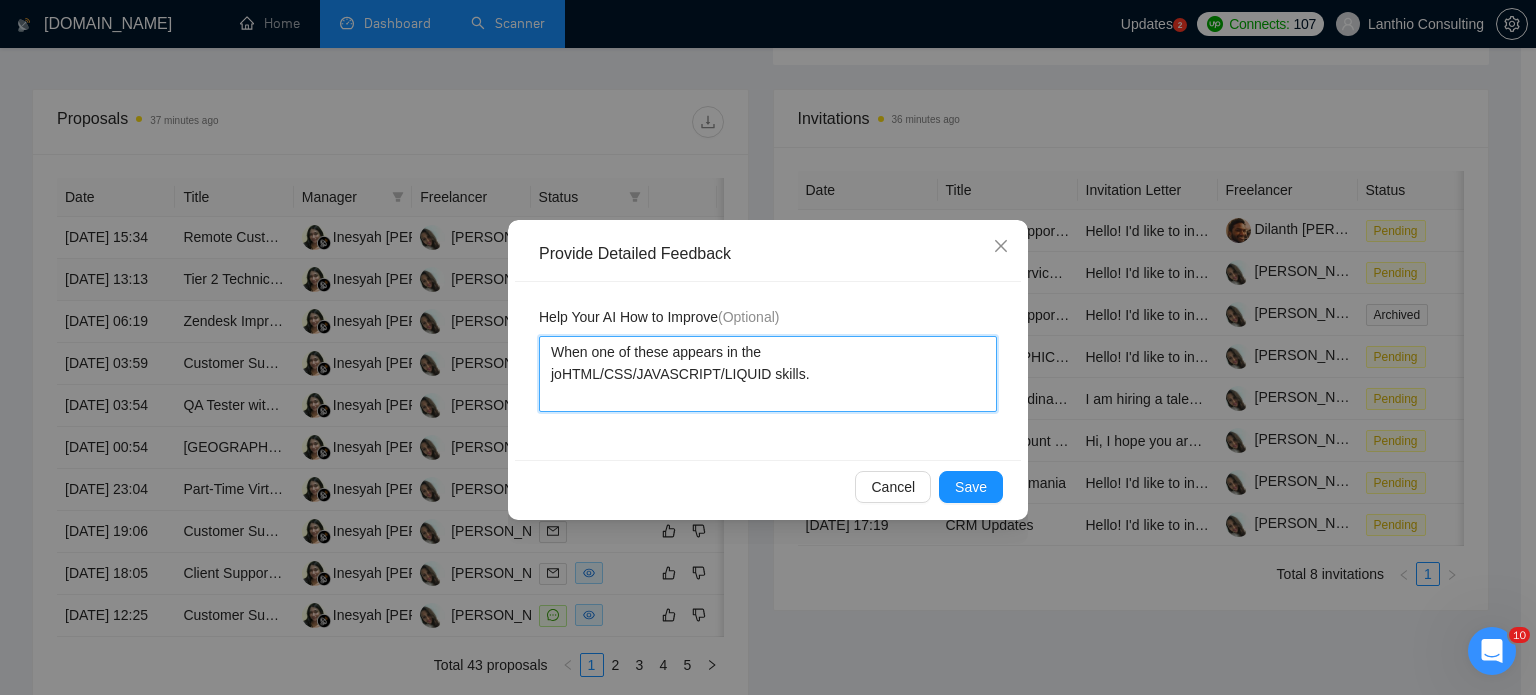 type 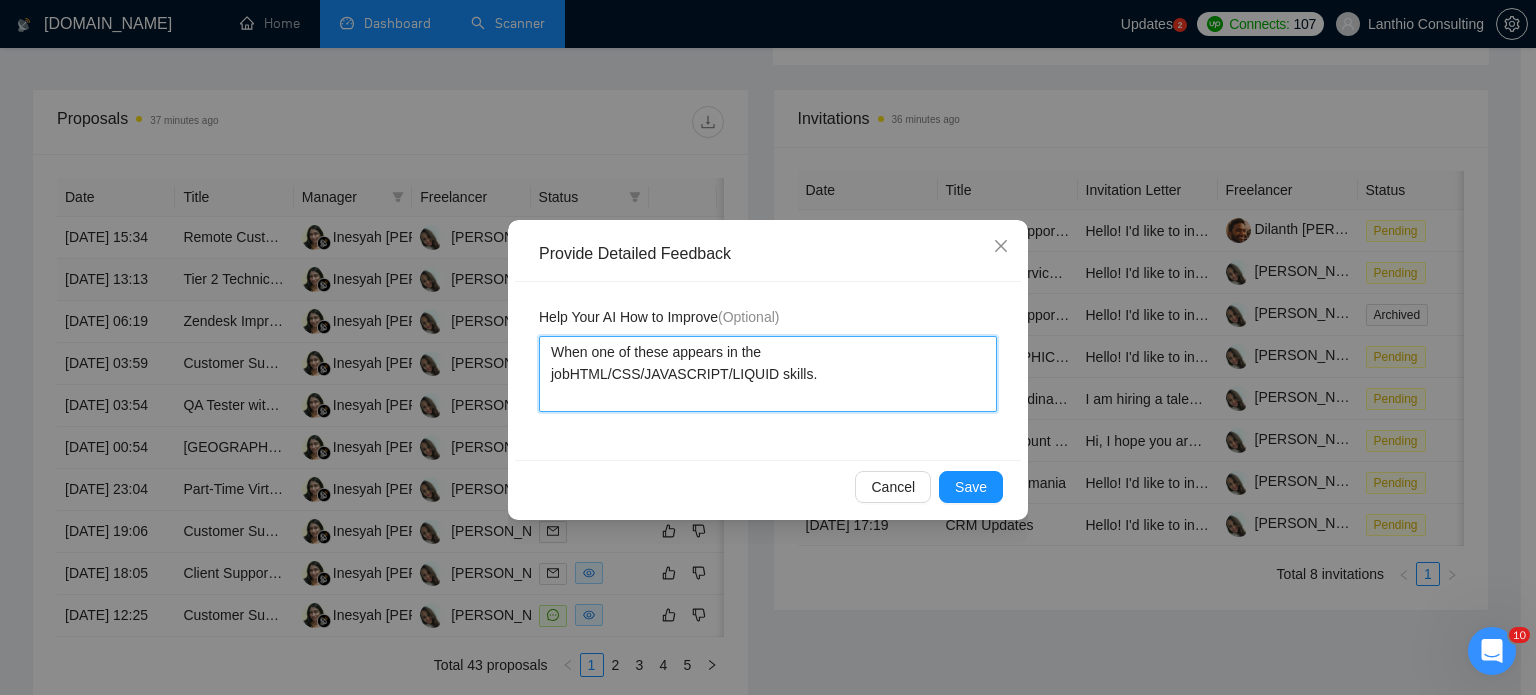 type 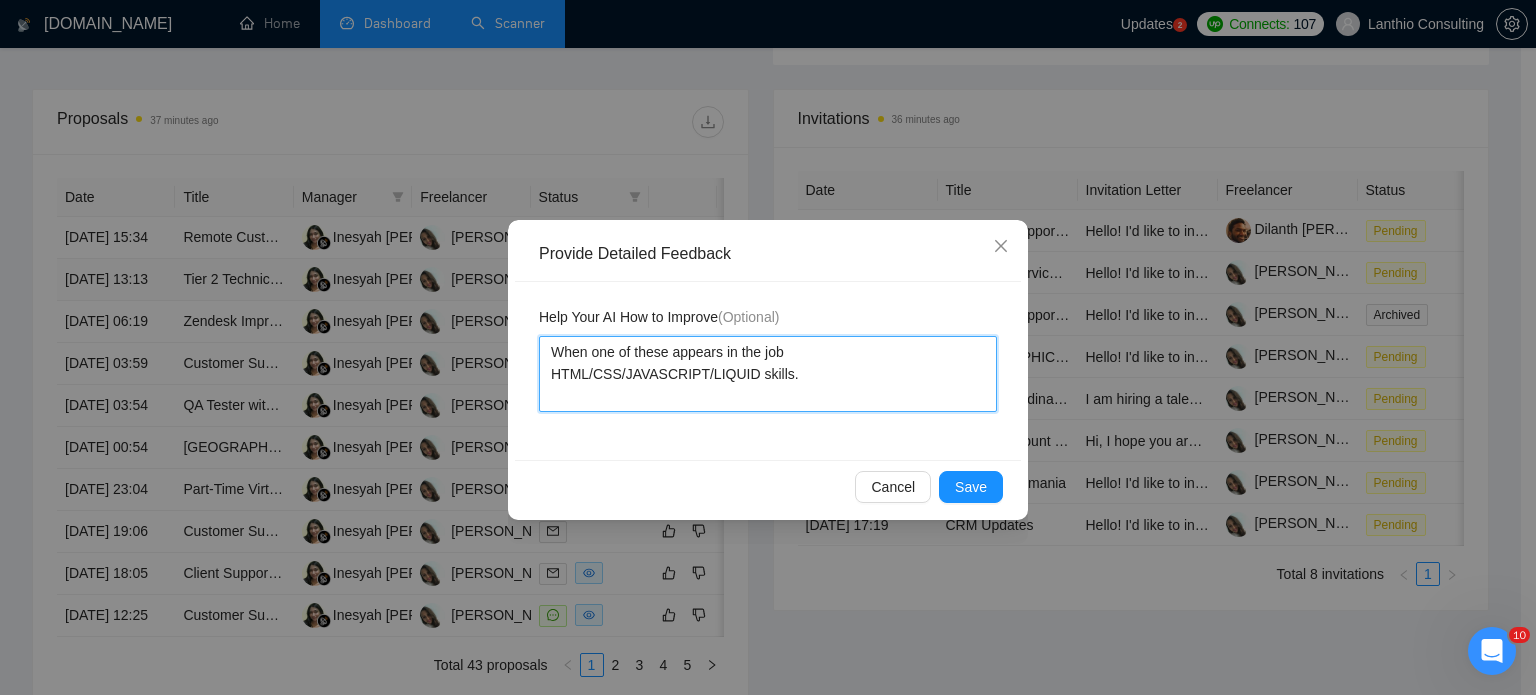 type 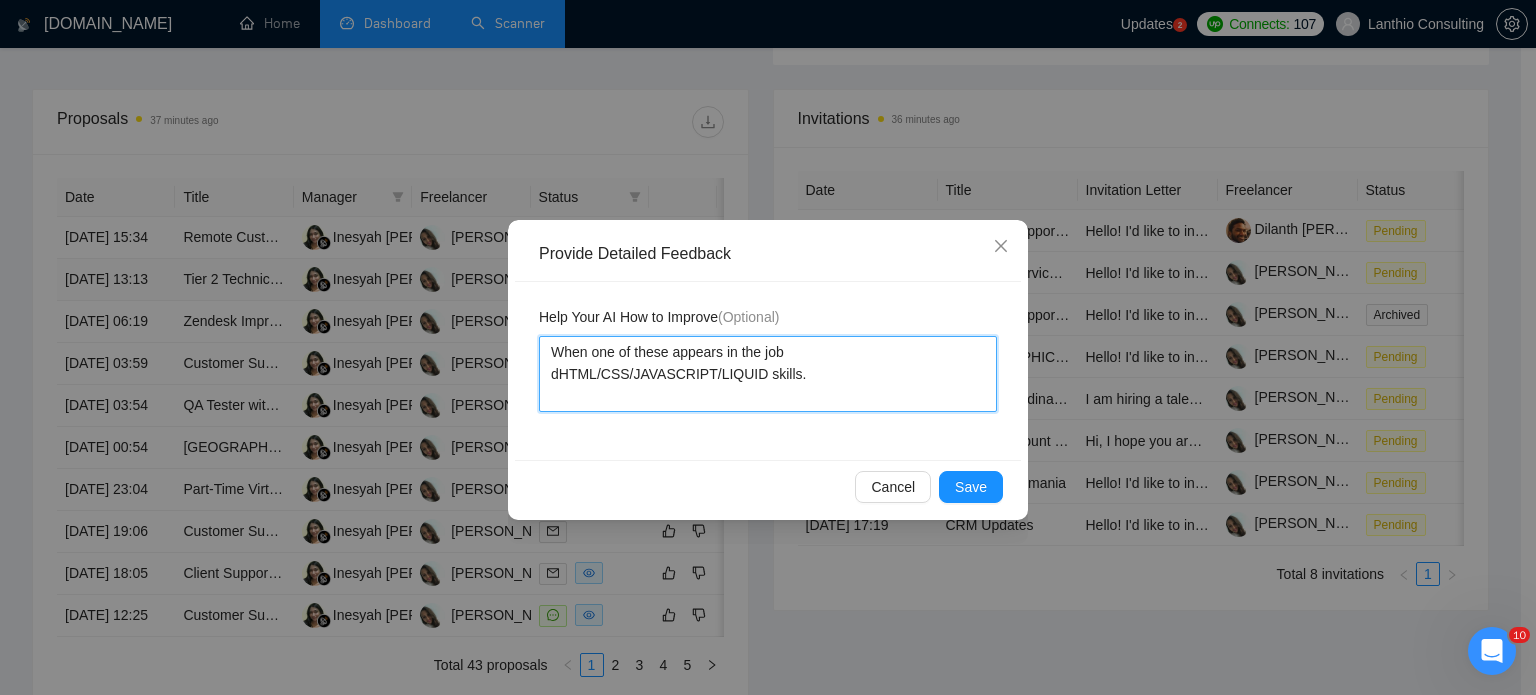 type 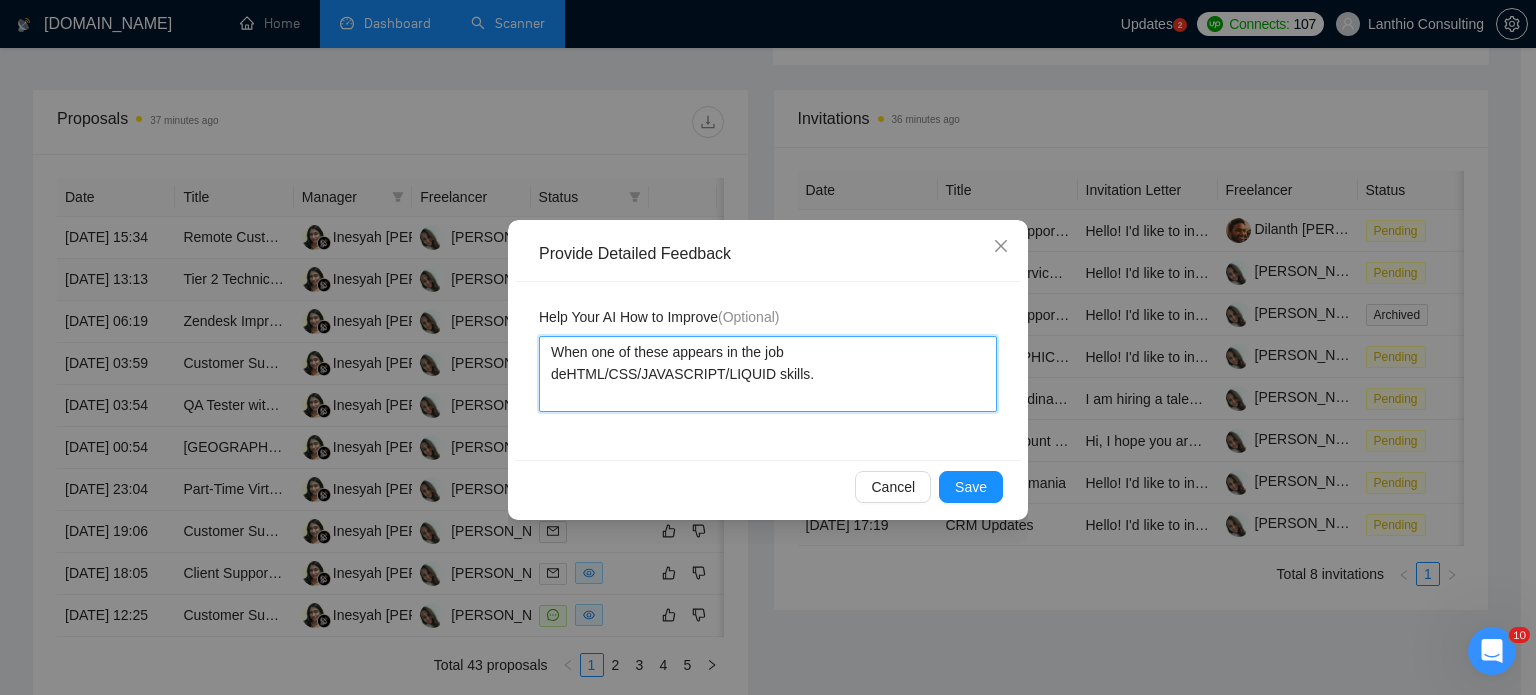 type 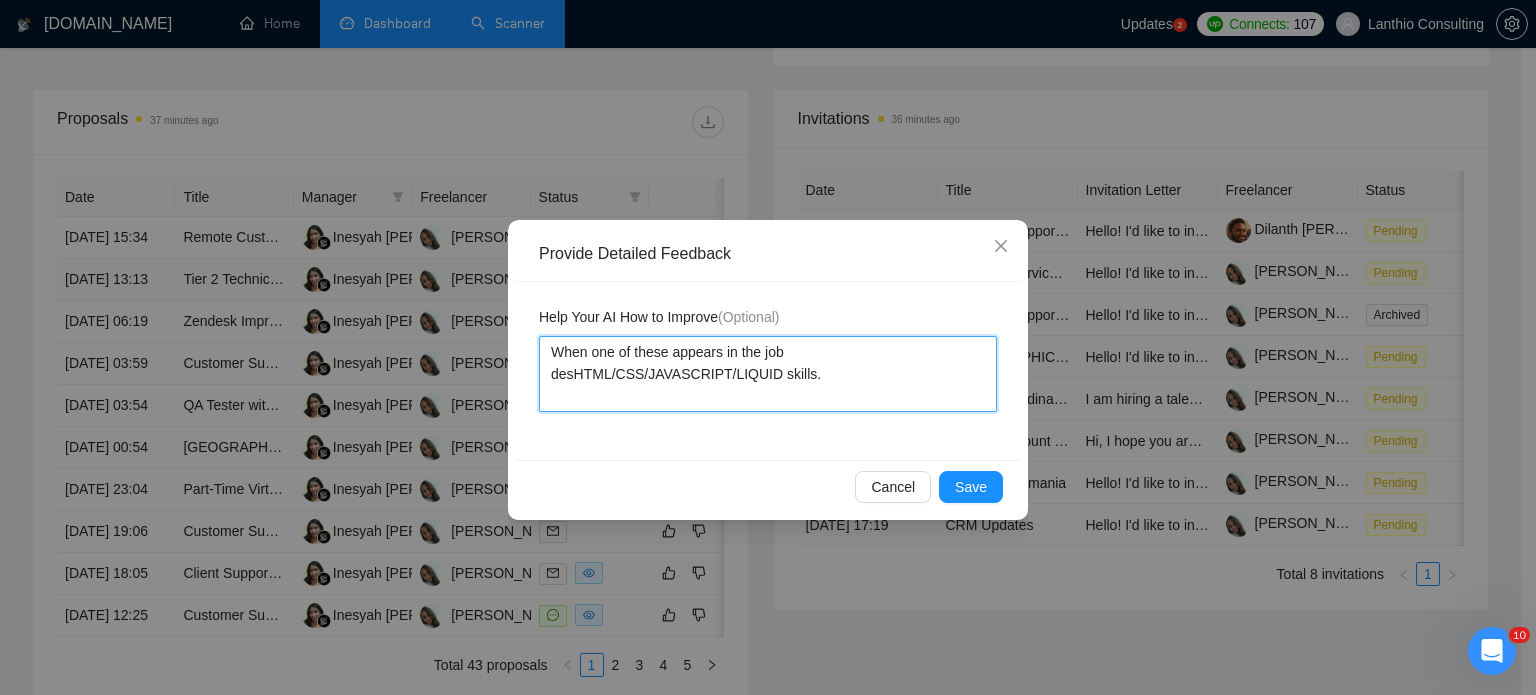 type 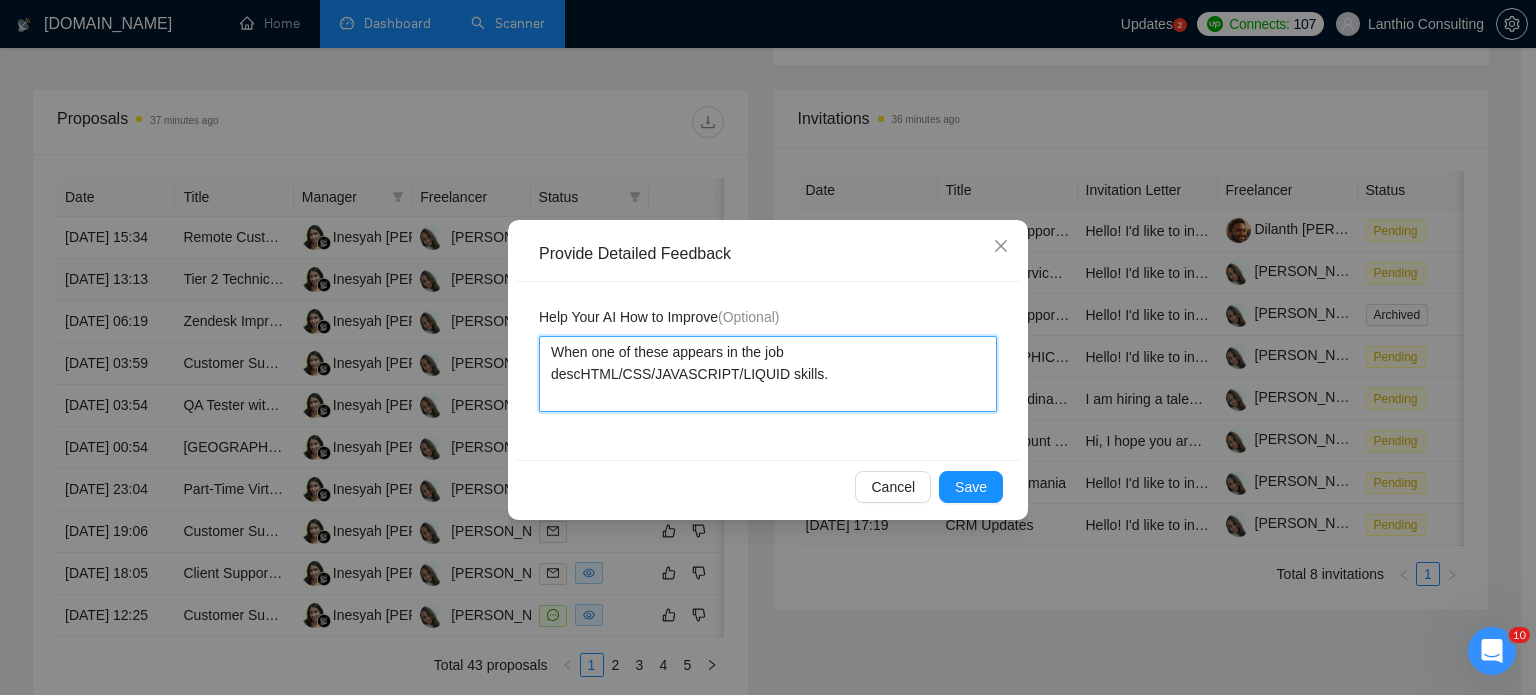 type 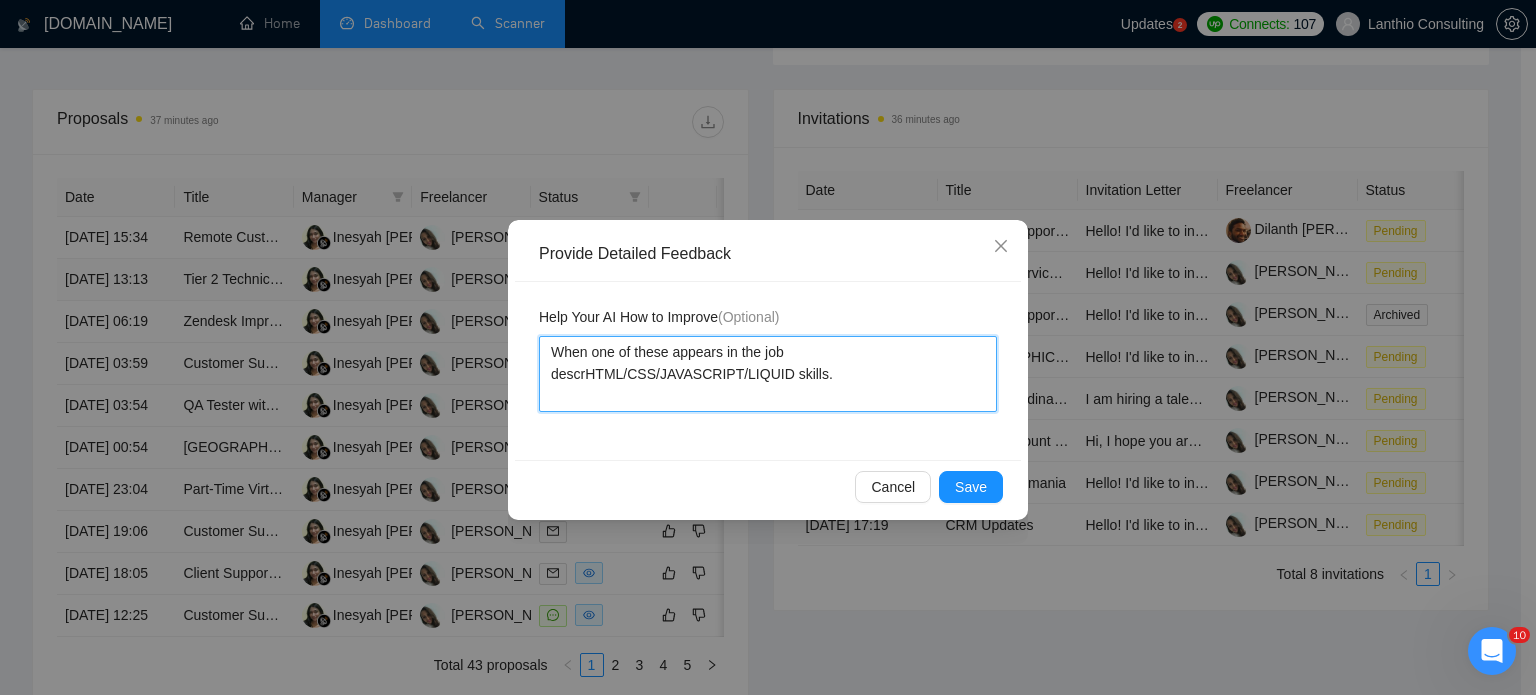 type 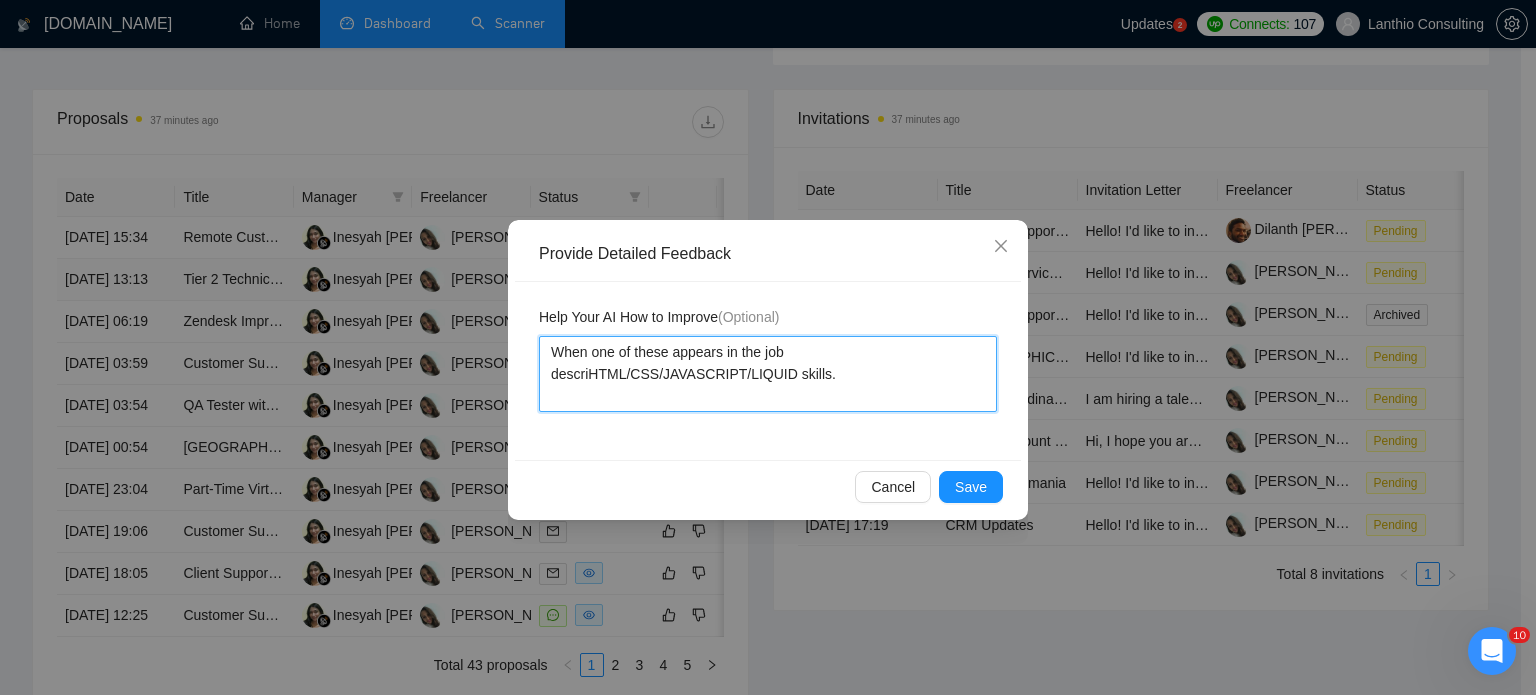 type 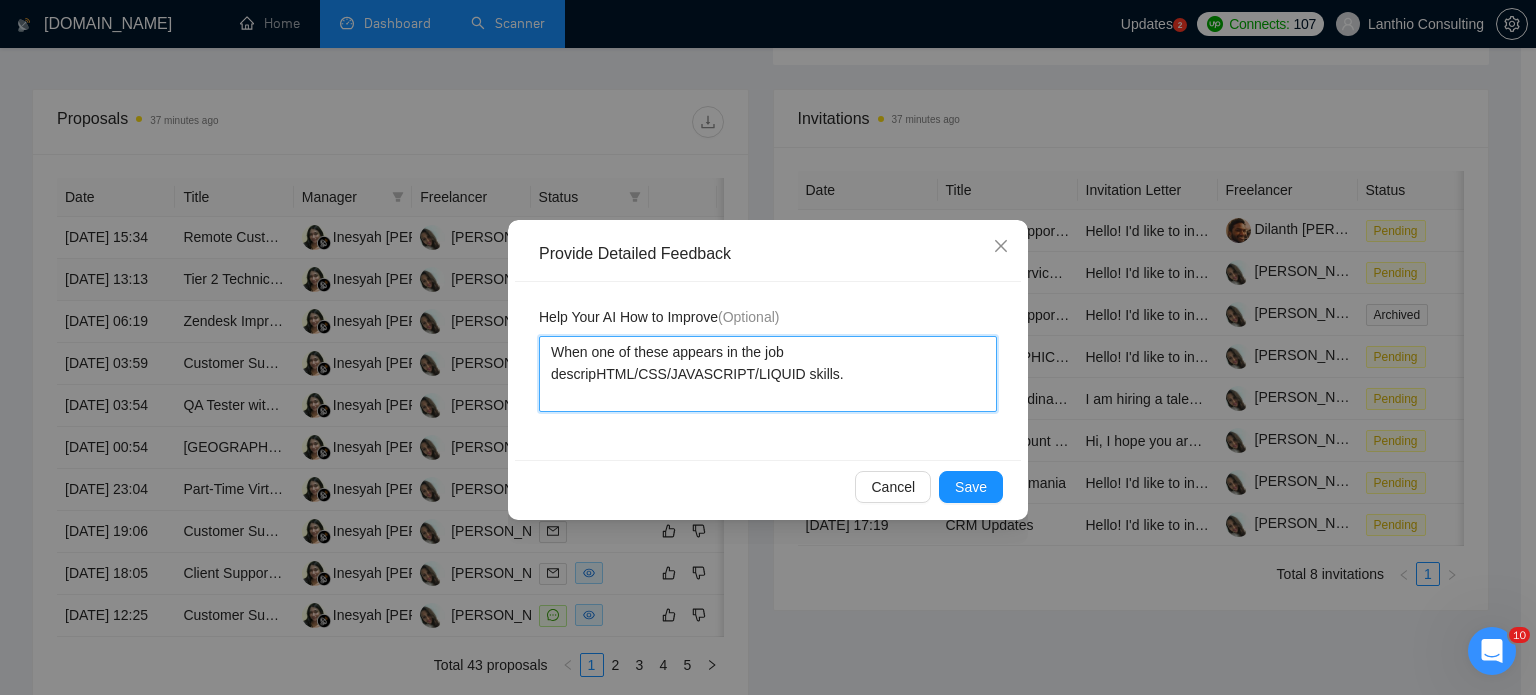 type 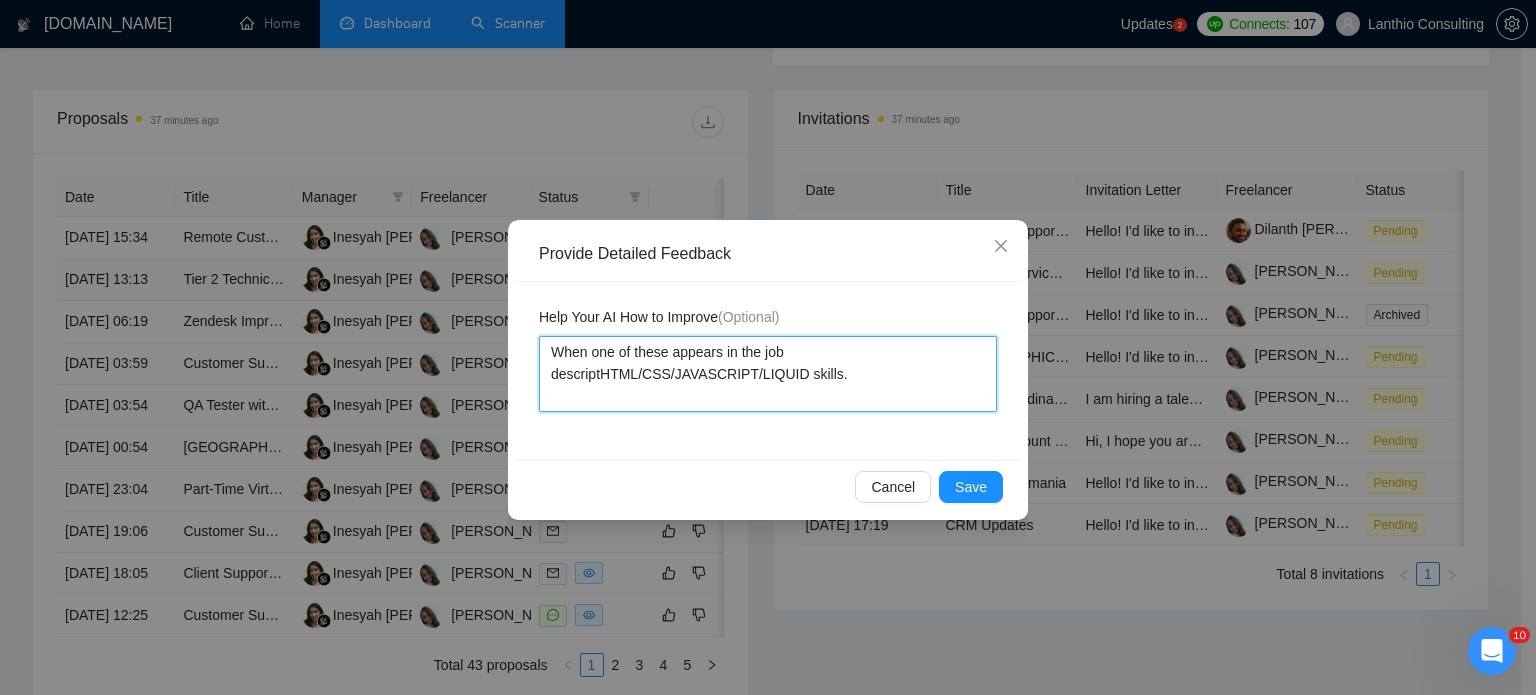 type 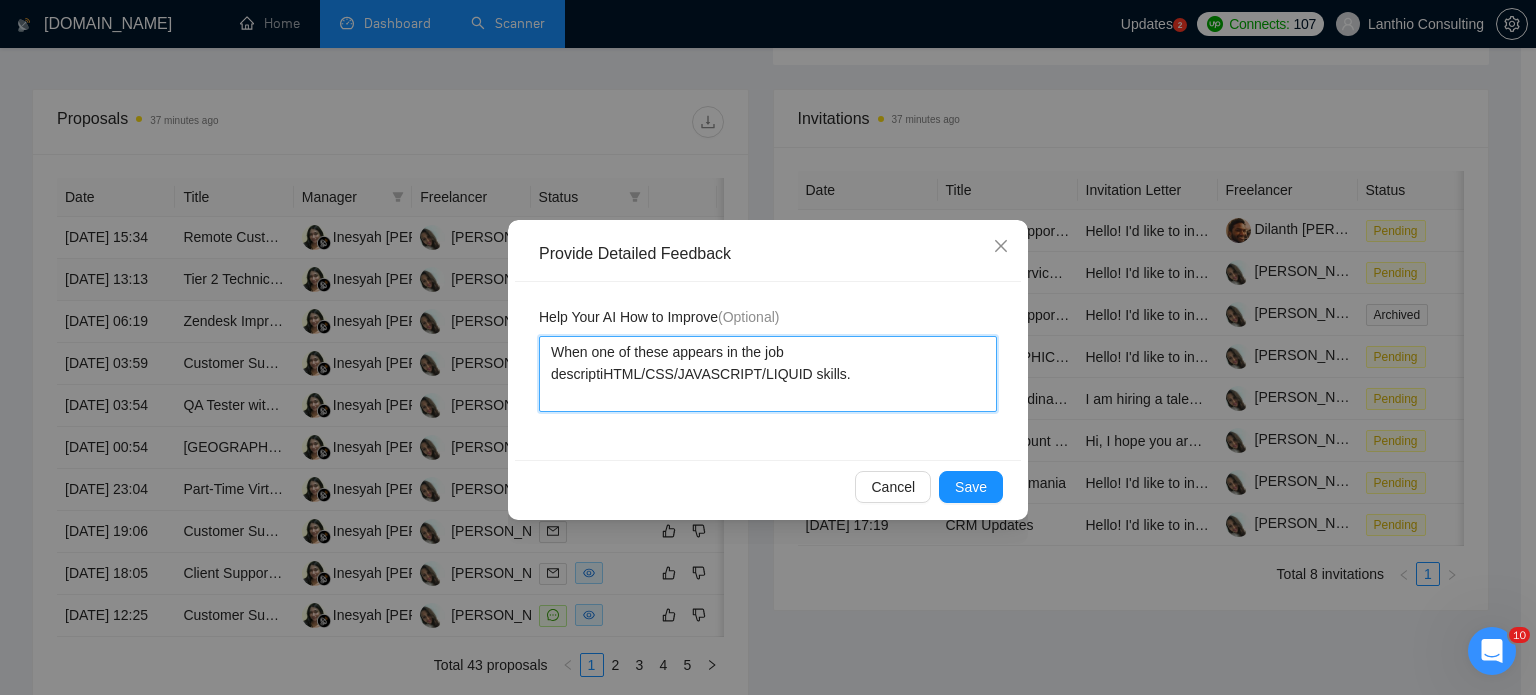 type 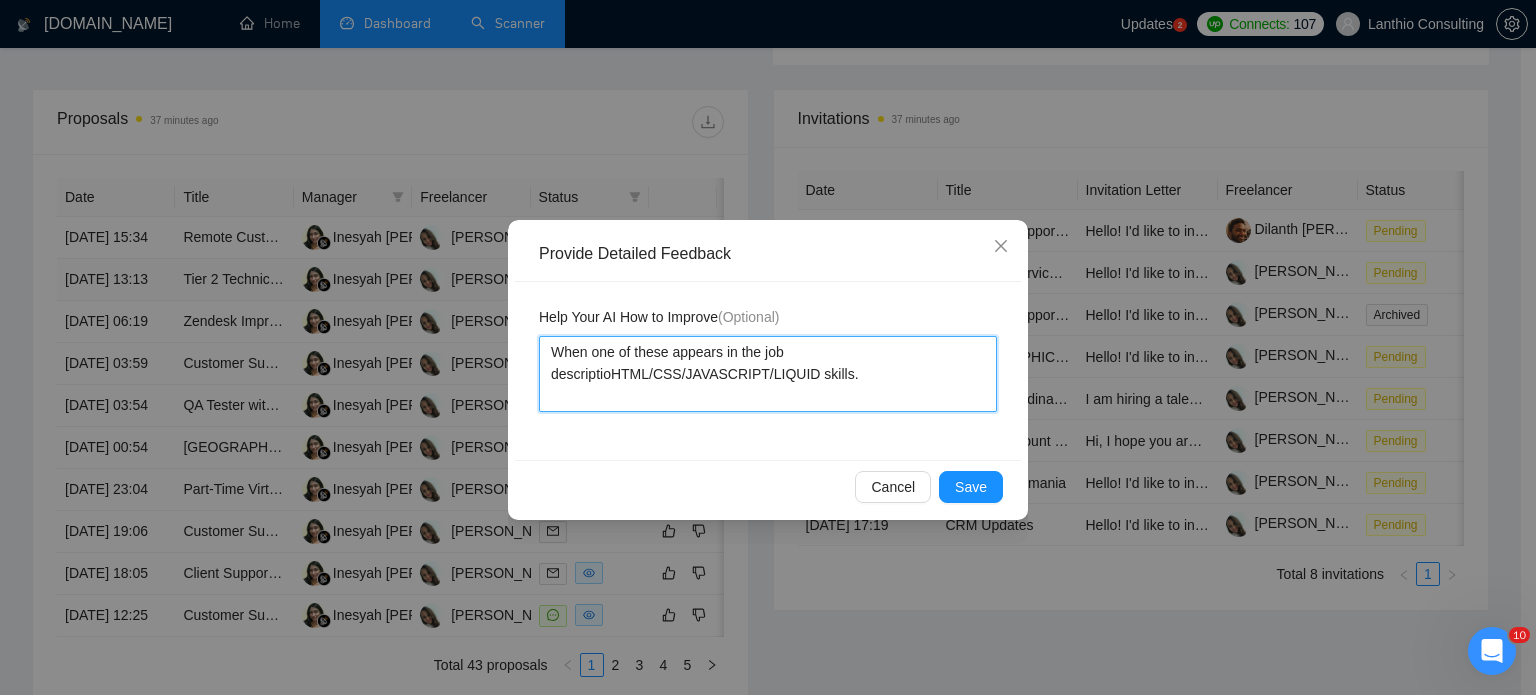 type 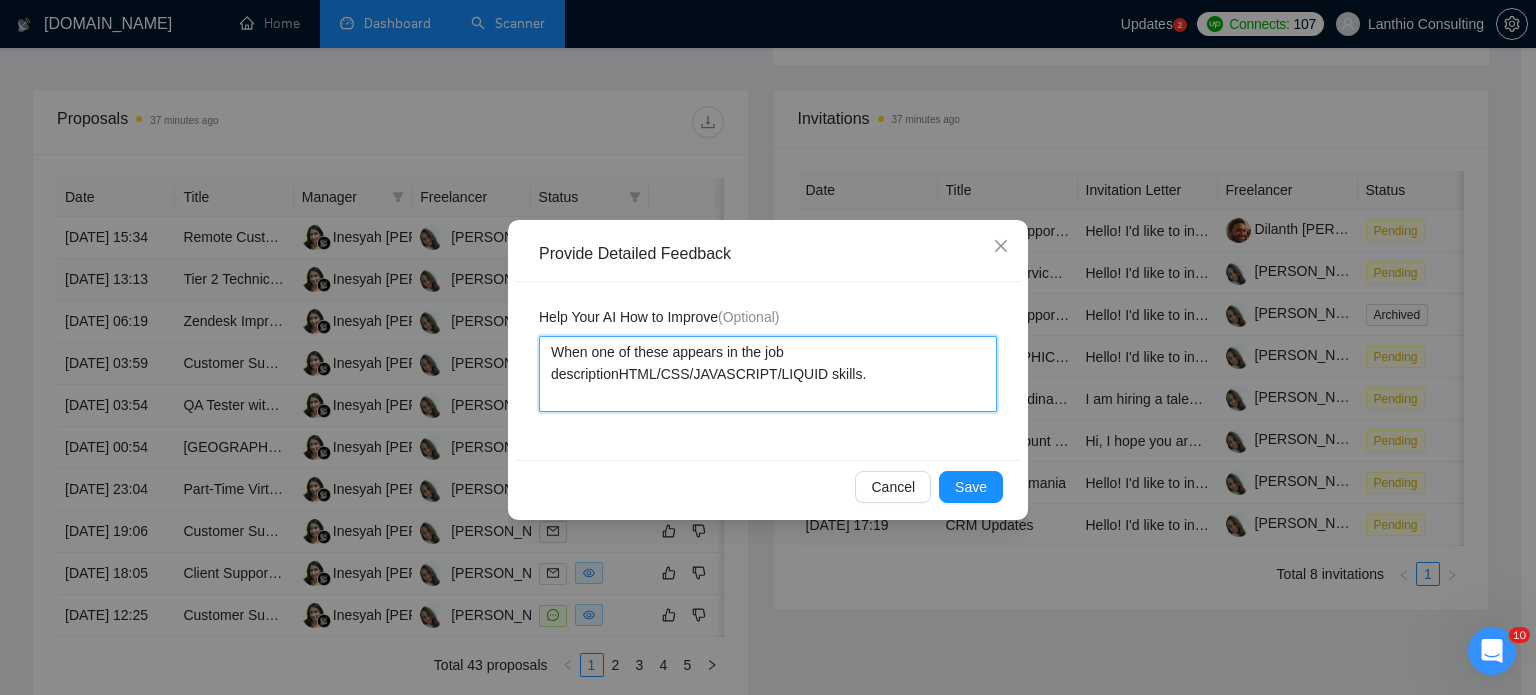 type 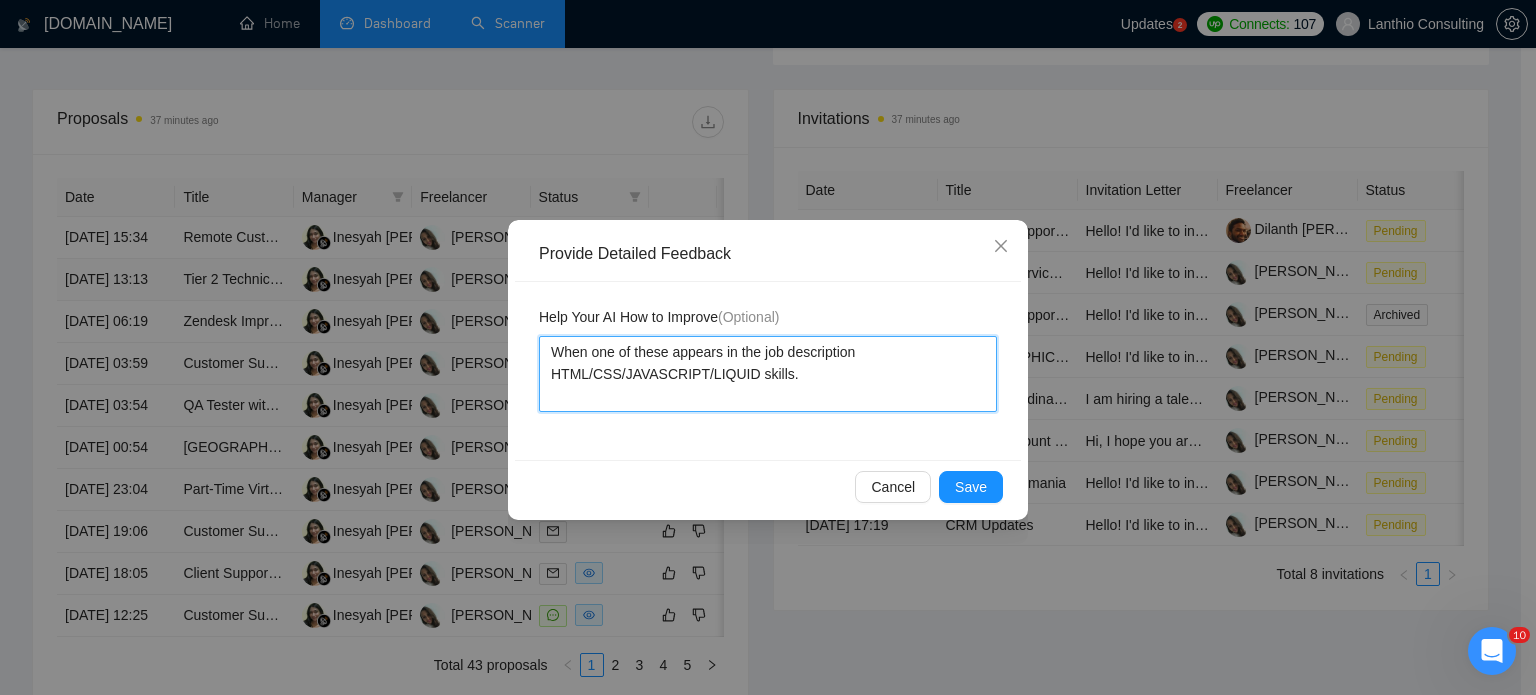 click on "When one of these appears in the job description HTML/CSS/JAVASCRIPT/LIQUID skills." at bounding box center (768, 374) 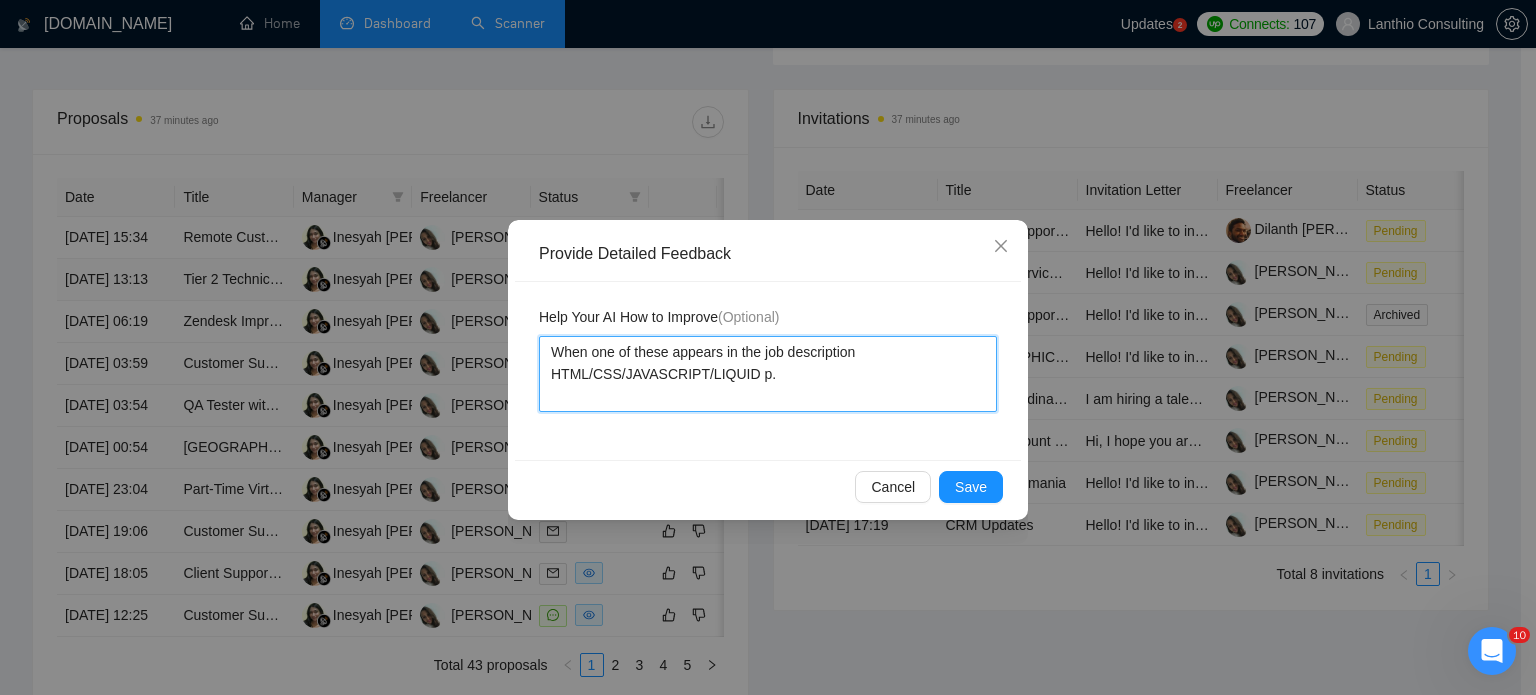 type 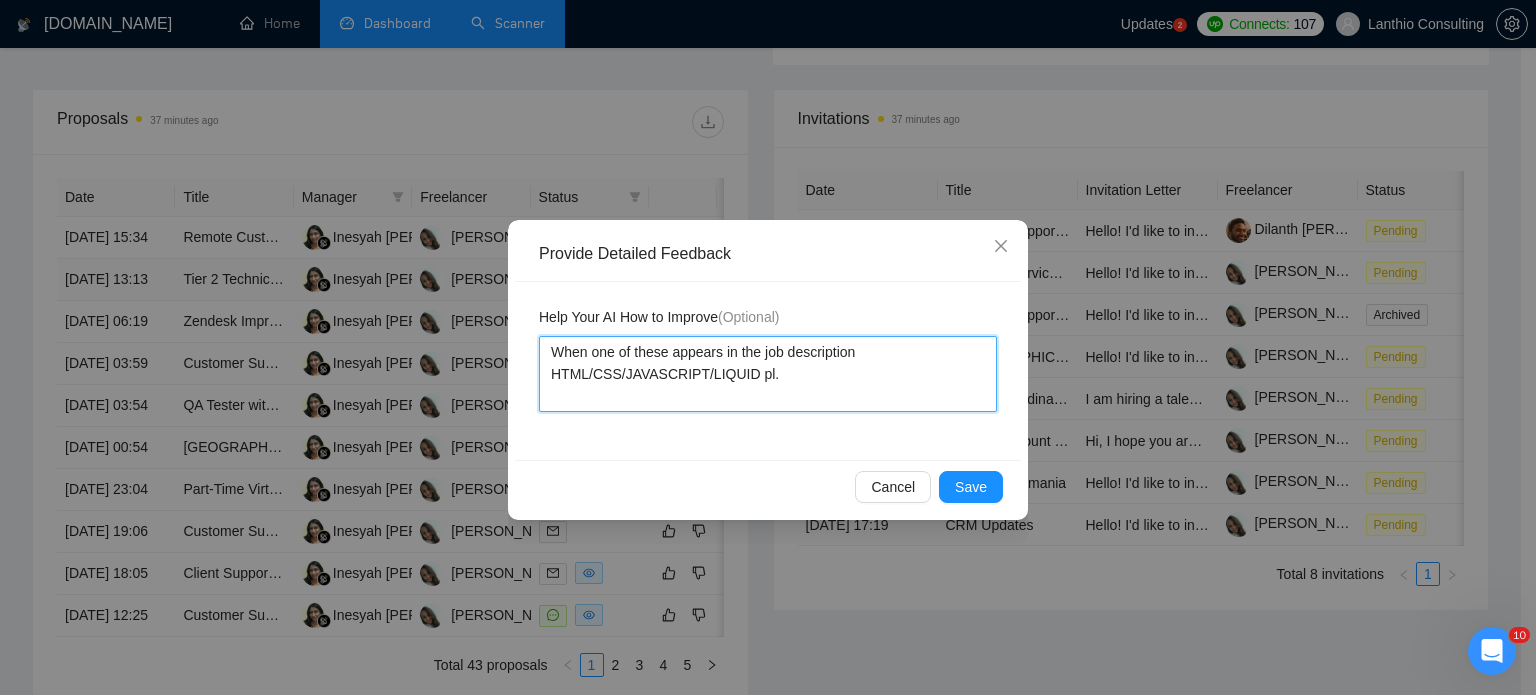 type 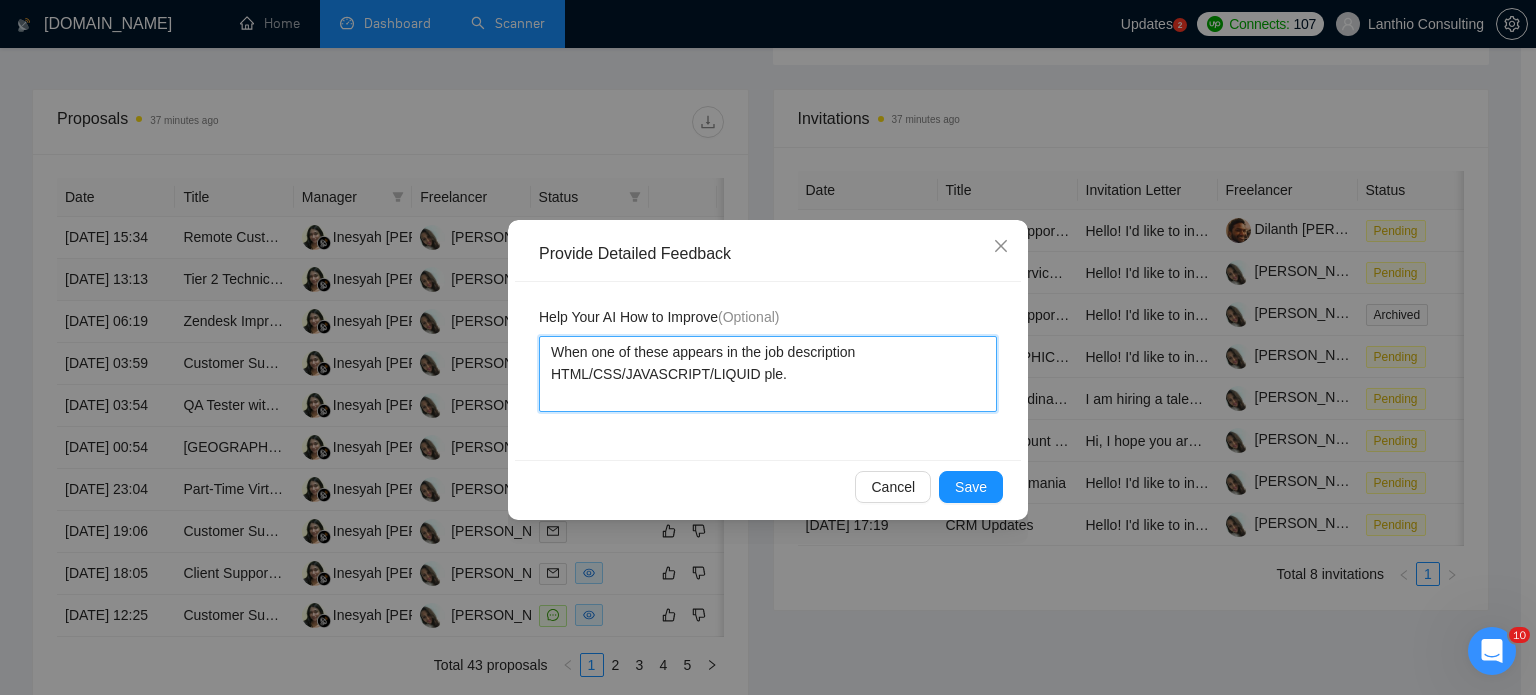 type 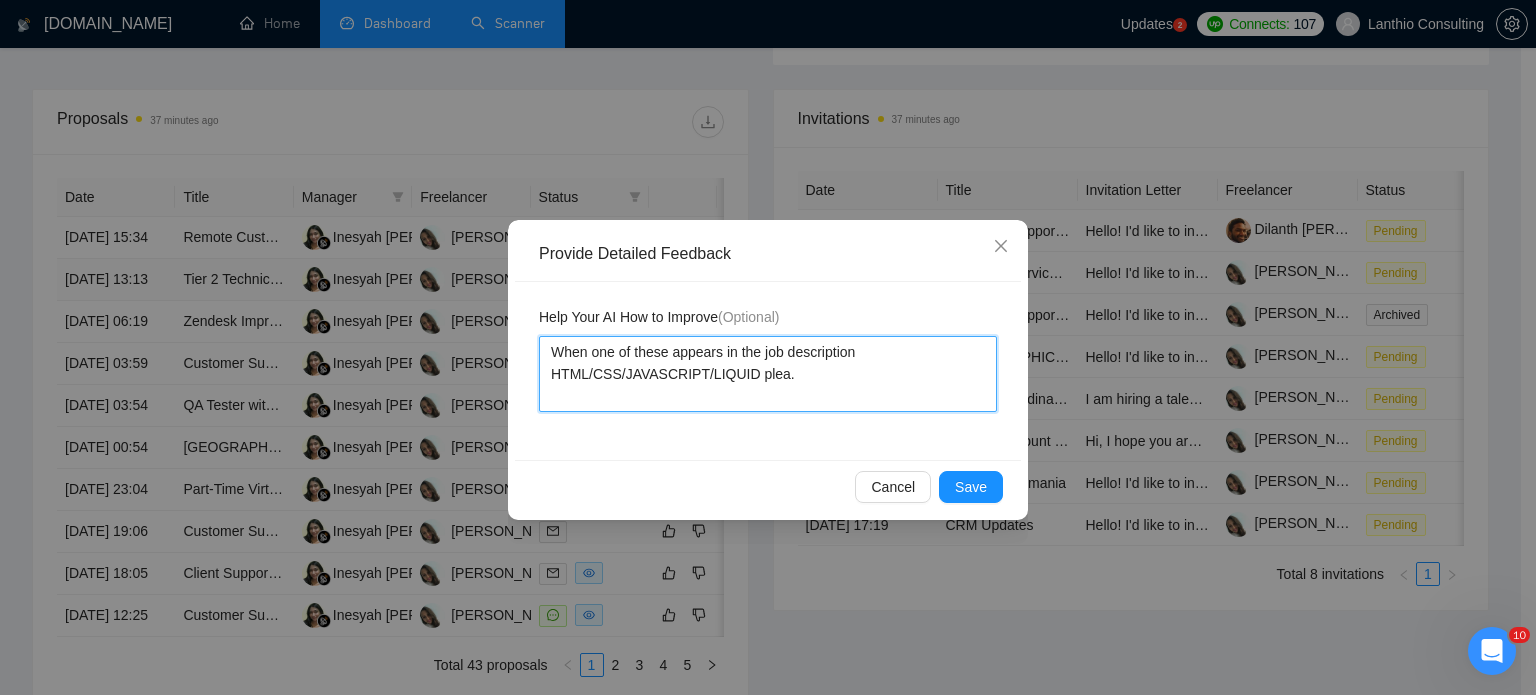 type 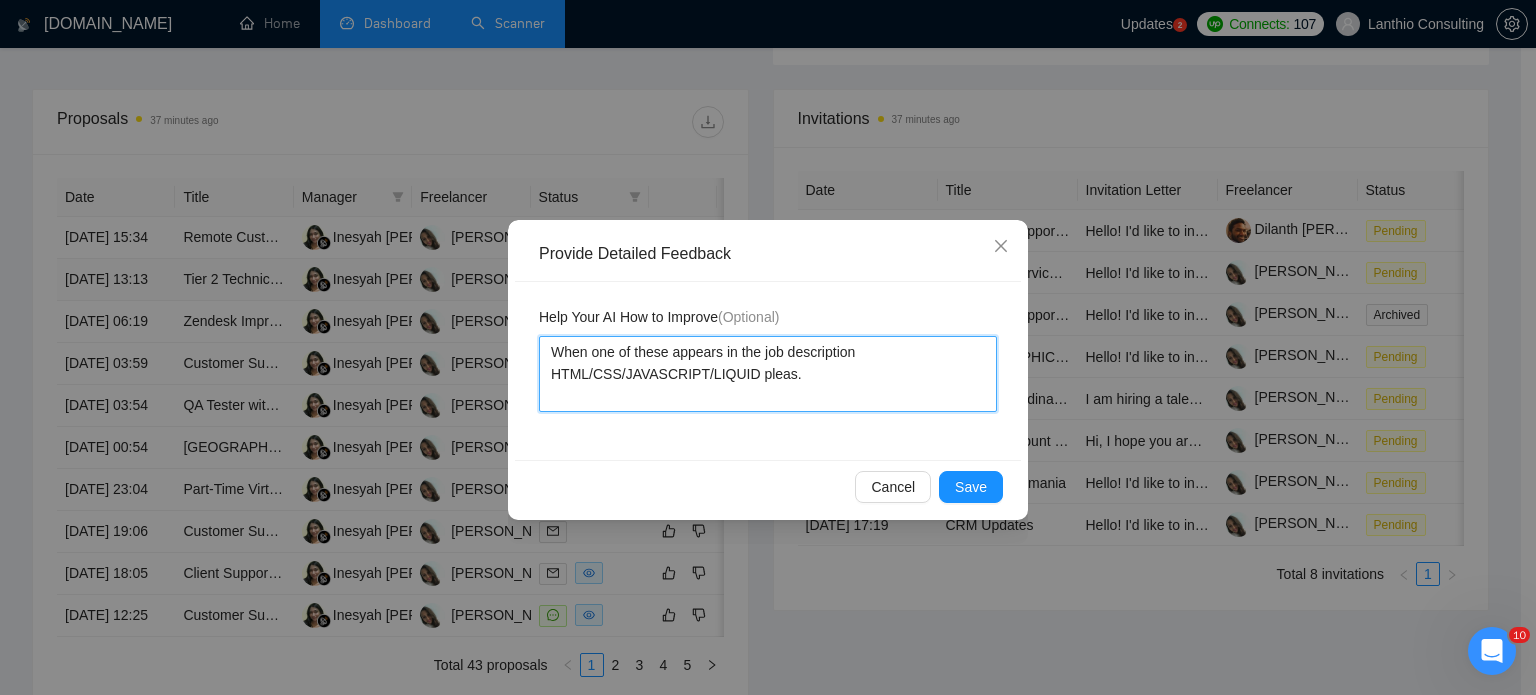 type 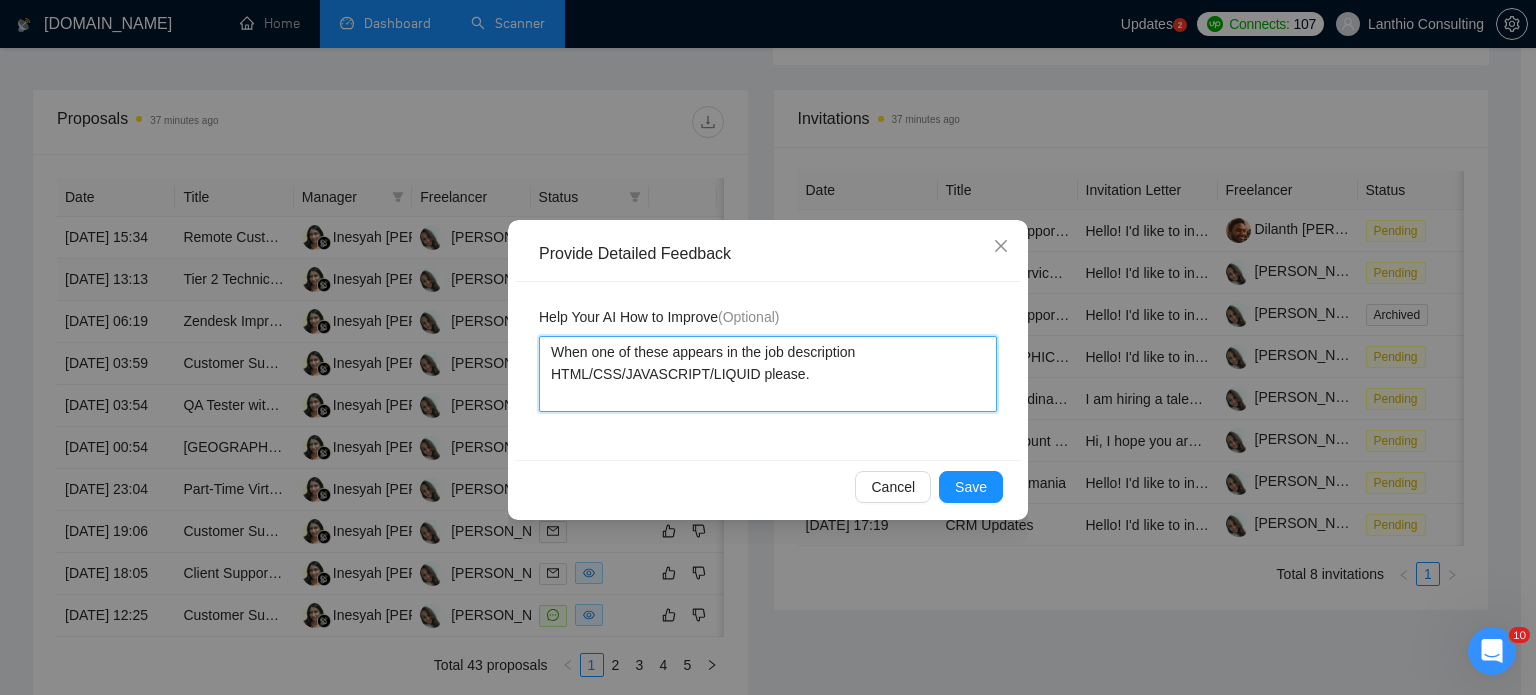 type 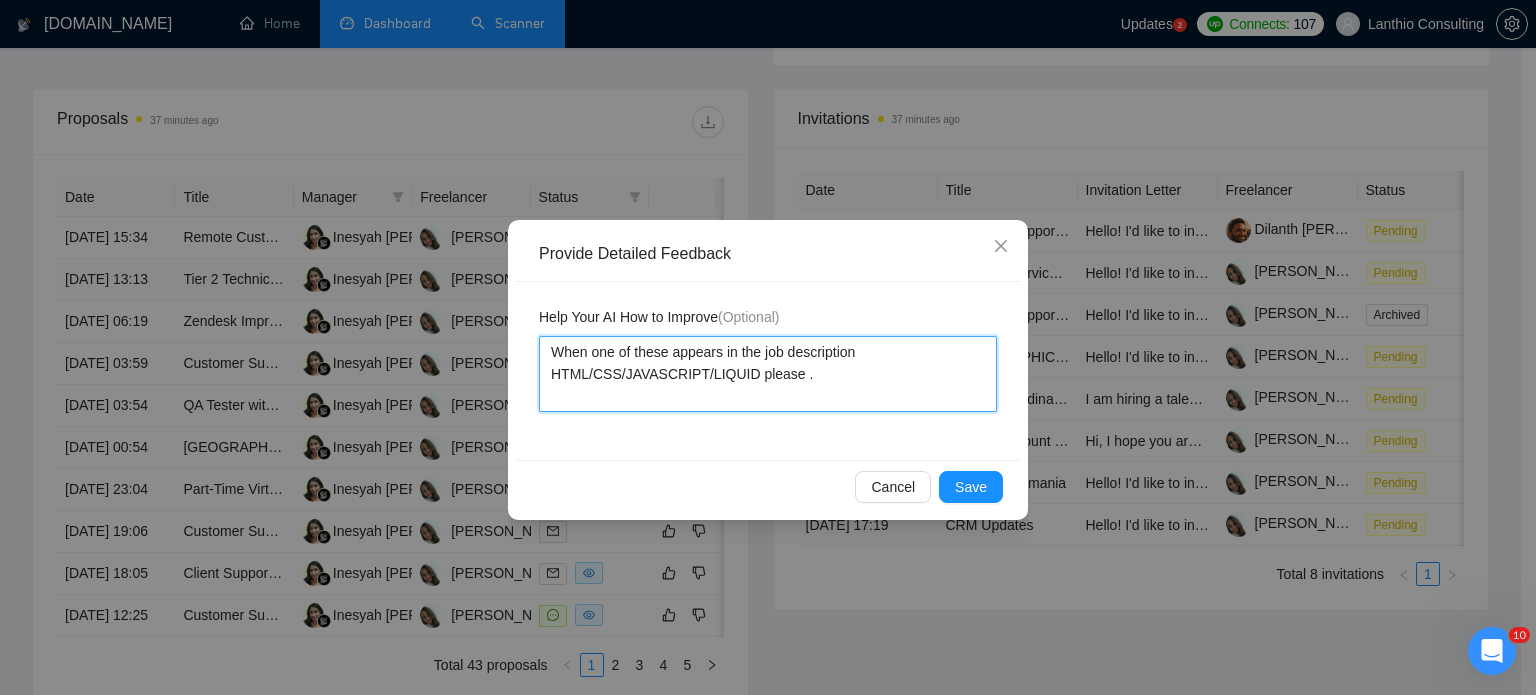 type 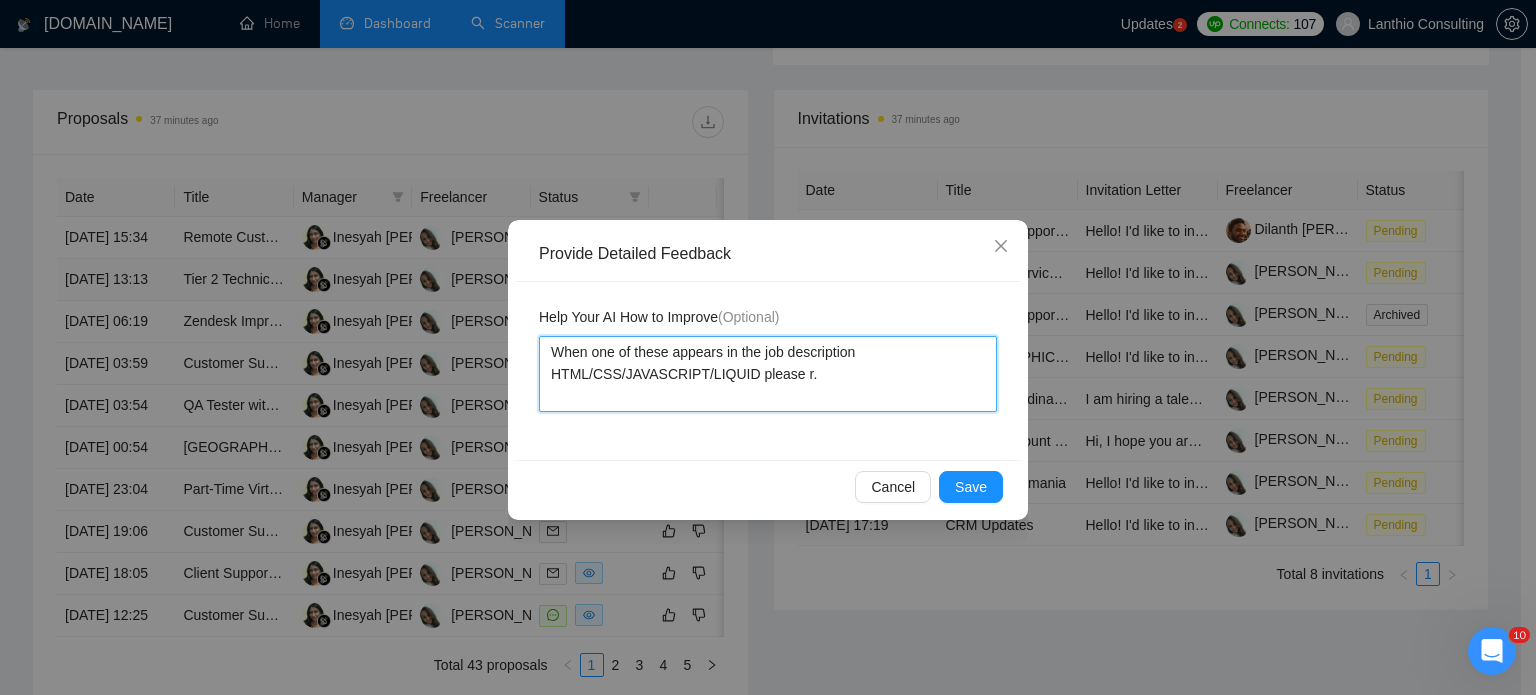 type 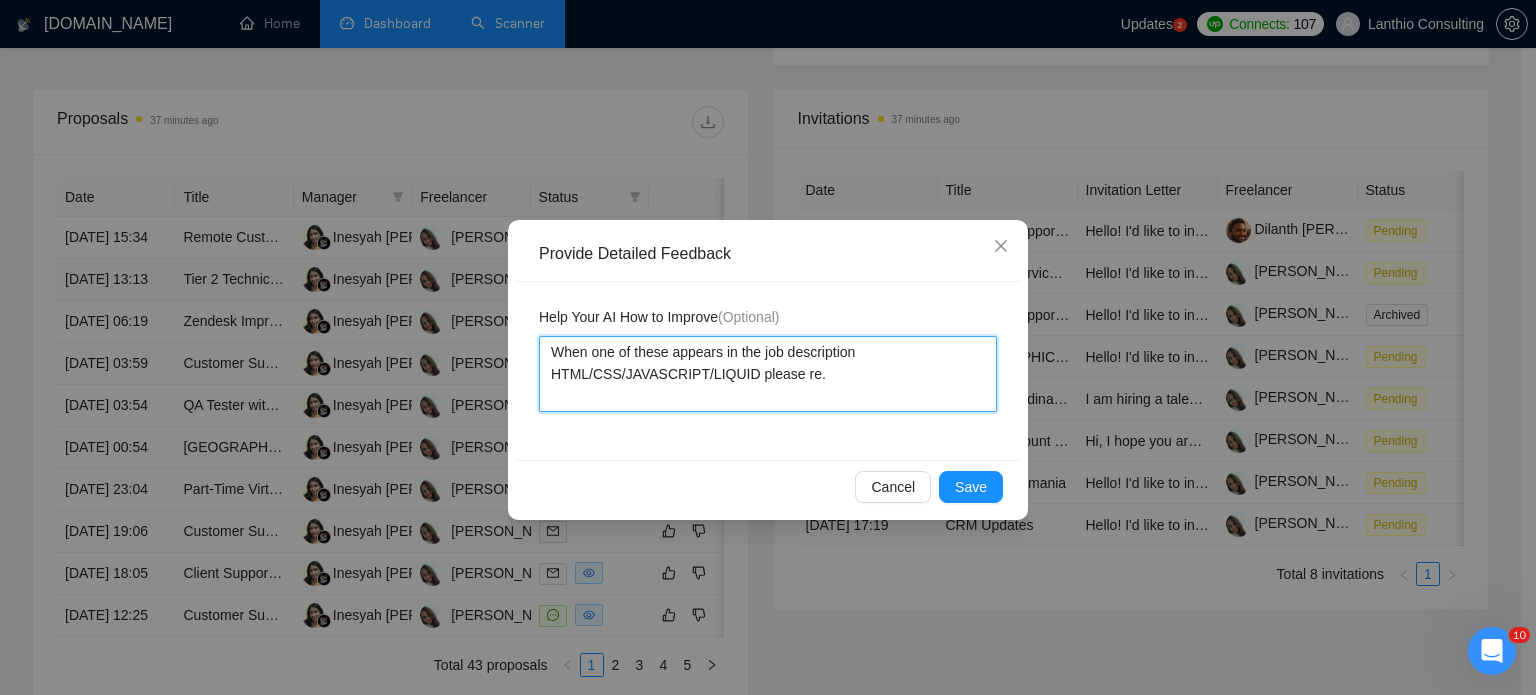 type 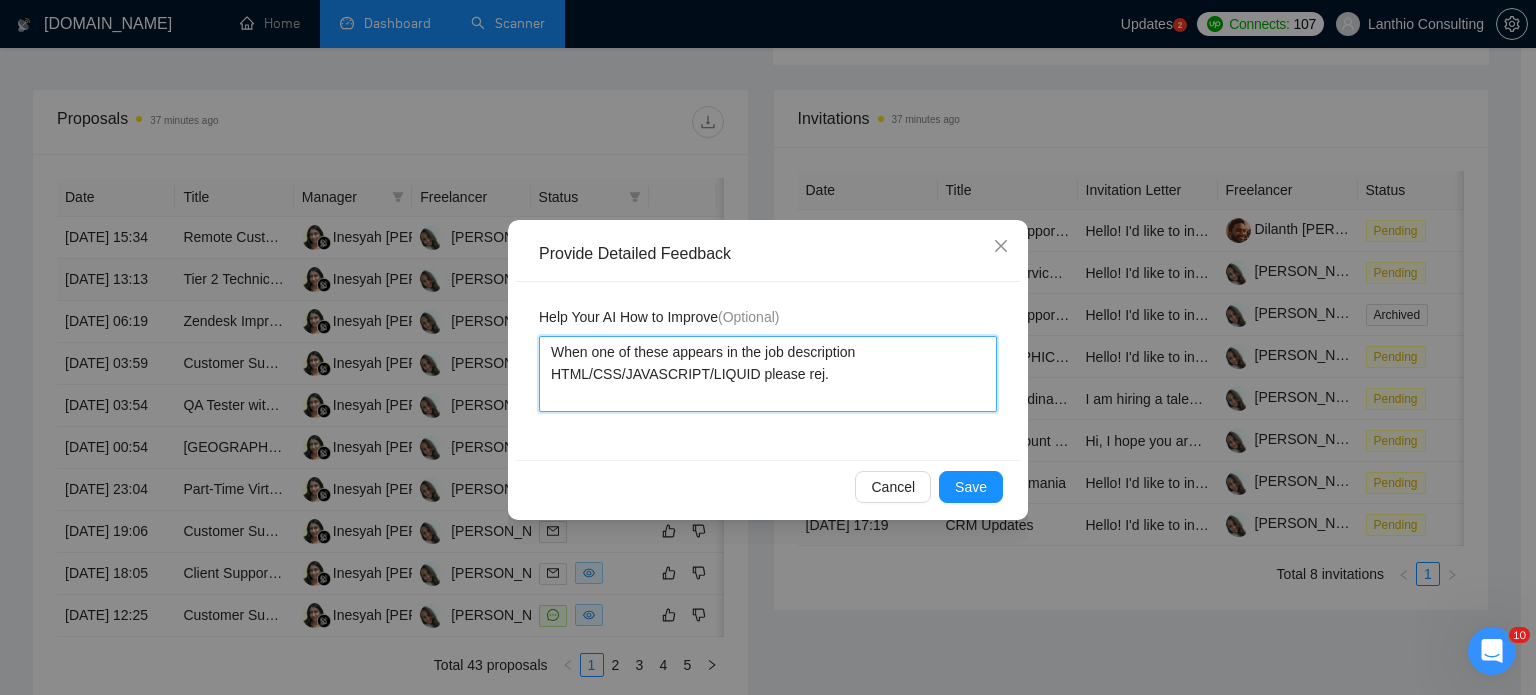 type 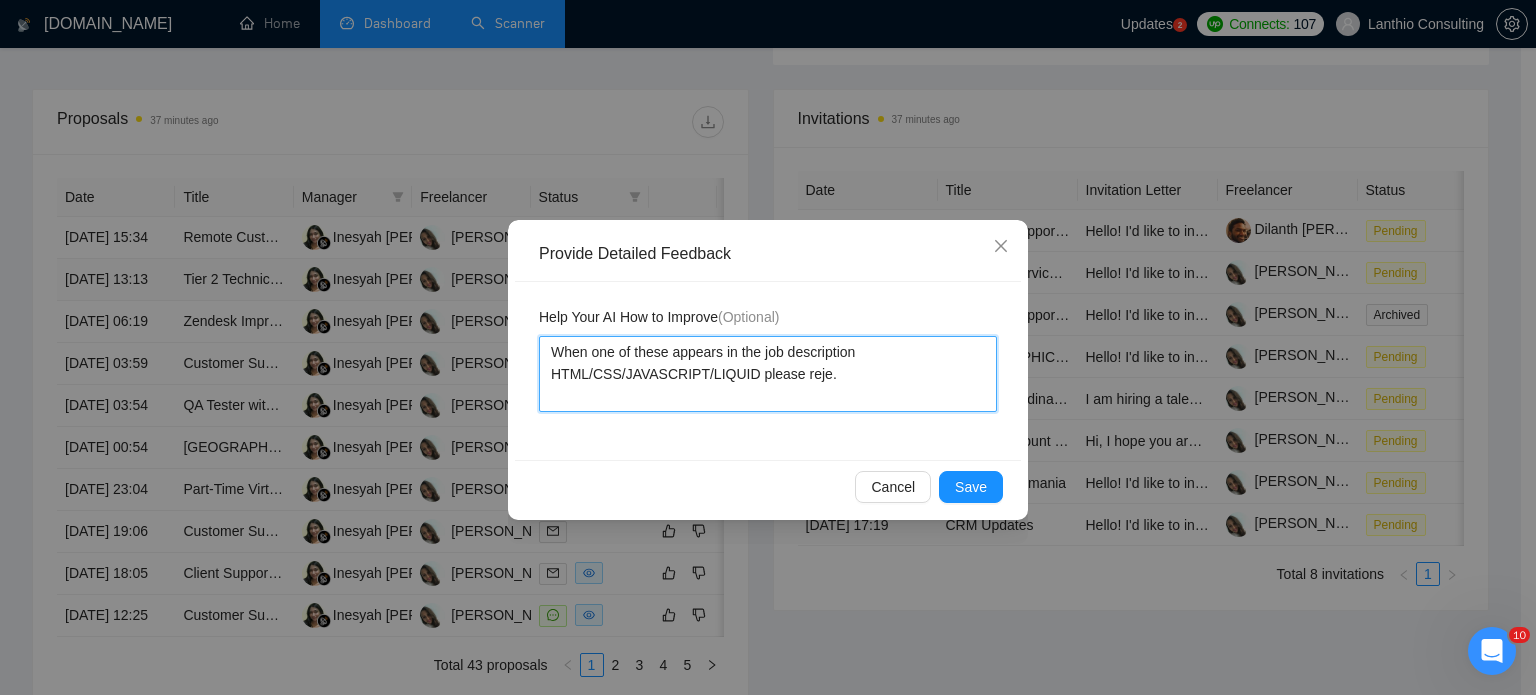 type 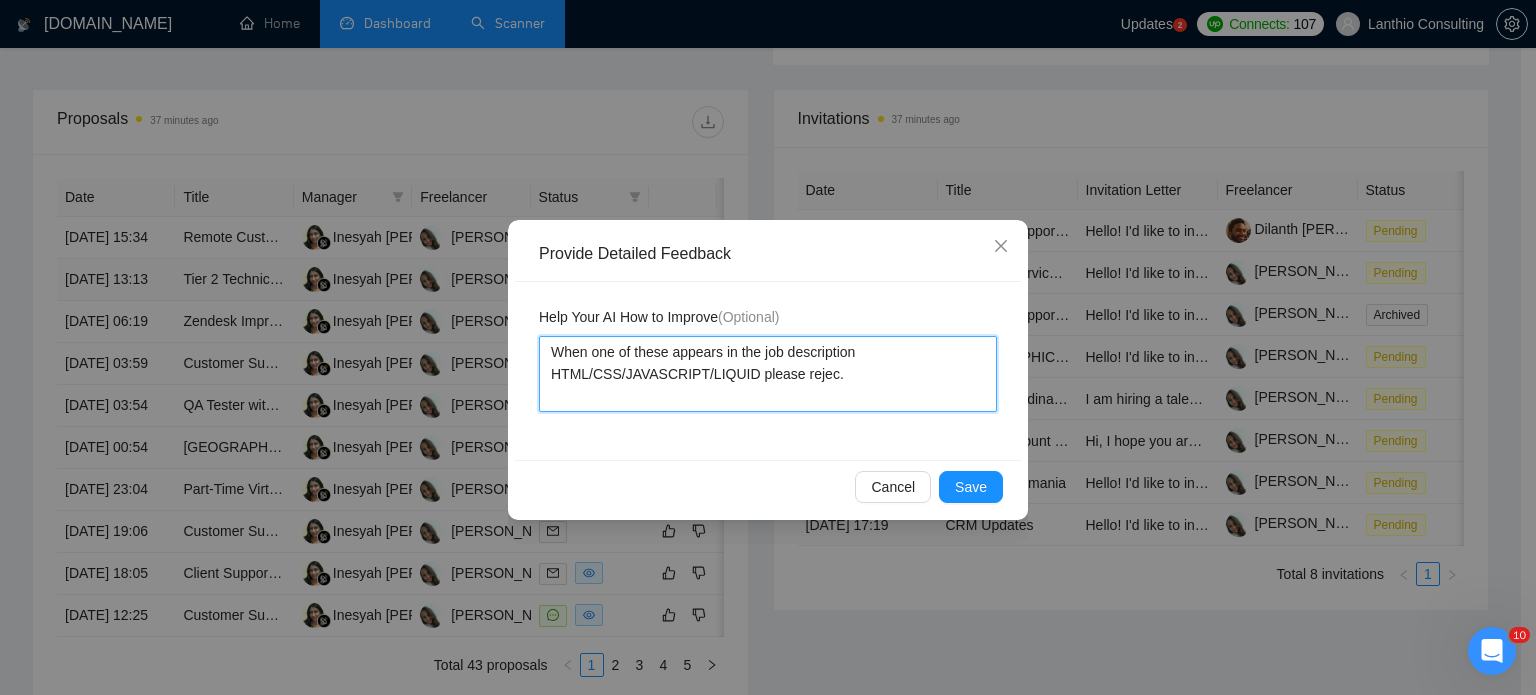 type 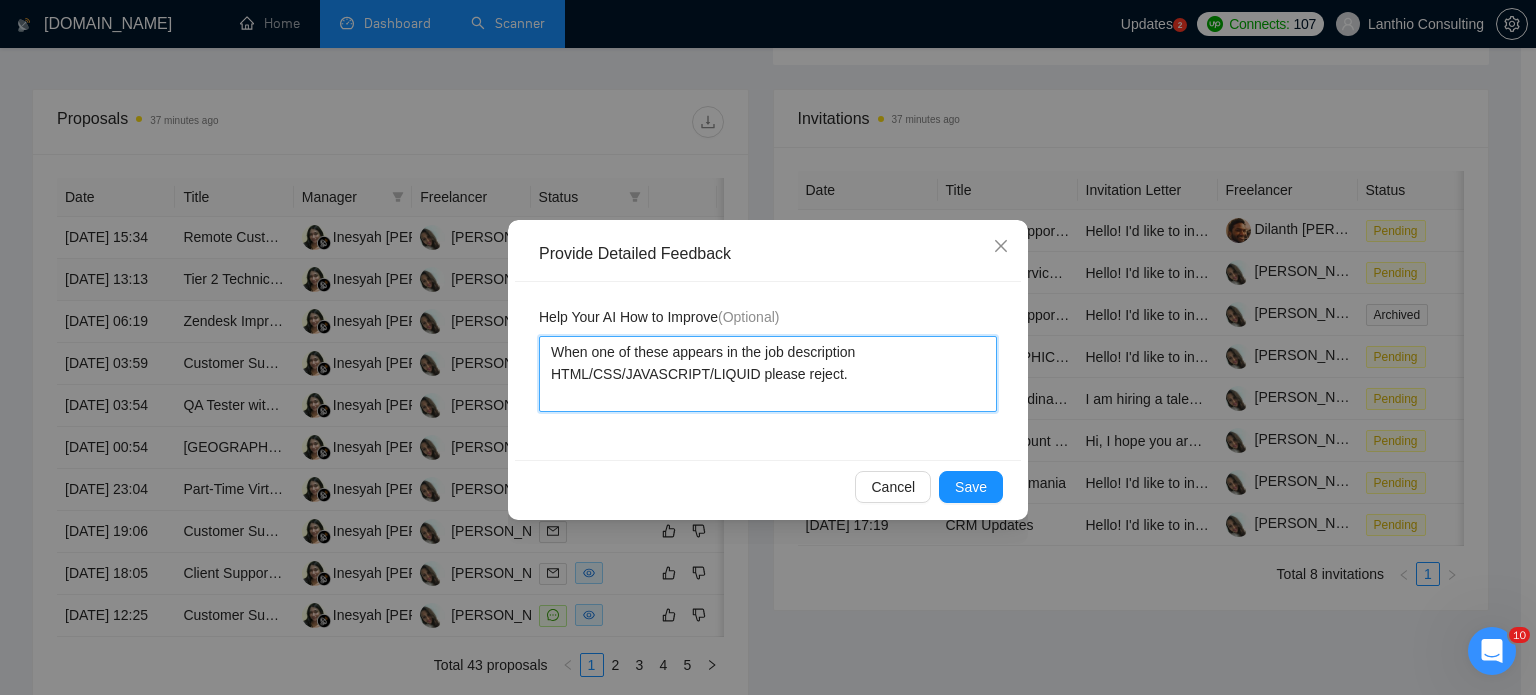 type 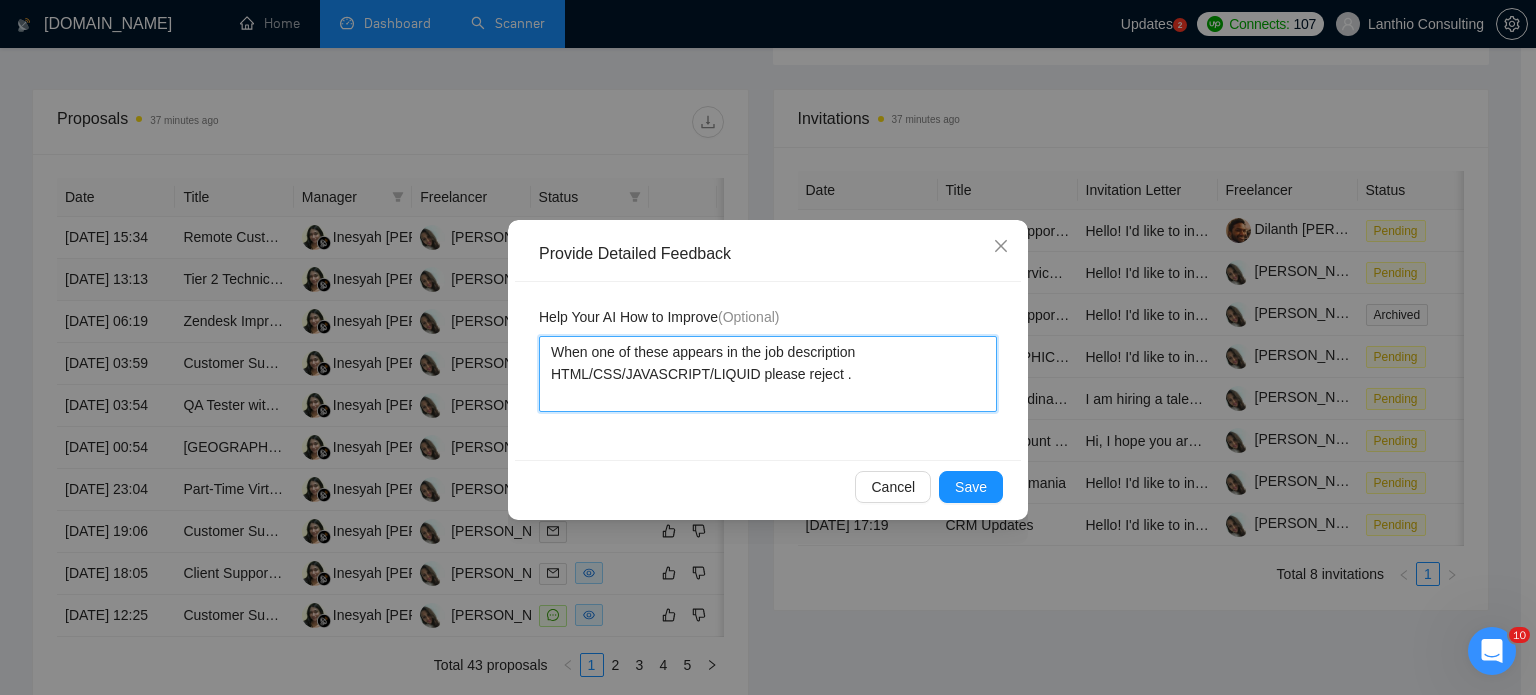 type 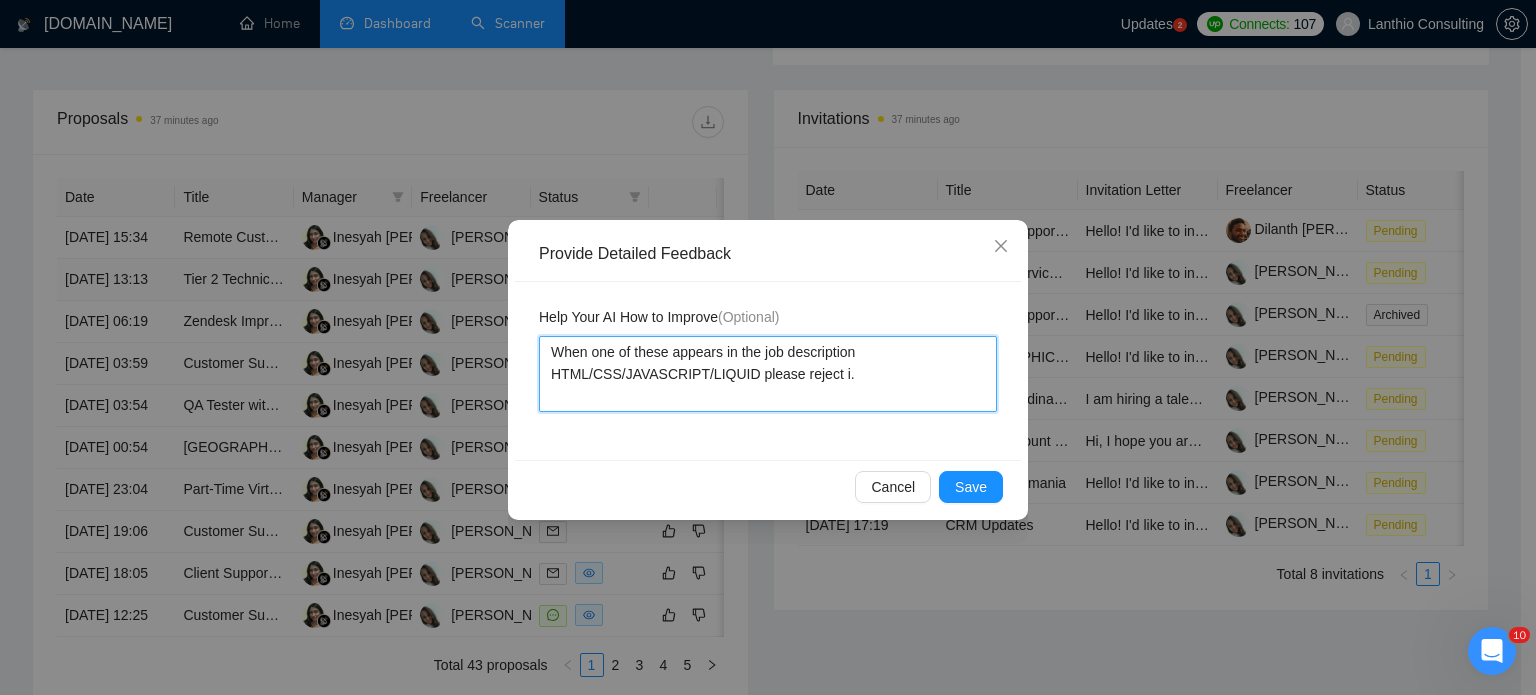 type 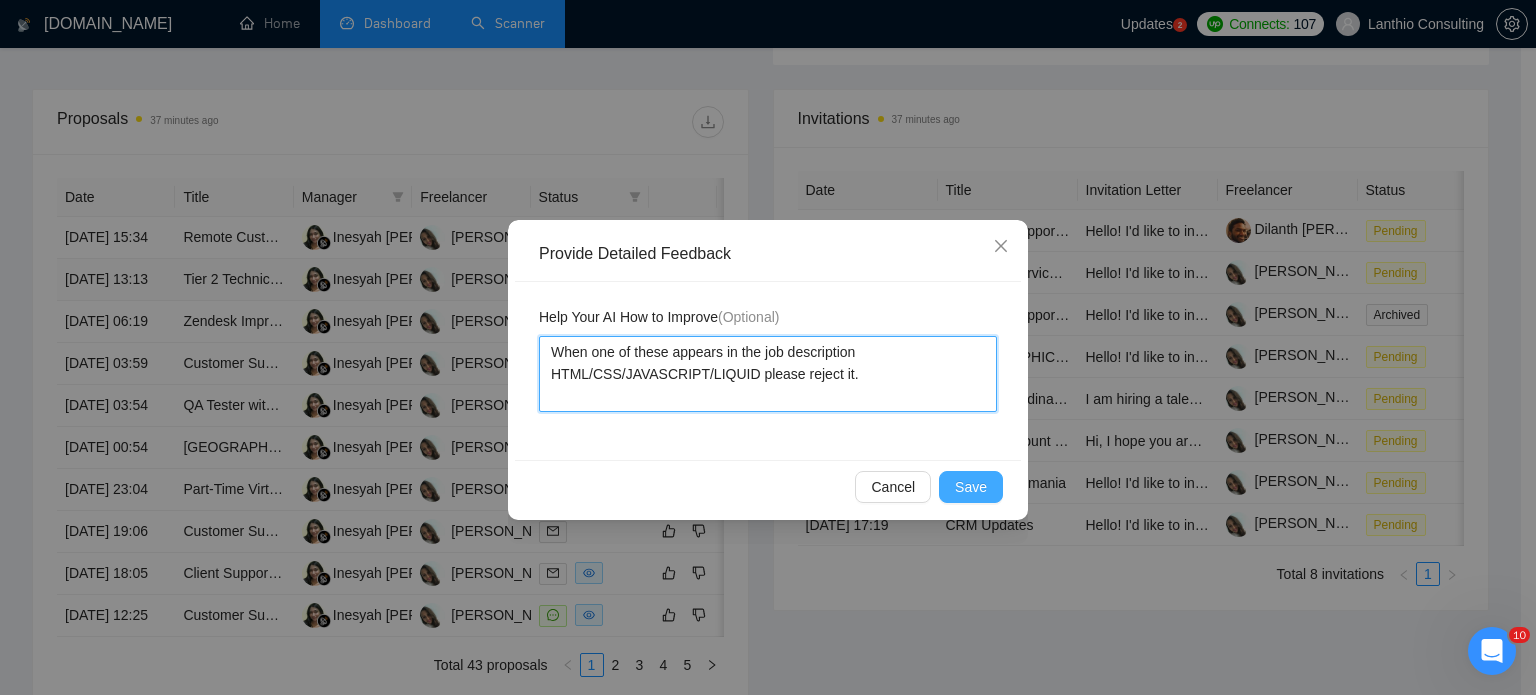 type on "When one of these appears in the job description HTML/CSS/JAVASCRIPT/LIQUID please reject it." 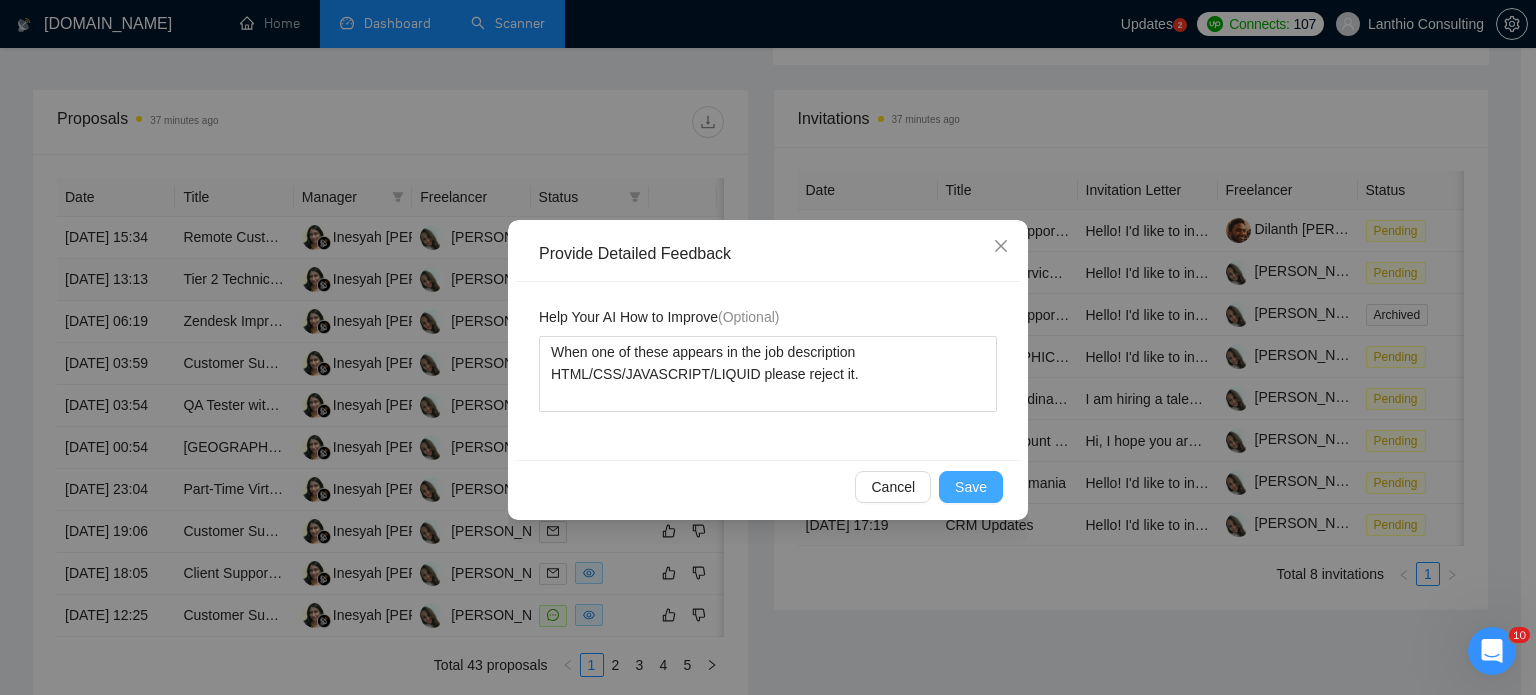 click on "Save" at bounding box center (971, 487) 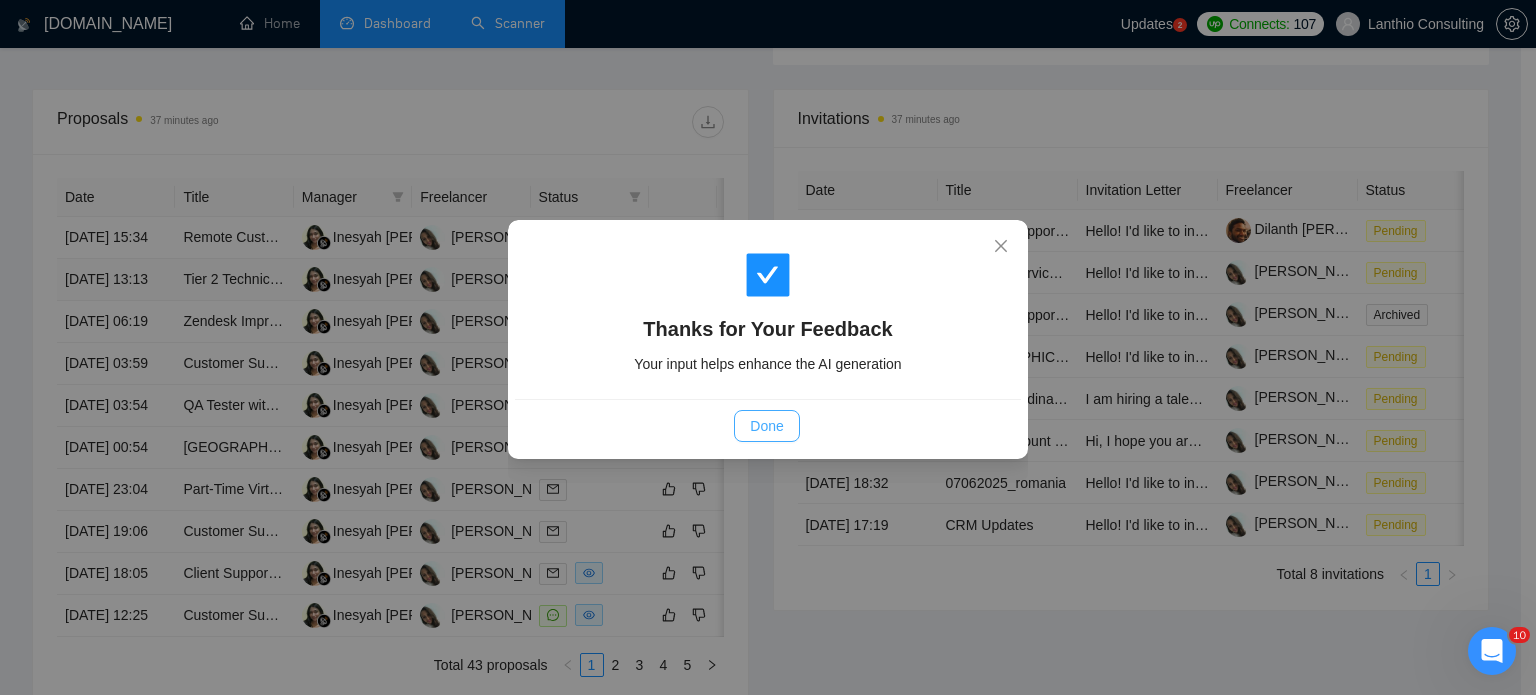 click on "Done" at bounding box center (766, 426) 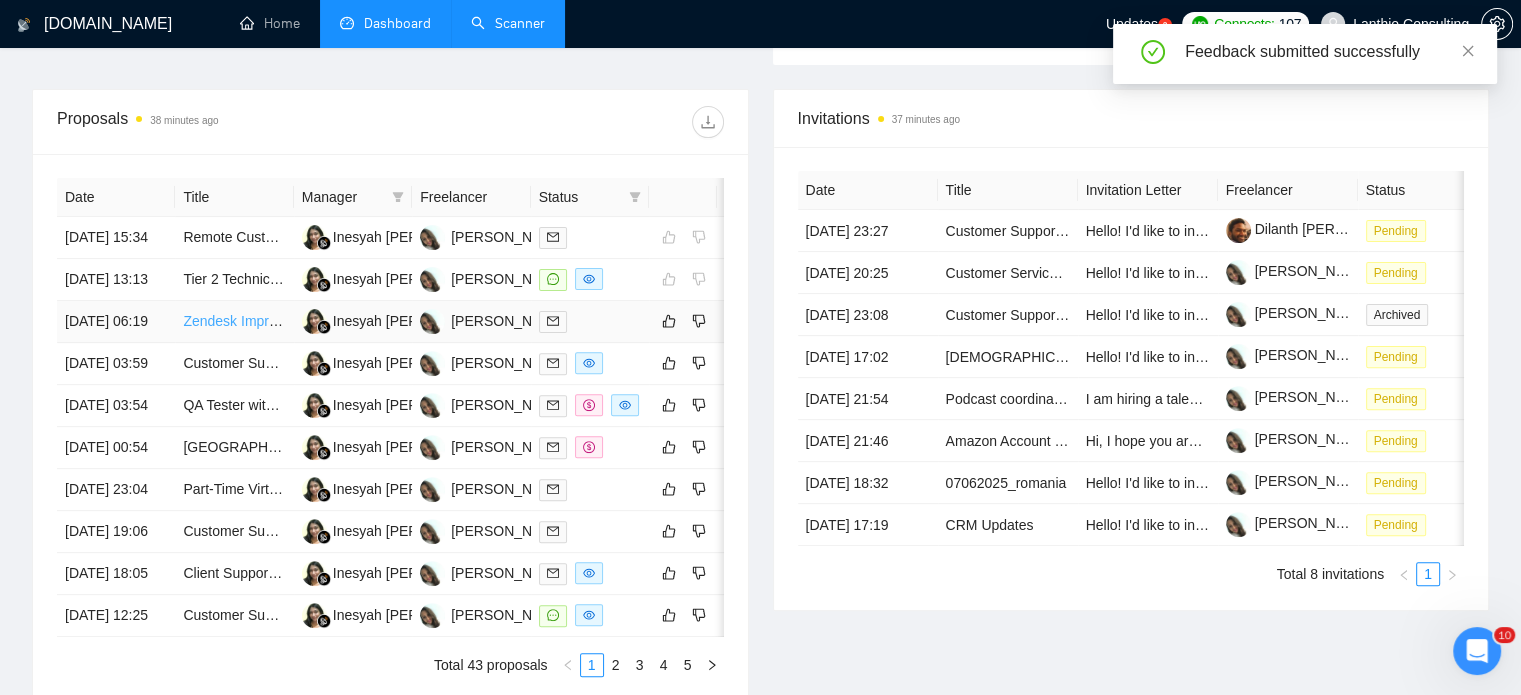 click on "Zendesk Improvement" at bounding box center (252, 321) 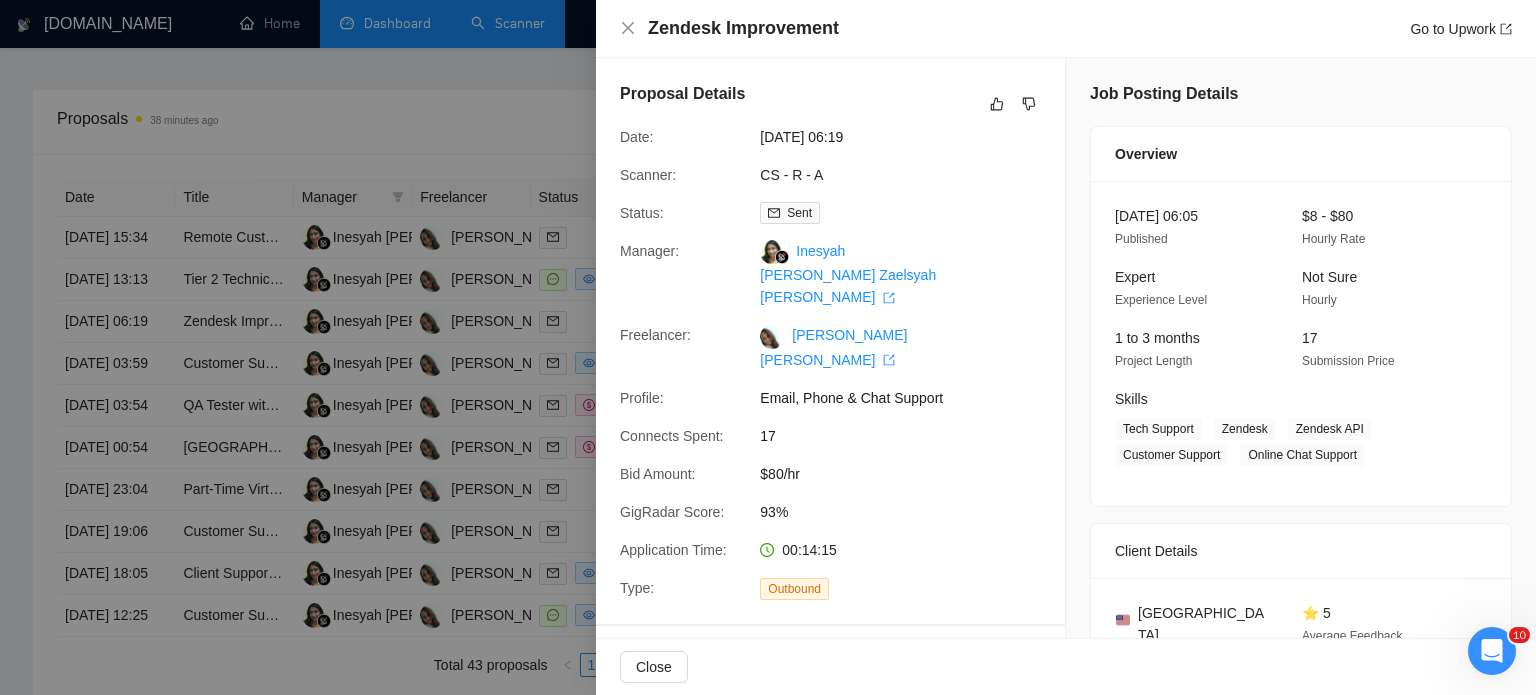click at bounding box center [768, 347] 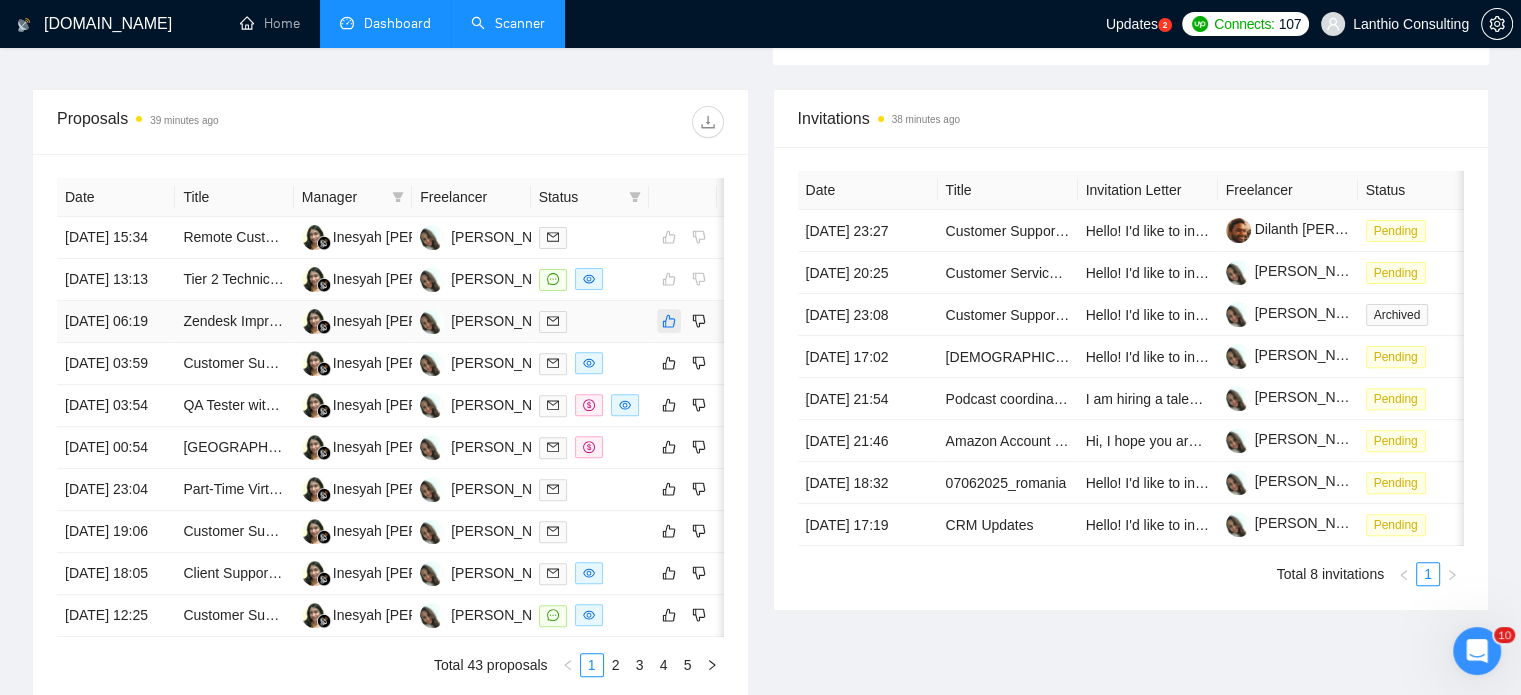 click 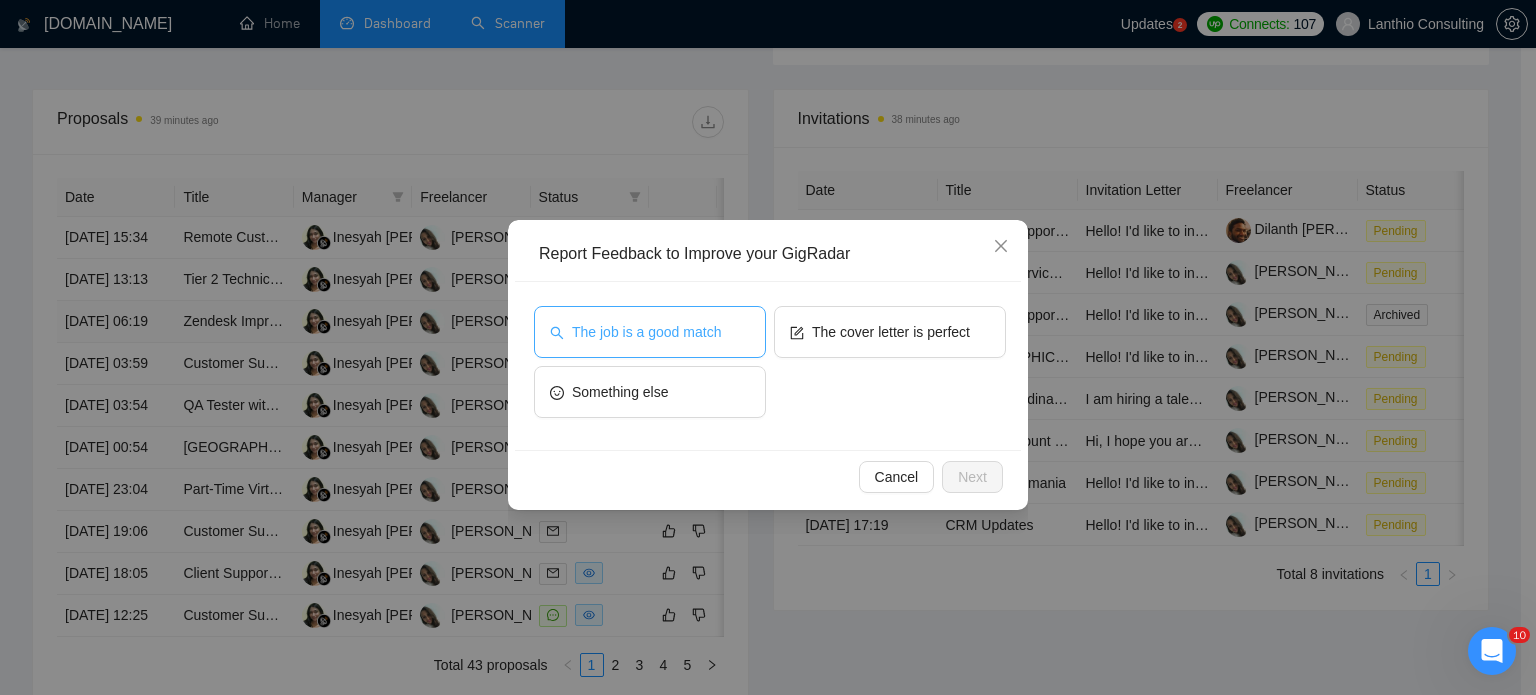 click on "The job is a good match" at bounding box center (650, 332) 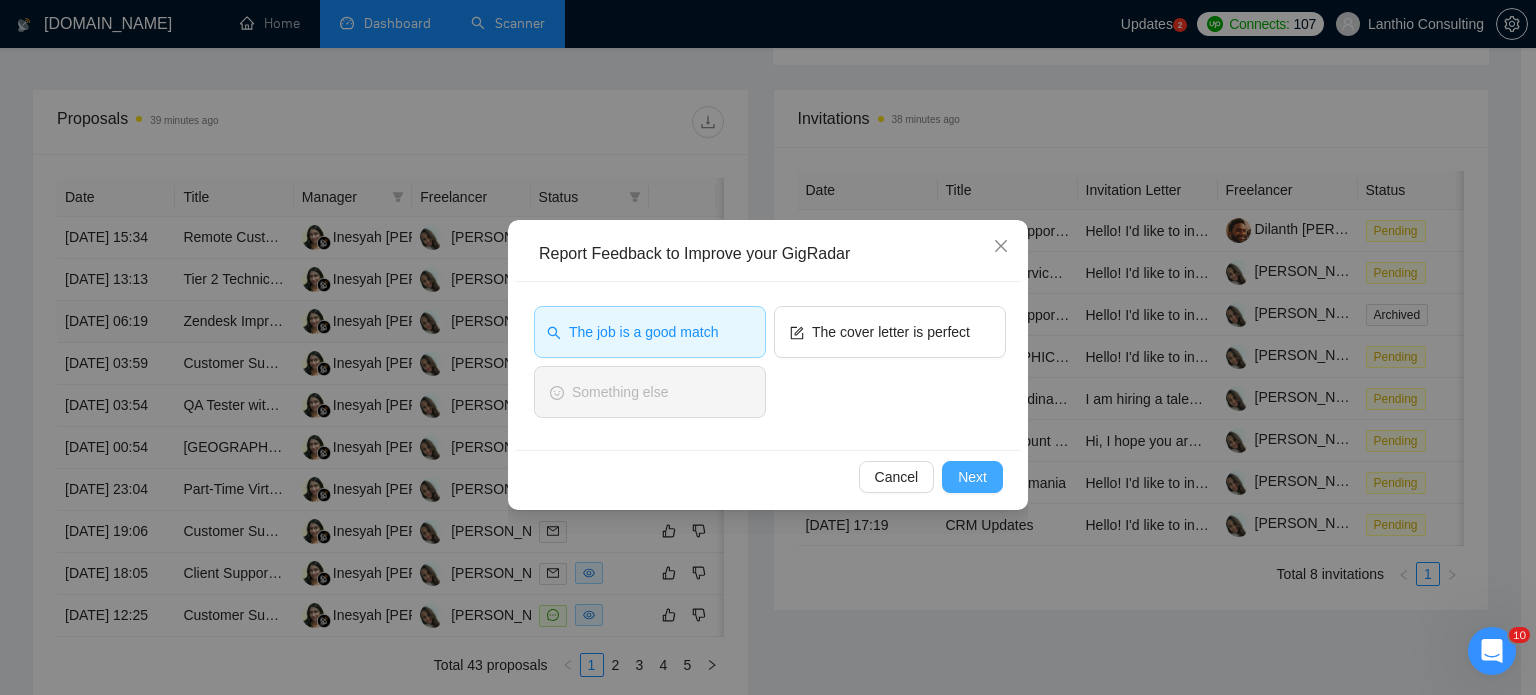 click on "Next" at bounding box center [972, 477] 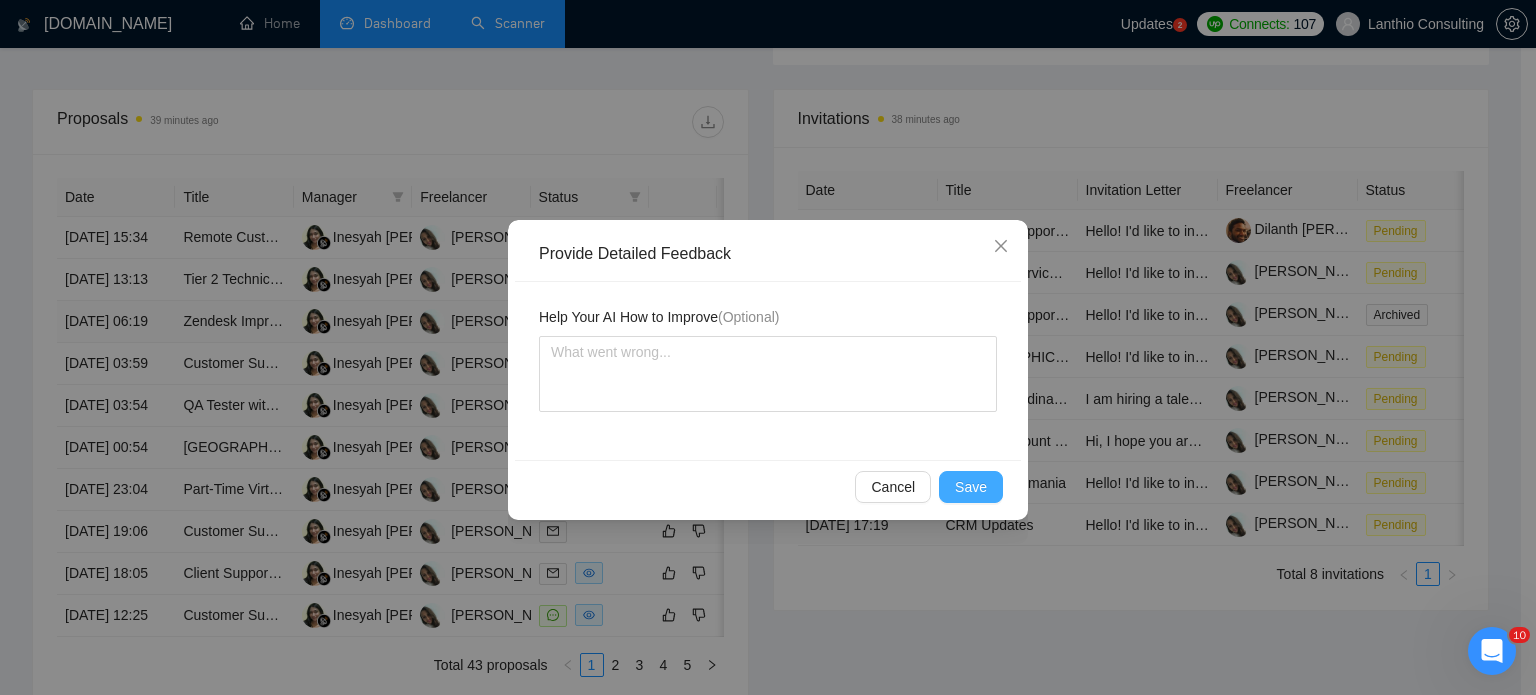 click on "Save" at bounding box center [971, 487] 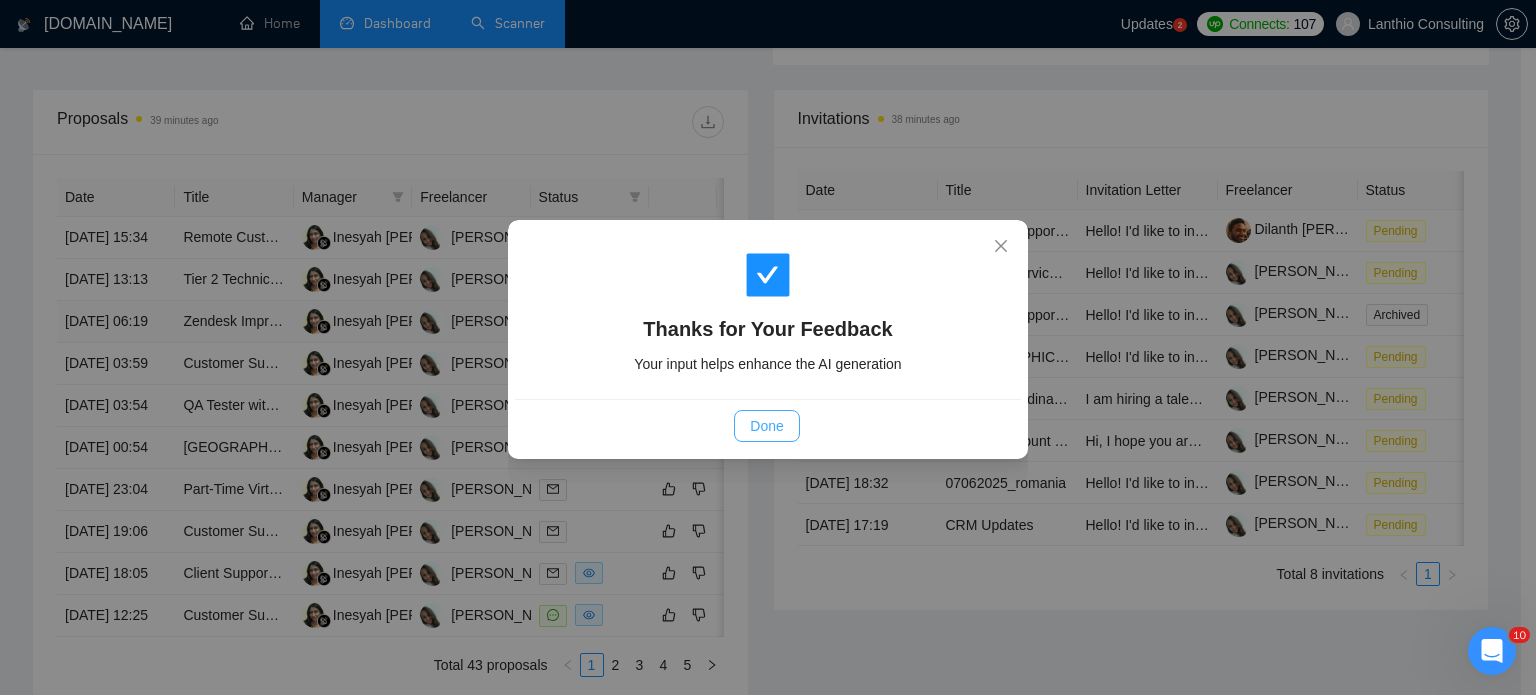 click on "Done" at bounding box center (766, 426) 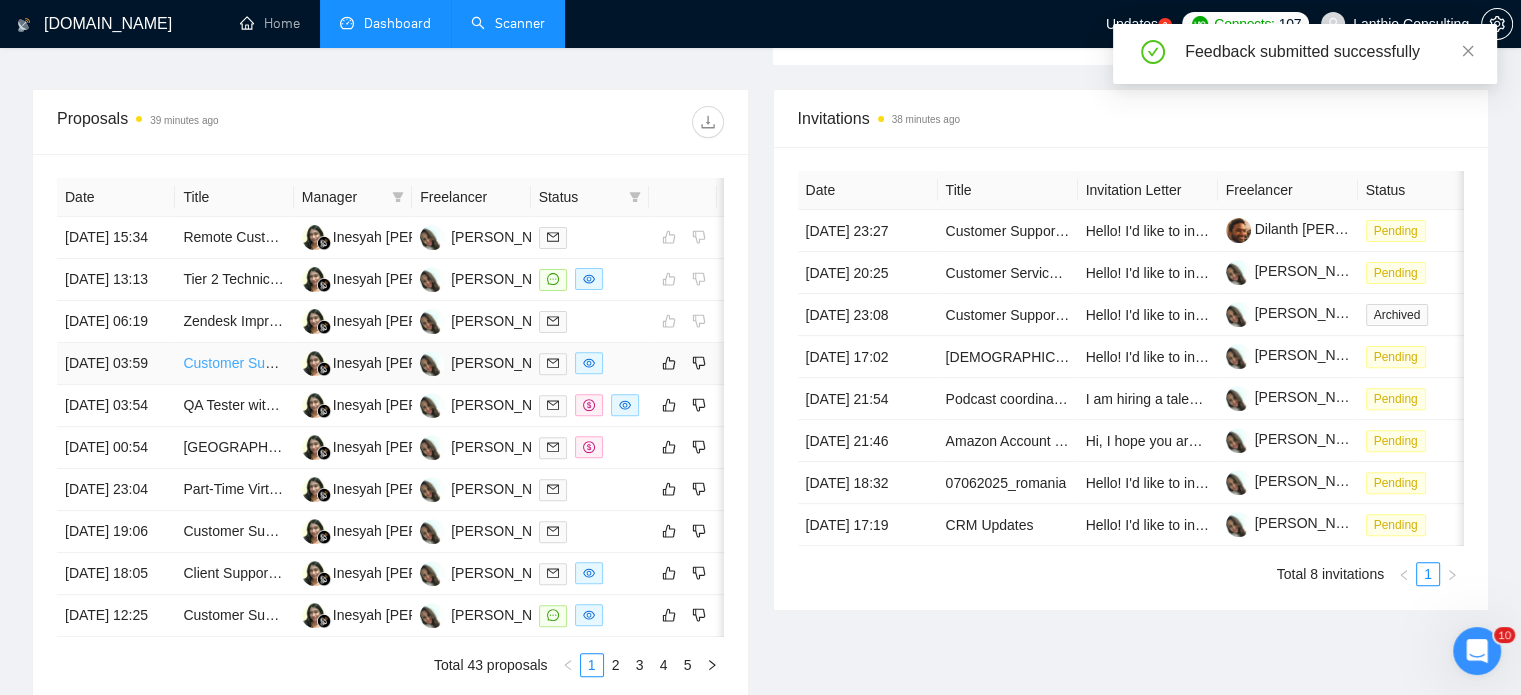 click on "Customer Support Specialist with Emerging Technical Skills" at bounding box center [367, 363] 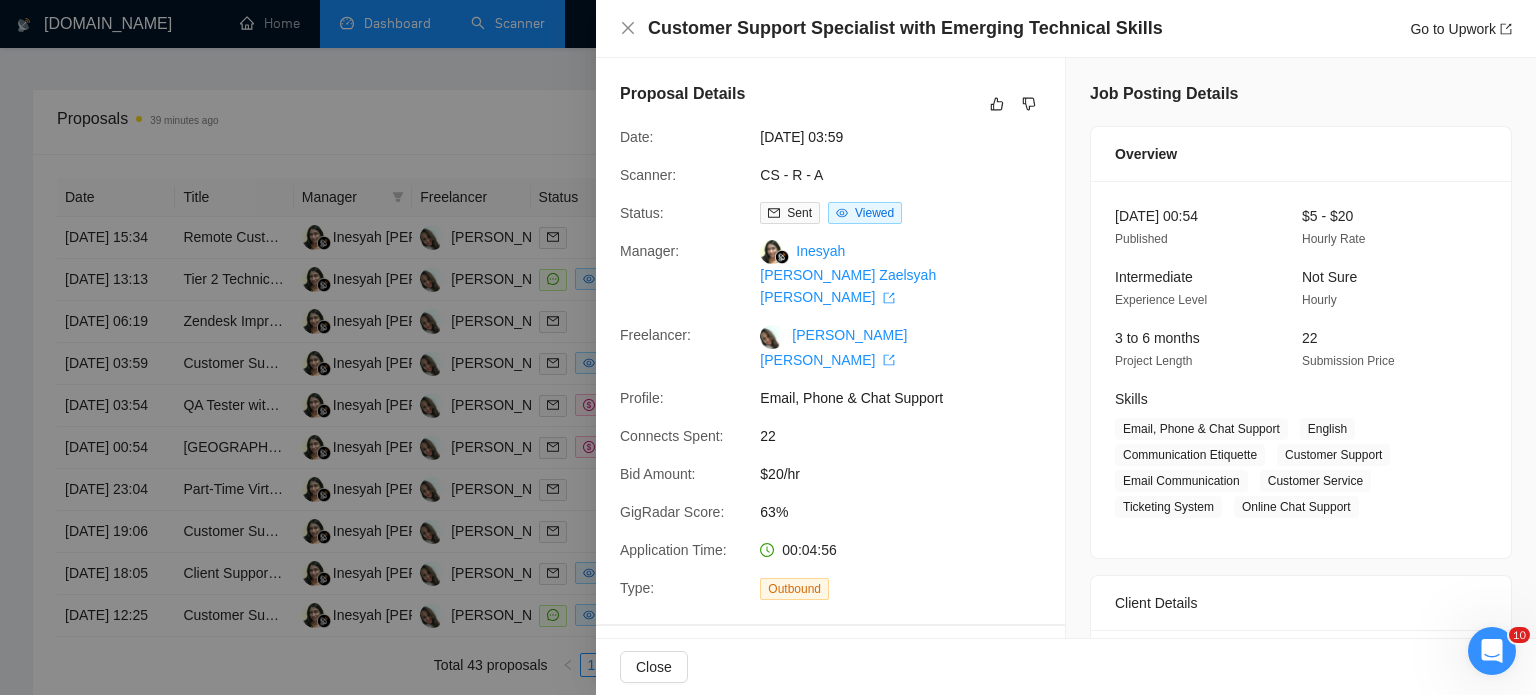 click at bounding box center (768, 347) 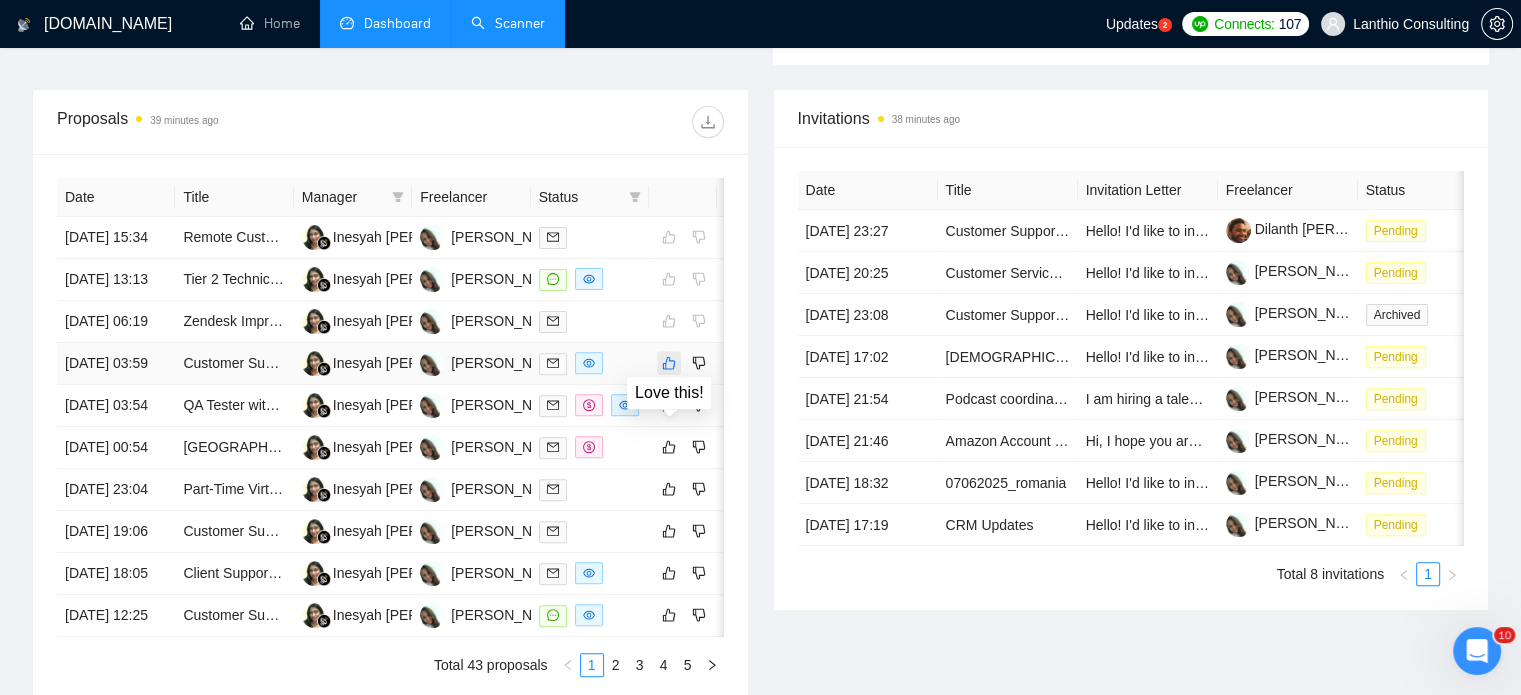 click 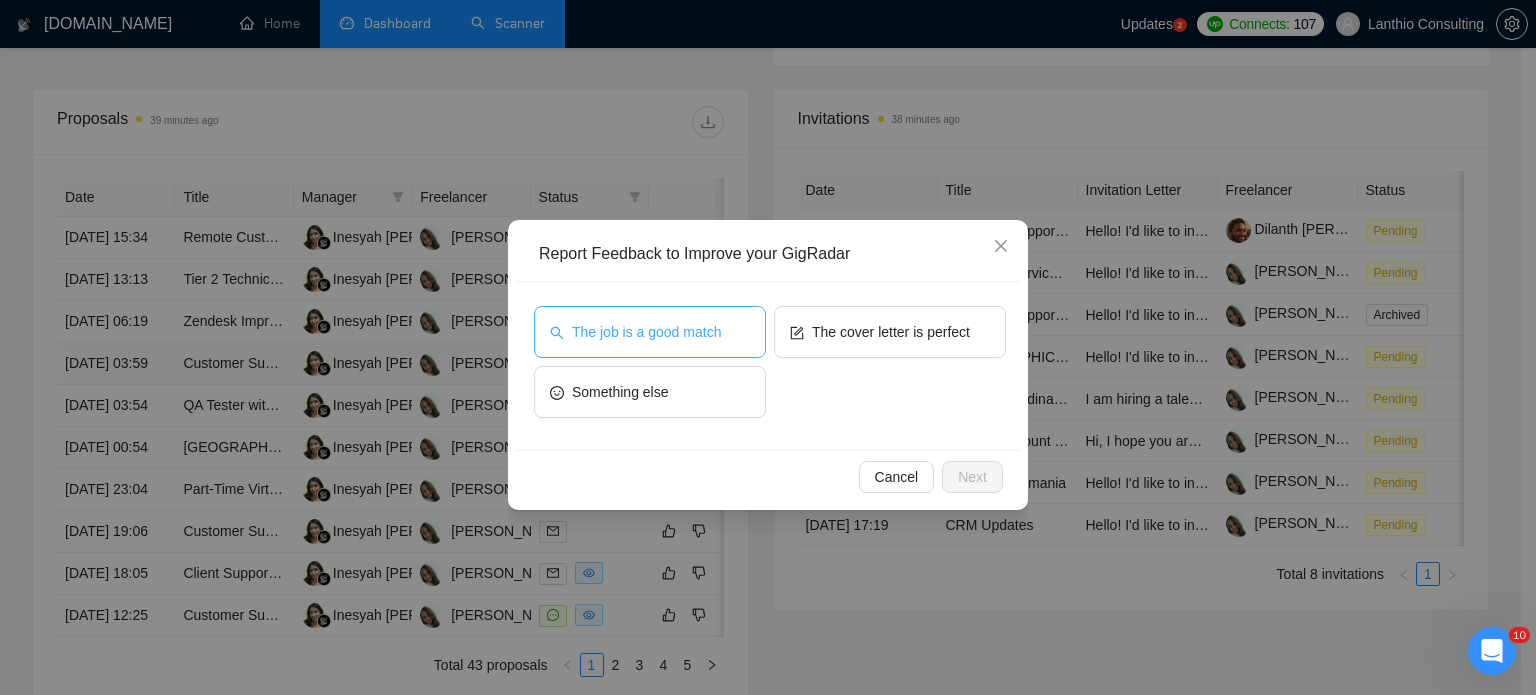 click on "The job is a good match" at bounding box center [646, 332] 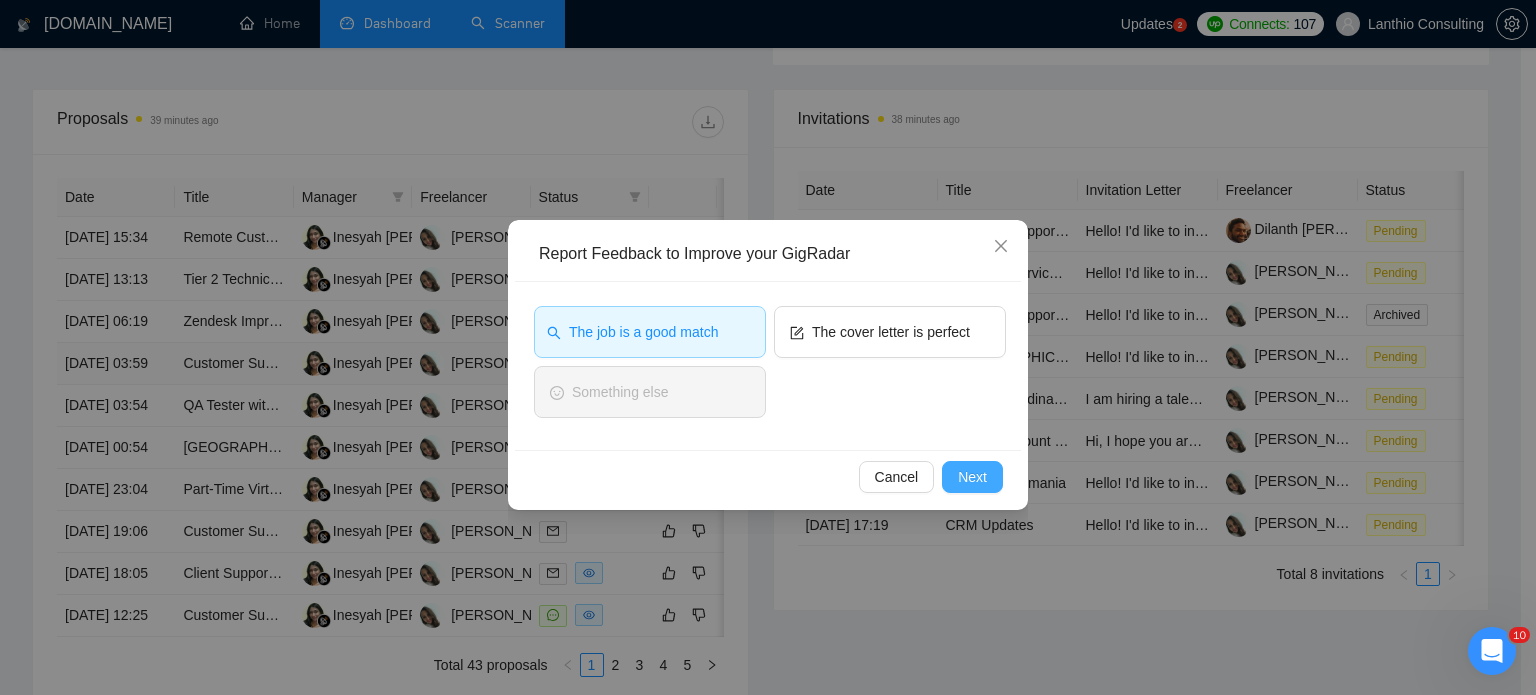click on "Next" at bounding box center [972, 477] 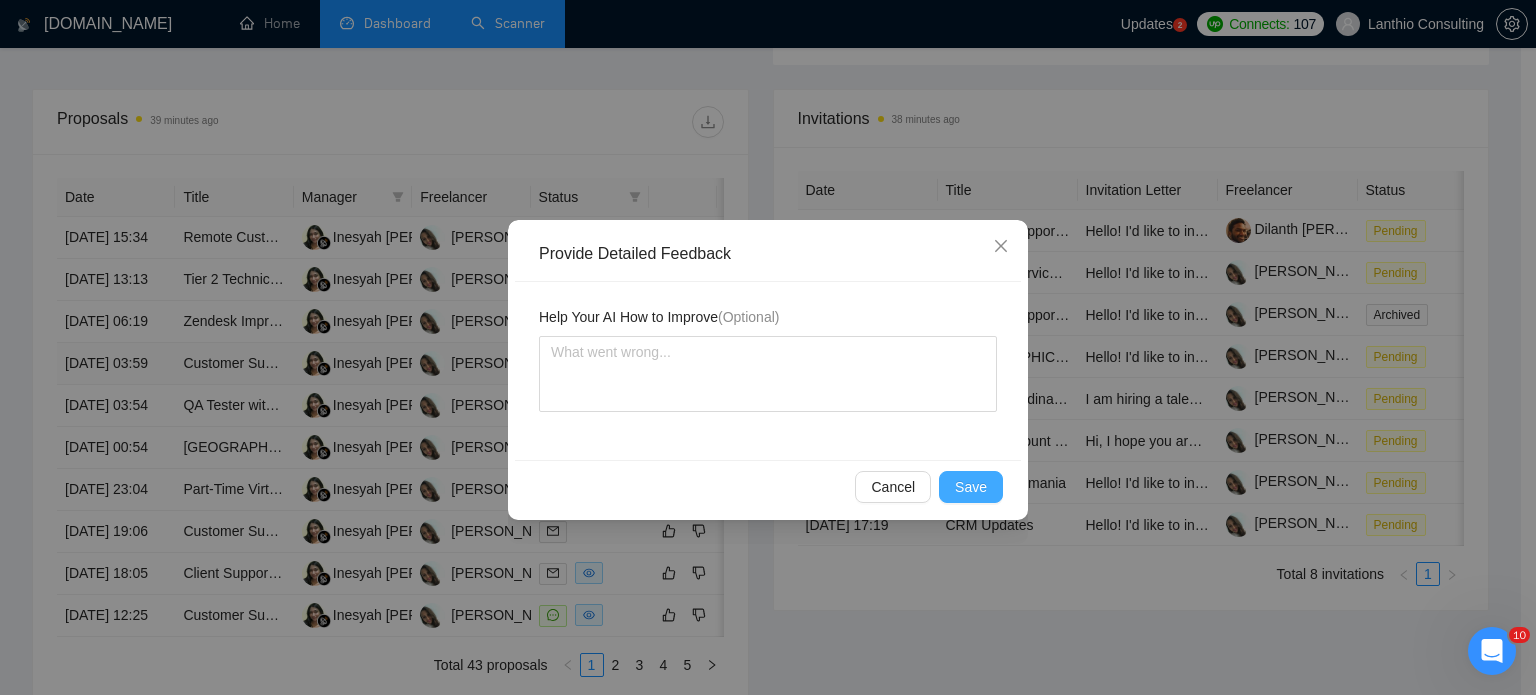 click on "Save" at bounding box center (971, 487) 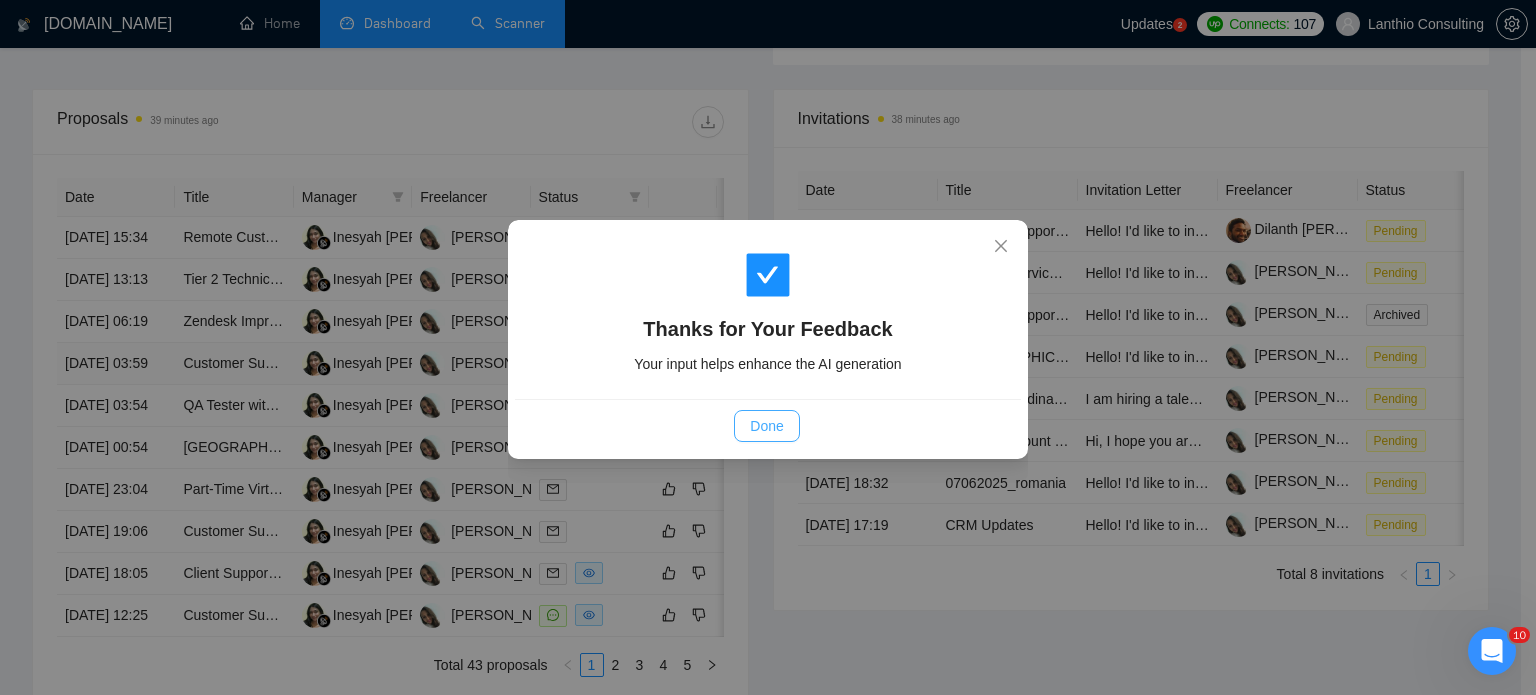 click on "Done" at bounding box center (766, 426) 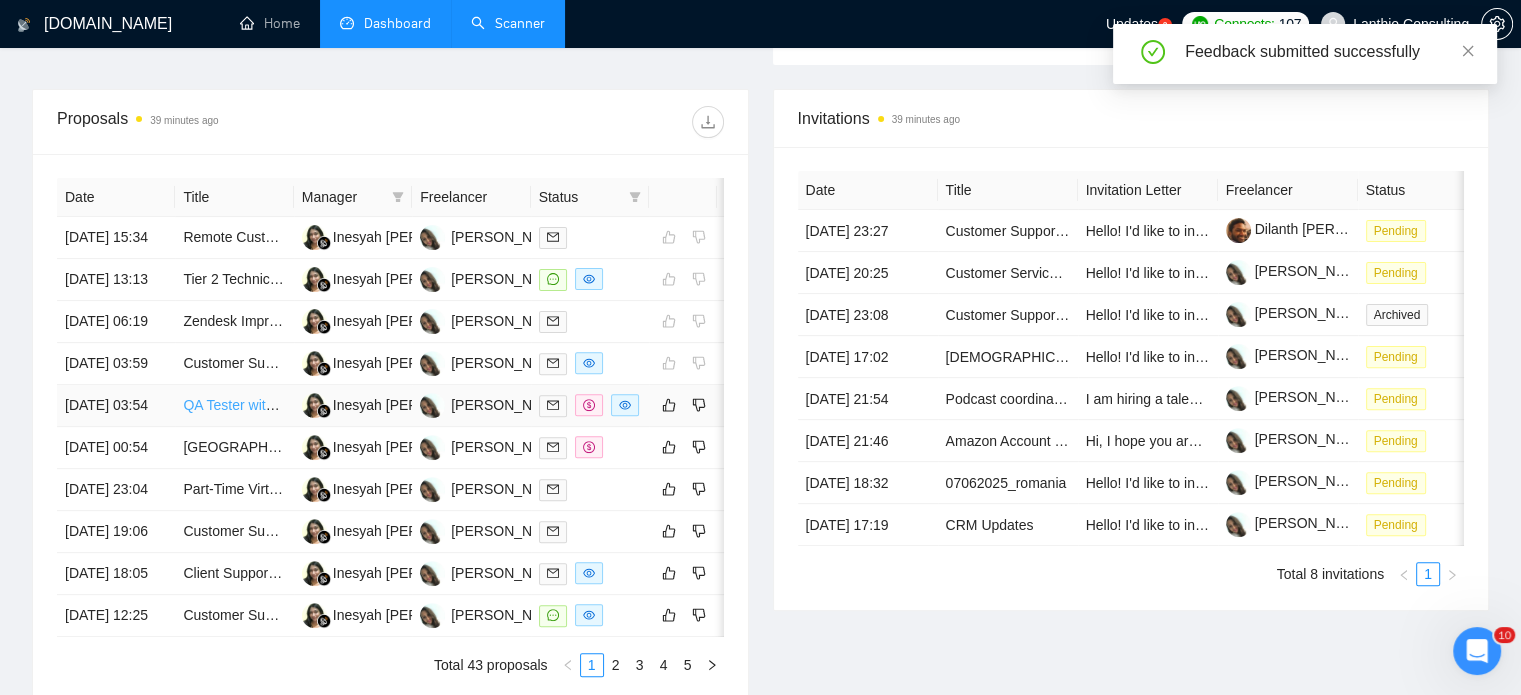 click on "QA Tester with Excellent Communication Skills for Customer-Facing Role" at bounding box center (409, 405) 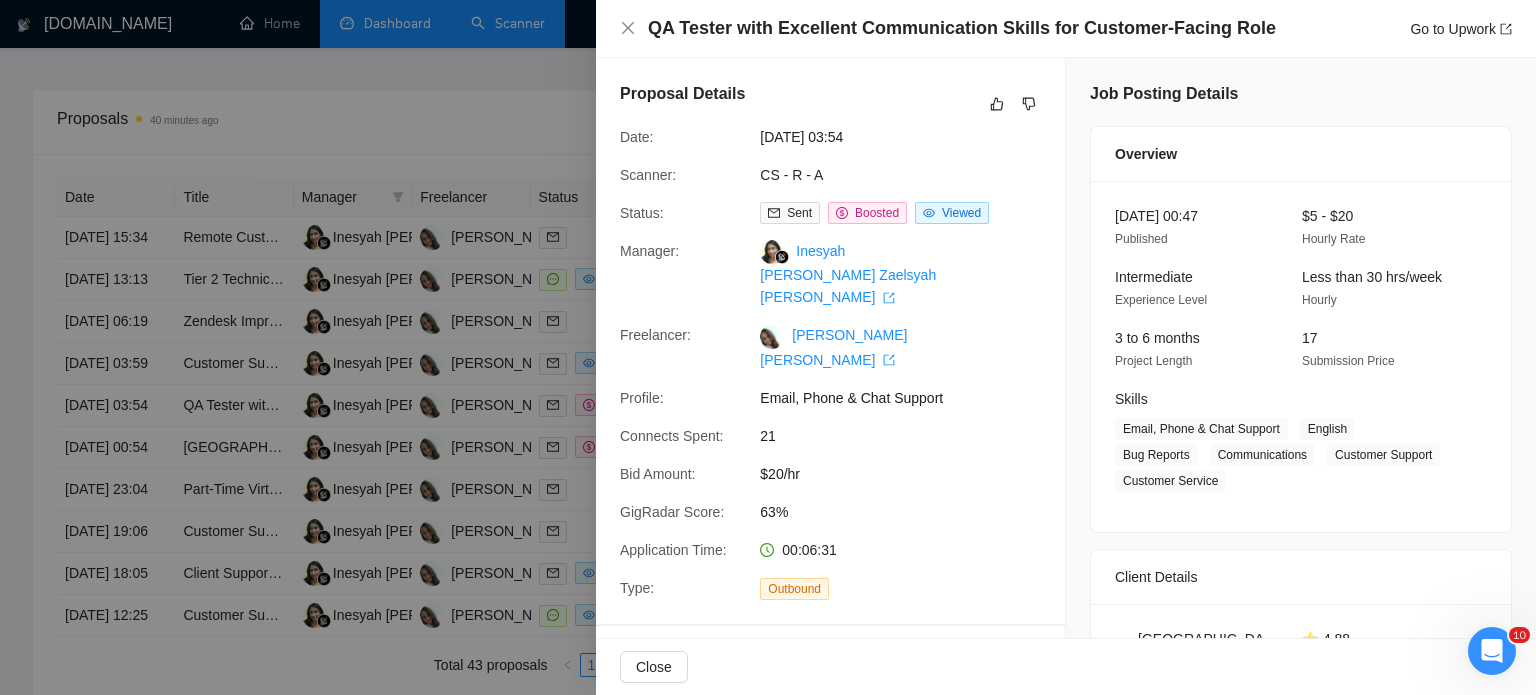 click at bounding box center [768, 347] 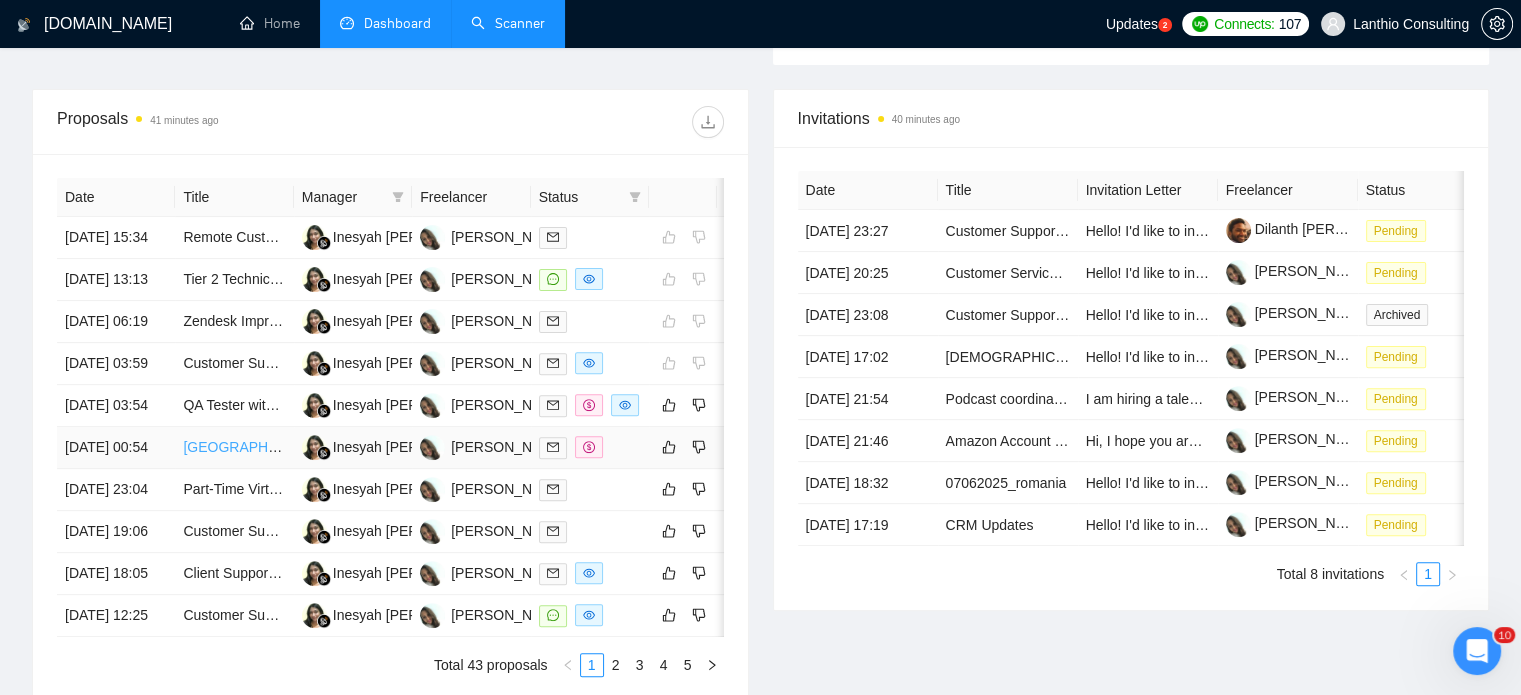 click on "[GEOGRAPHIC_DATA]/[GEOGRAPHIC_DATA] Based Customer Service Agent For Ecommerce Brand" at bounding box center [502, 447] 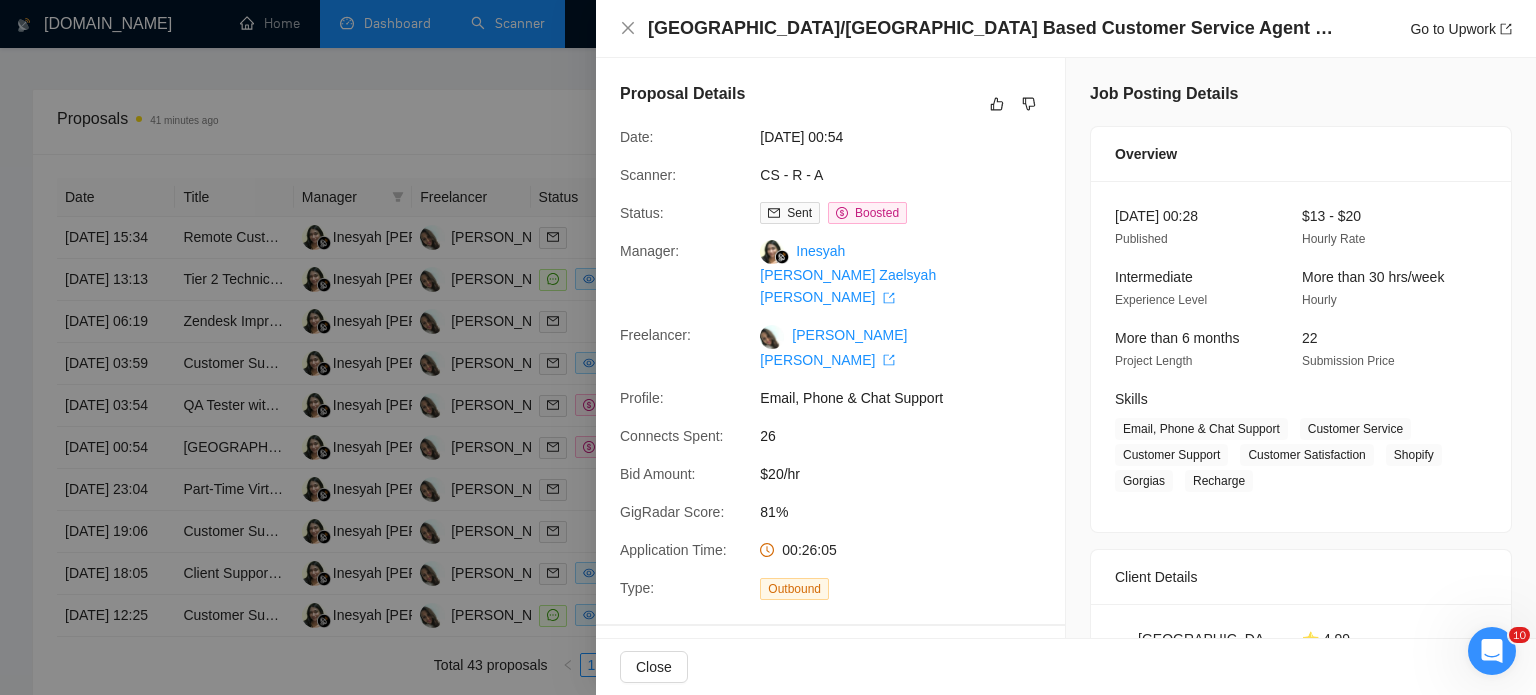 click at bounding box center [768, 347] 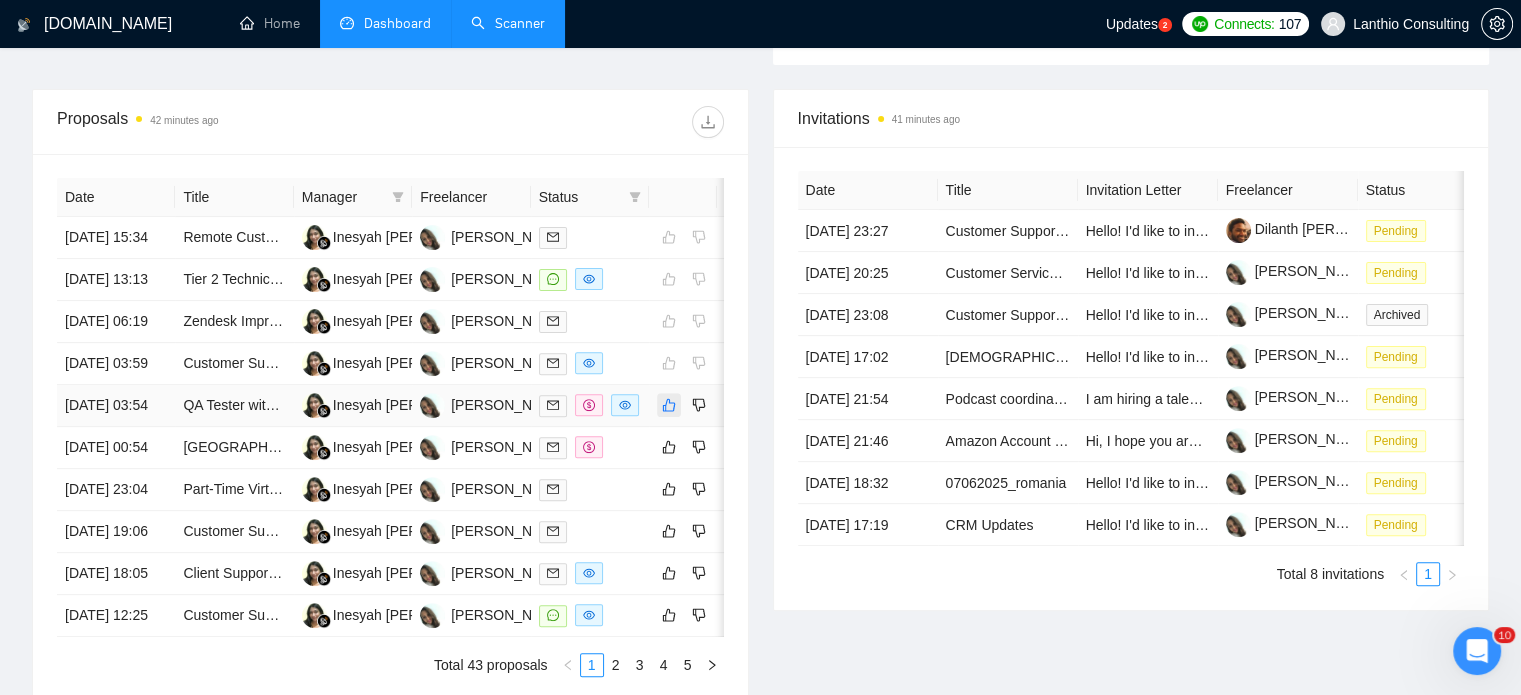 click 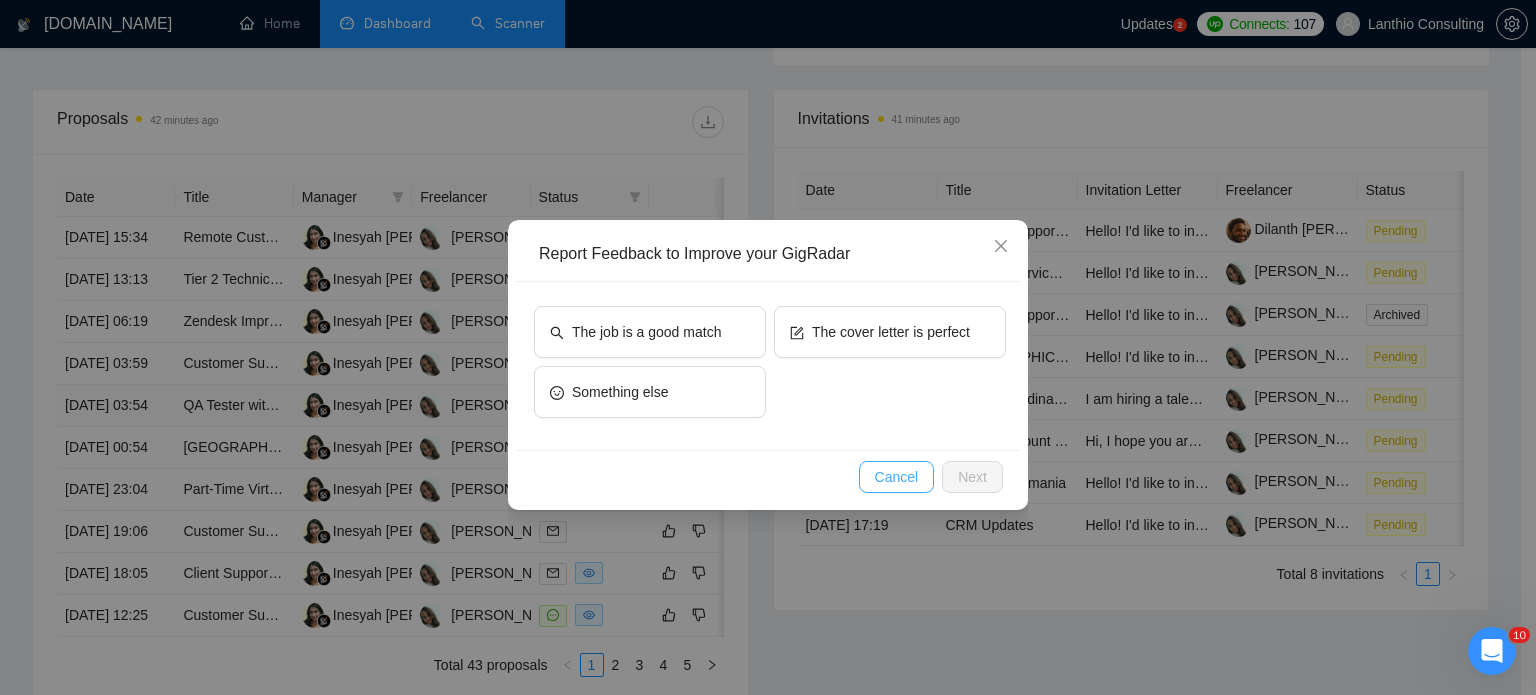click on "Cancel" at bounding box center [897, 477] 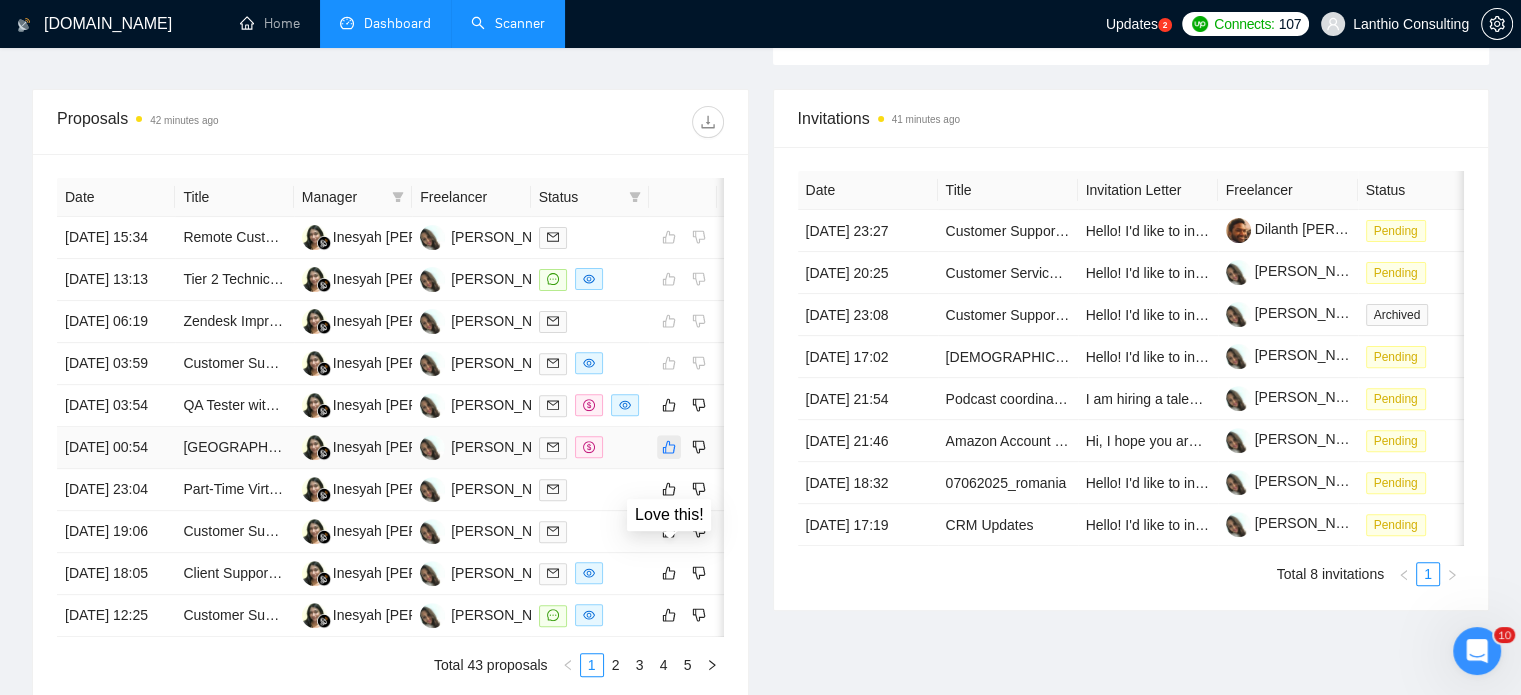 click 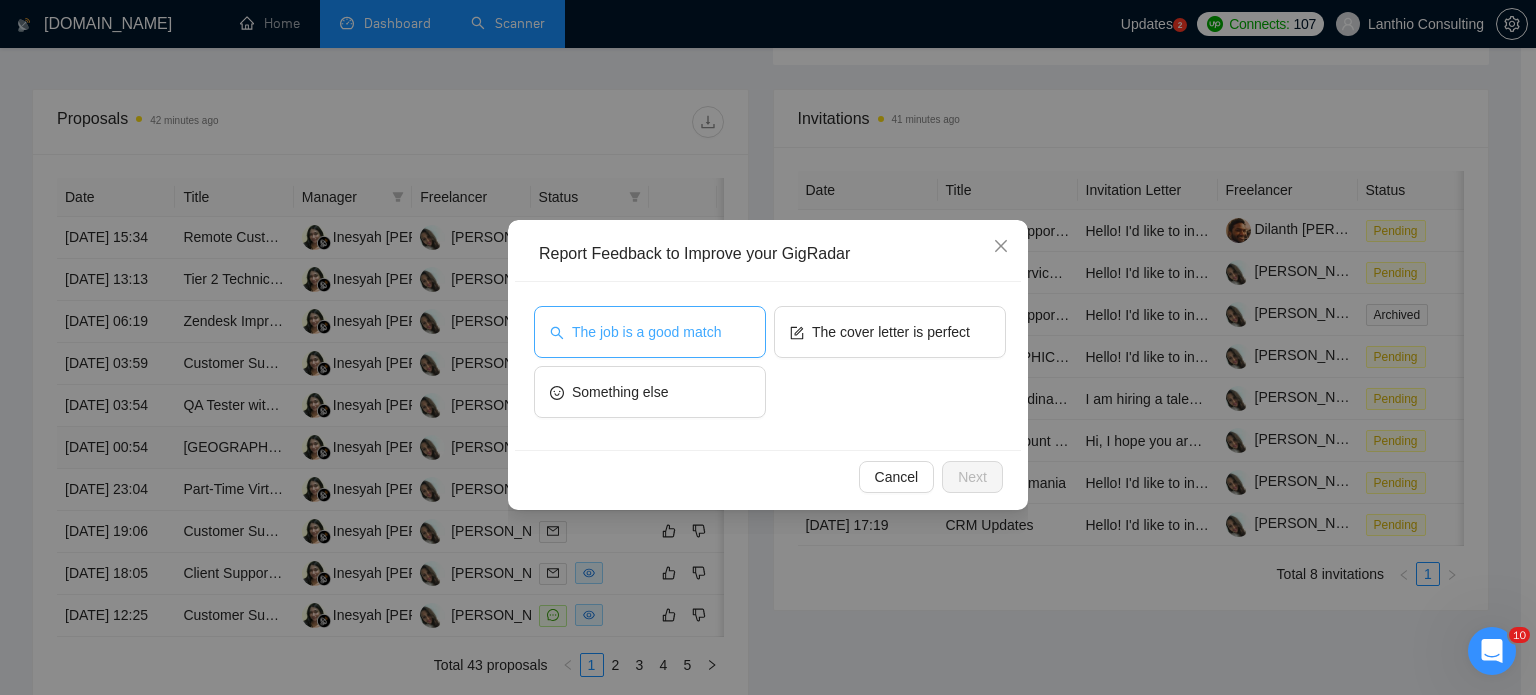 click on "The job is a good match" at bounding box center [646, 332] 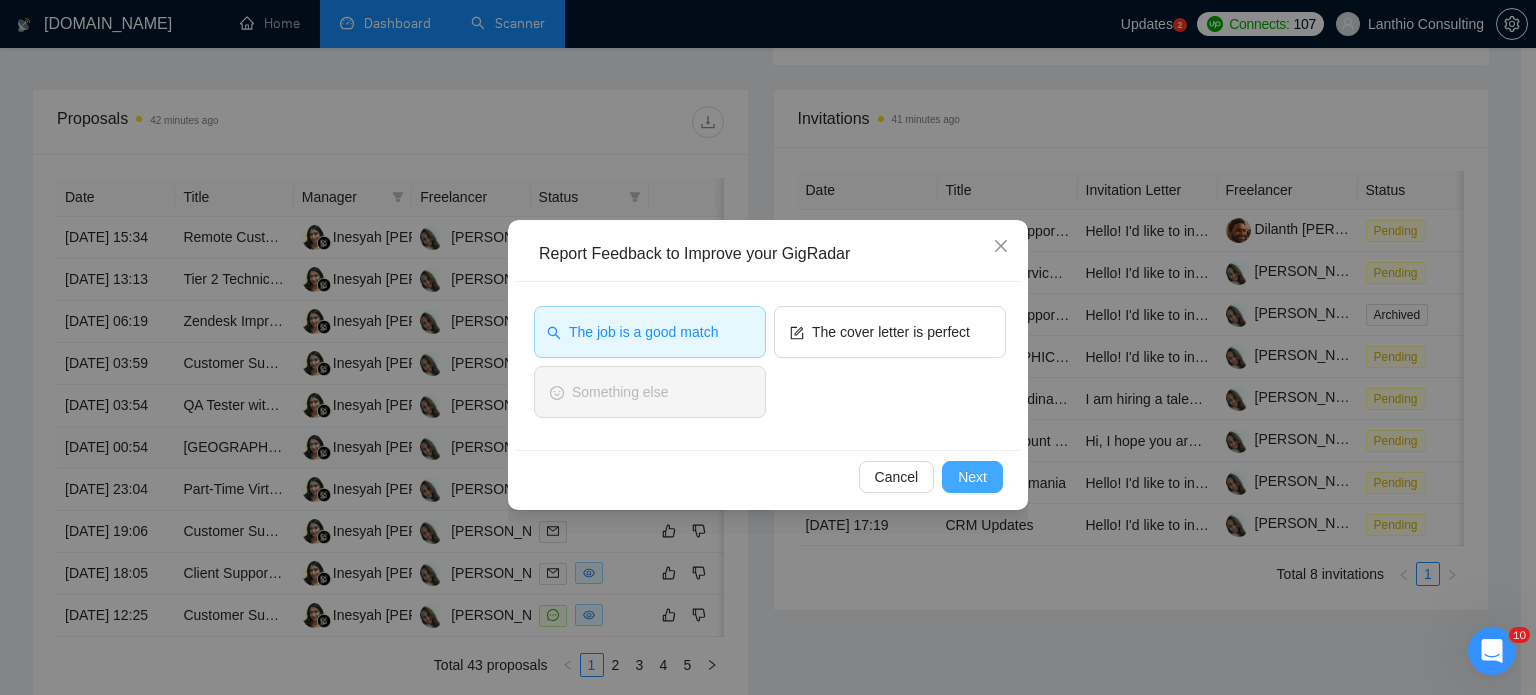 click on "Next" at bounding box center (972, 477) 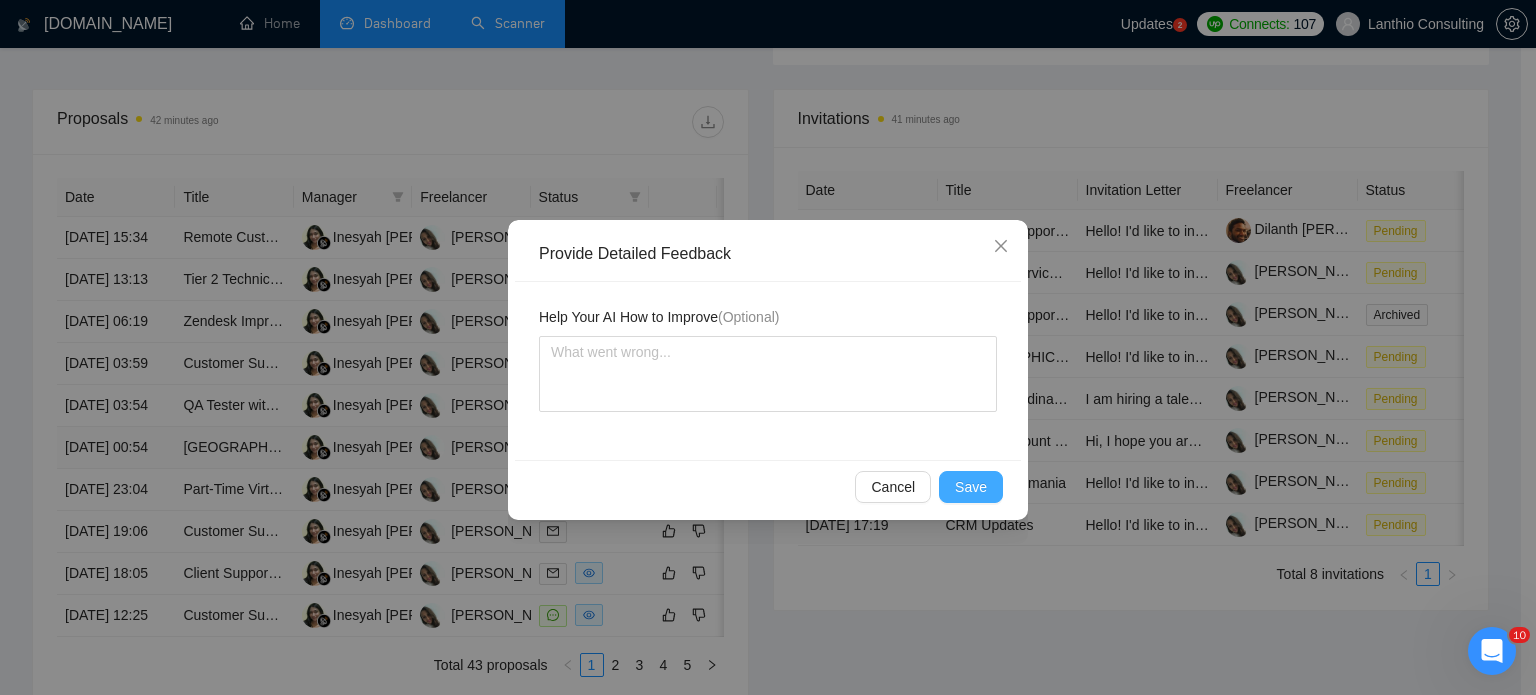 click on "Save" at bounding box center [971, 487] 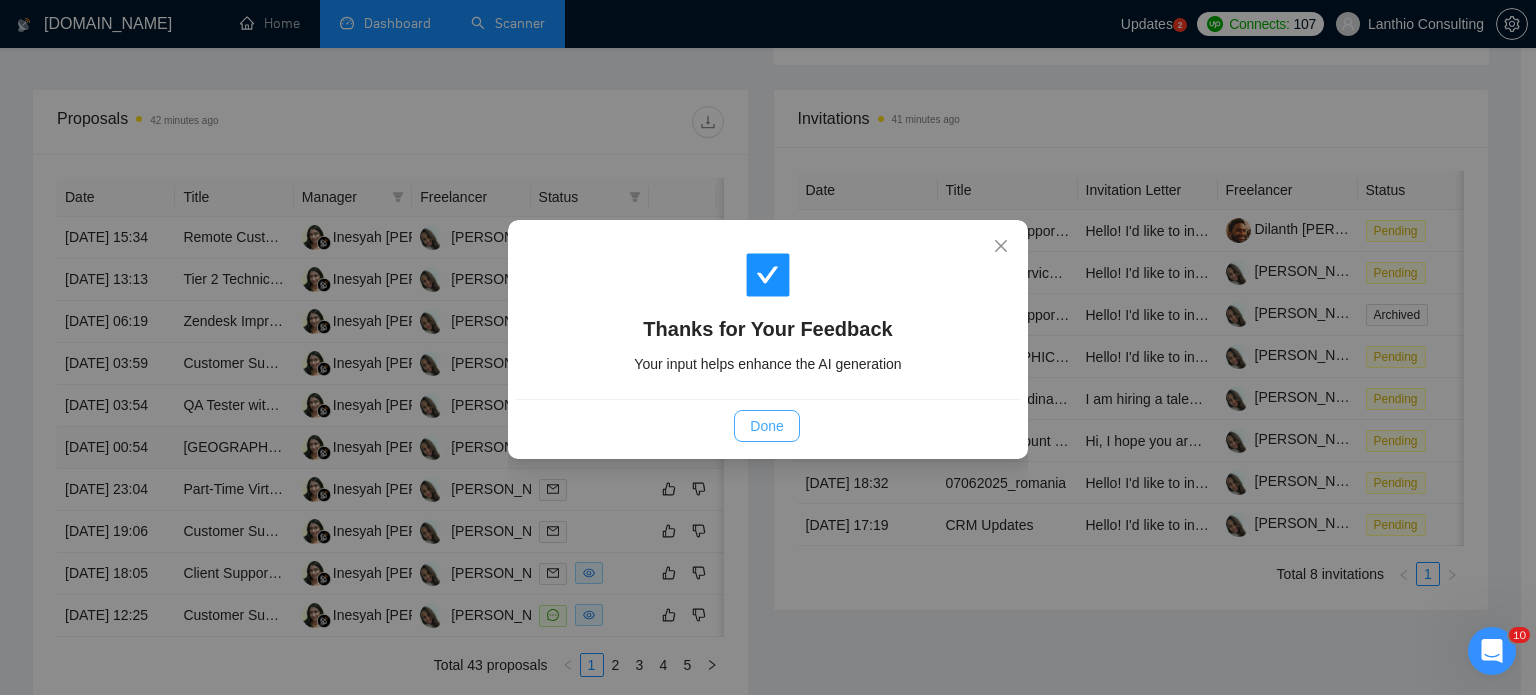 click on "Done" at bounding box center (766, 426) 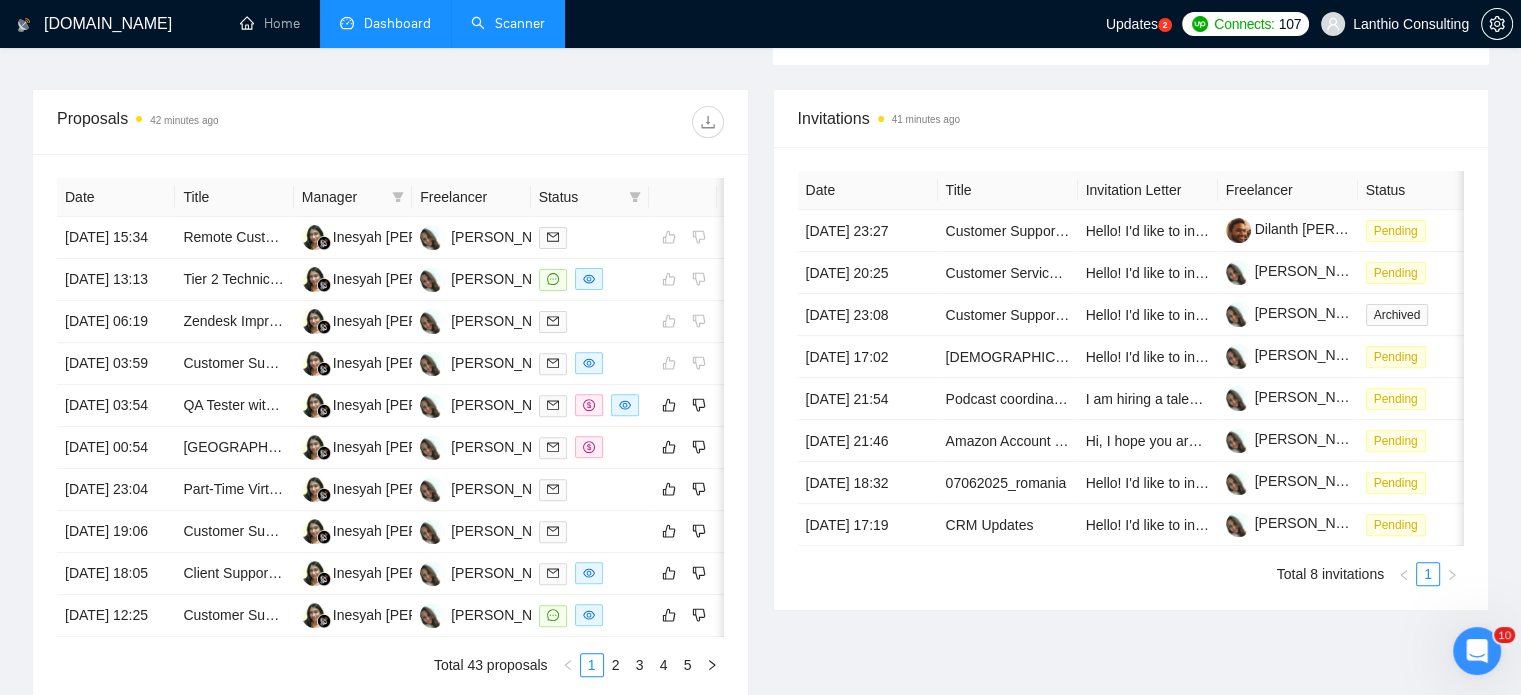 click on "Proposals 42 minutes ago Date Title Manager Freelancer Status               02 Jul, 2025 15:34 Remote Customer Service for E-commerence (Work from home) Inesyah Irena Zaelsyah Nassir Ioana Raluca Stoica 02 Jul, 2025 13:13 Tier 2 Technical Customer Support For Shopify App (Email + Chat) Inesyah Irena Zaelsyah Nassir Ioana Raluca Stoica 02 Jul, 2025 06:19 Zendesk Improvement Inesyah Irena Zaelsyah Nassir Ioana Raluca Stoica 02 Jul, 2025 03:59 Customer Support Specialist with Emerging Technical Skills Inesyah Irena Zaelsyah Nassir Ioana Raluca Stoica 02 Jul, 2025 03:54 QA Tester with Excellent Communication Skills for Customer-Facing Role Inesyah Irena Zaelsyah Nassir Ioana Raluca Stoica 02 Jul, 2025 00:54 UK/USA Based Customer Service Agent For Ecommerce Brand Inesyah Irena Zaelsyah Nassir Ioana Raluca Stoica 01 Jul, 2025 23:04 Part-Time Virtual Assistant for Customer Service in Cosmetics (No Agencies) Inesyah Irena Zaelsyah Nassir Ioana Raluca Stoica 01 Jul, 2025 19:06 Customer Support 1 2 3 4 5" at bounding box center [390, 395] 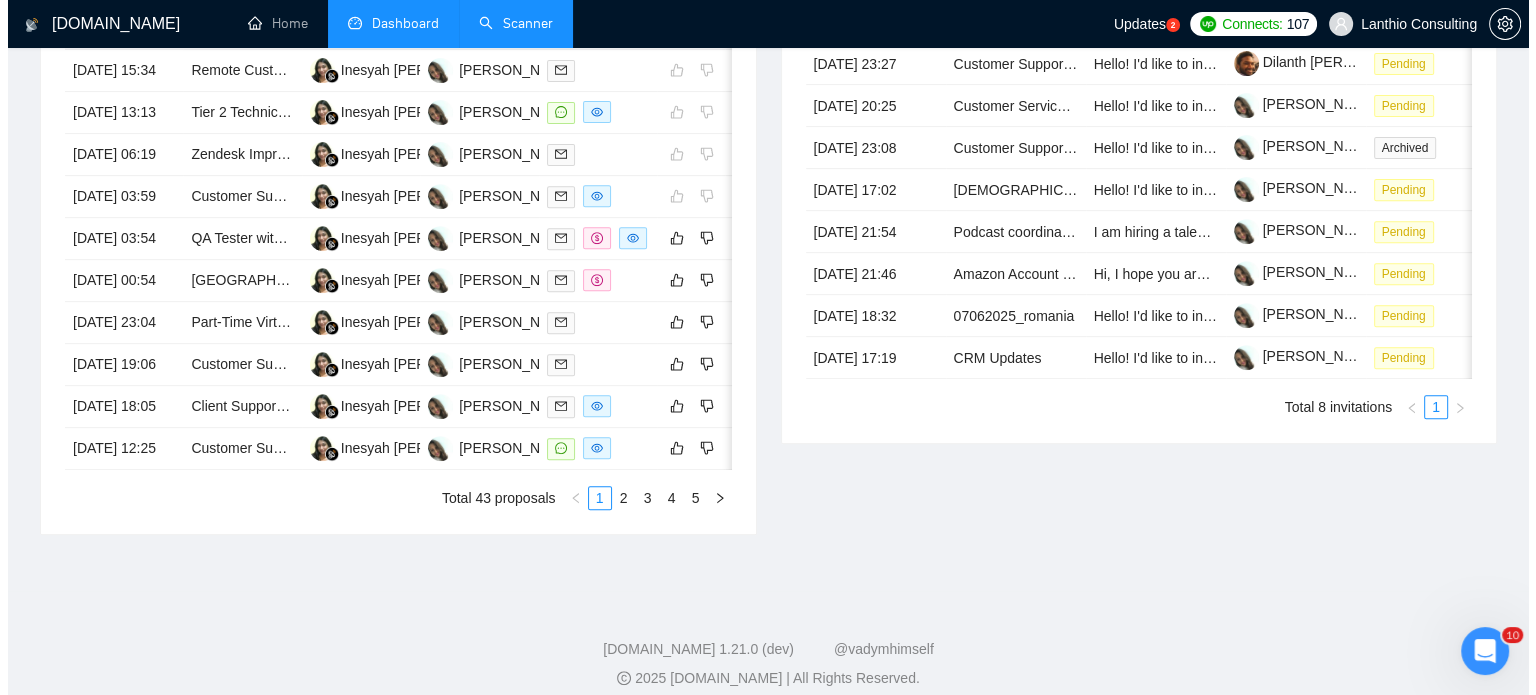 scroll, scrollTop: 800, scrollLeft: 0, axis: vertical 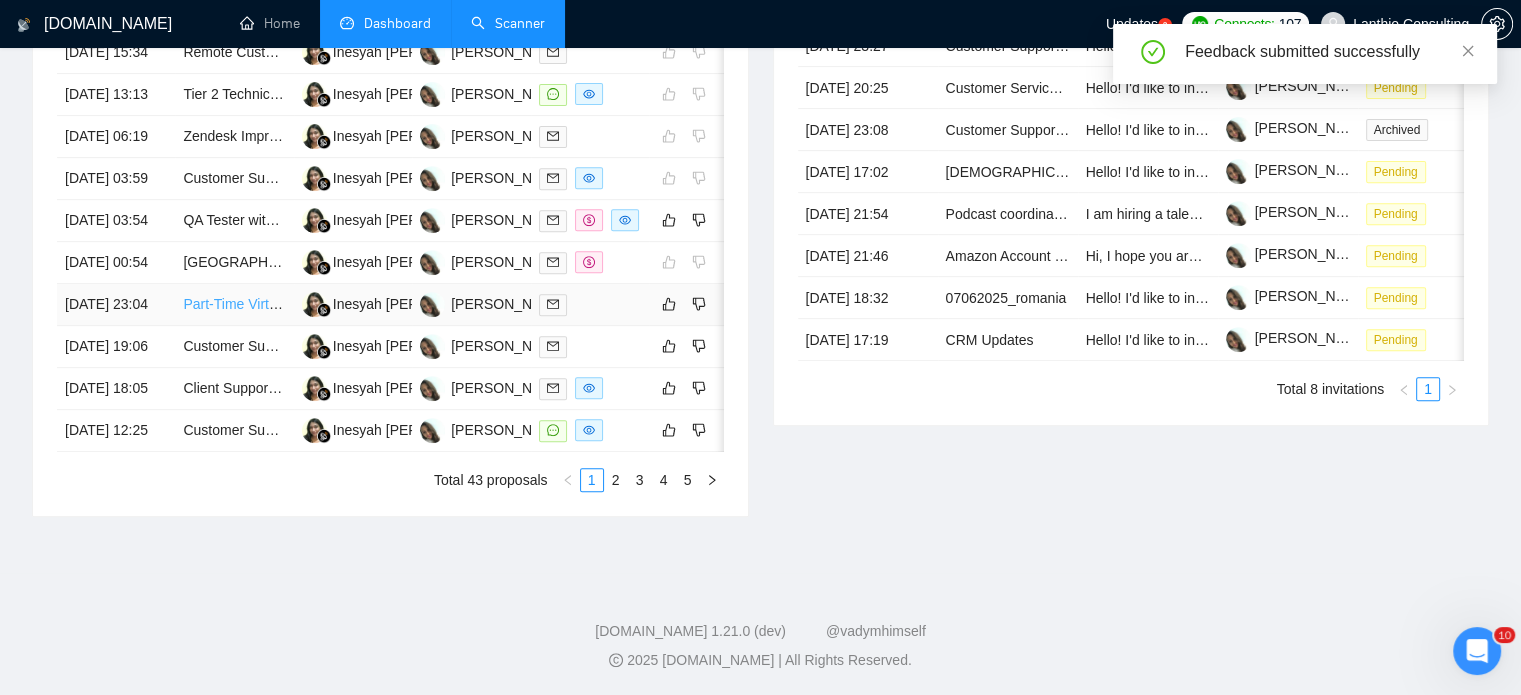 click on "Part-Time Virtual Assistant for Customer Service in Cosmetics (No Agencies)" at bounding box center [420, 304] 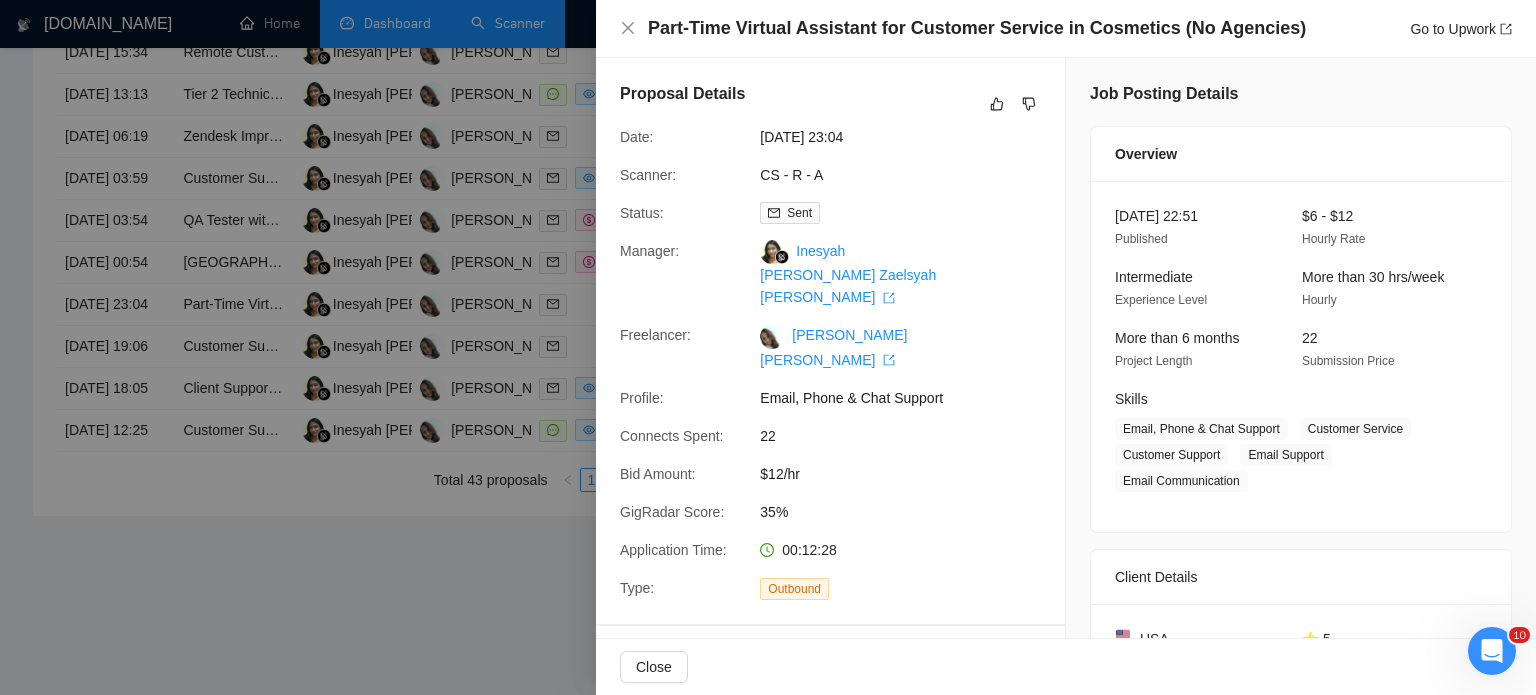 click at bounding box center [768, 347] 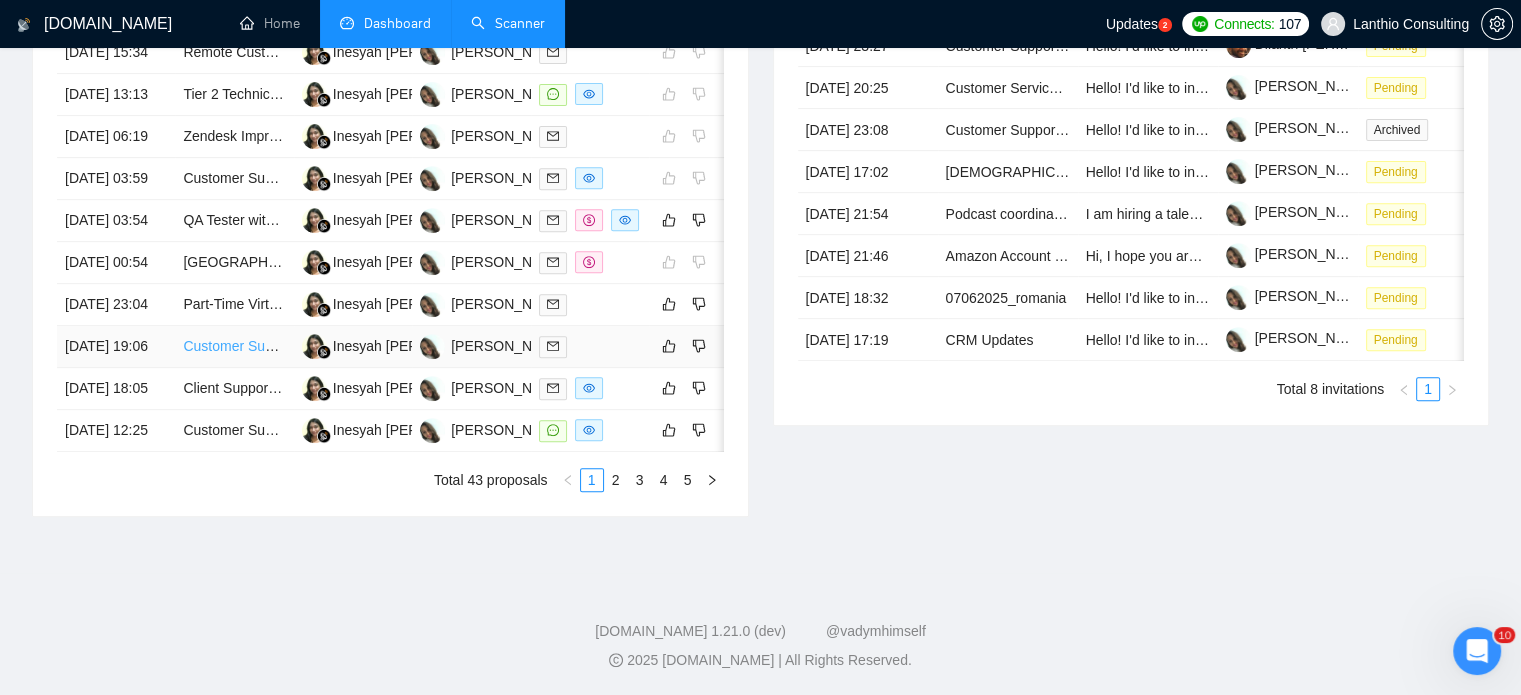 click on "Customer Support" at bounding box center [240, 346] 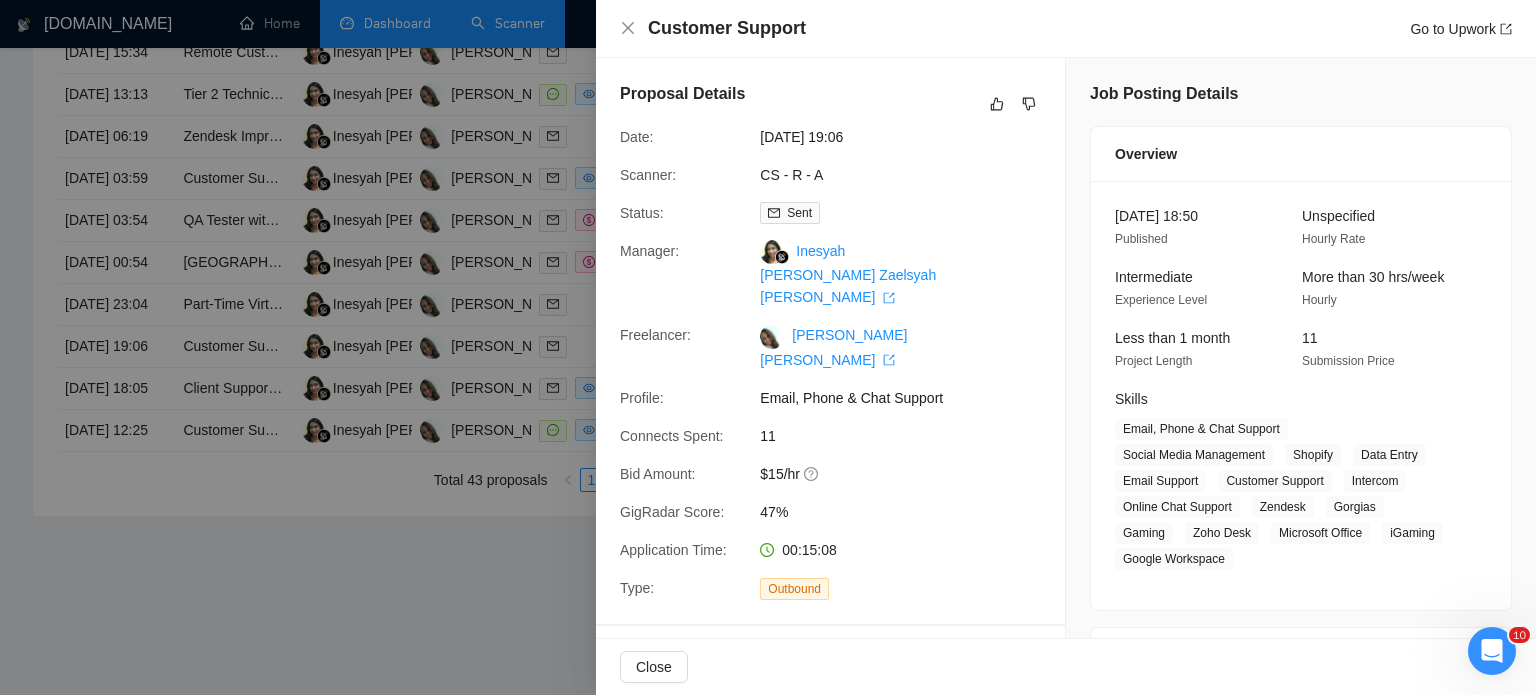 click at bounding box center (768, 347) 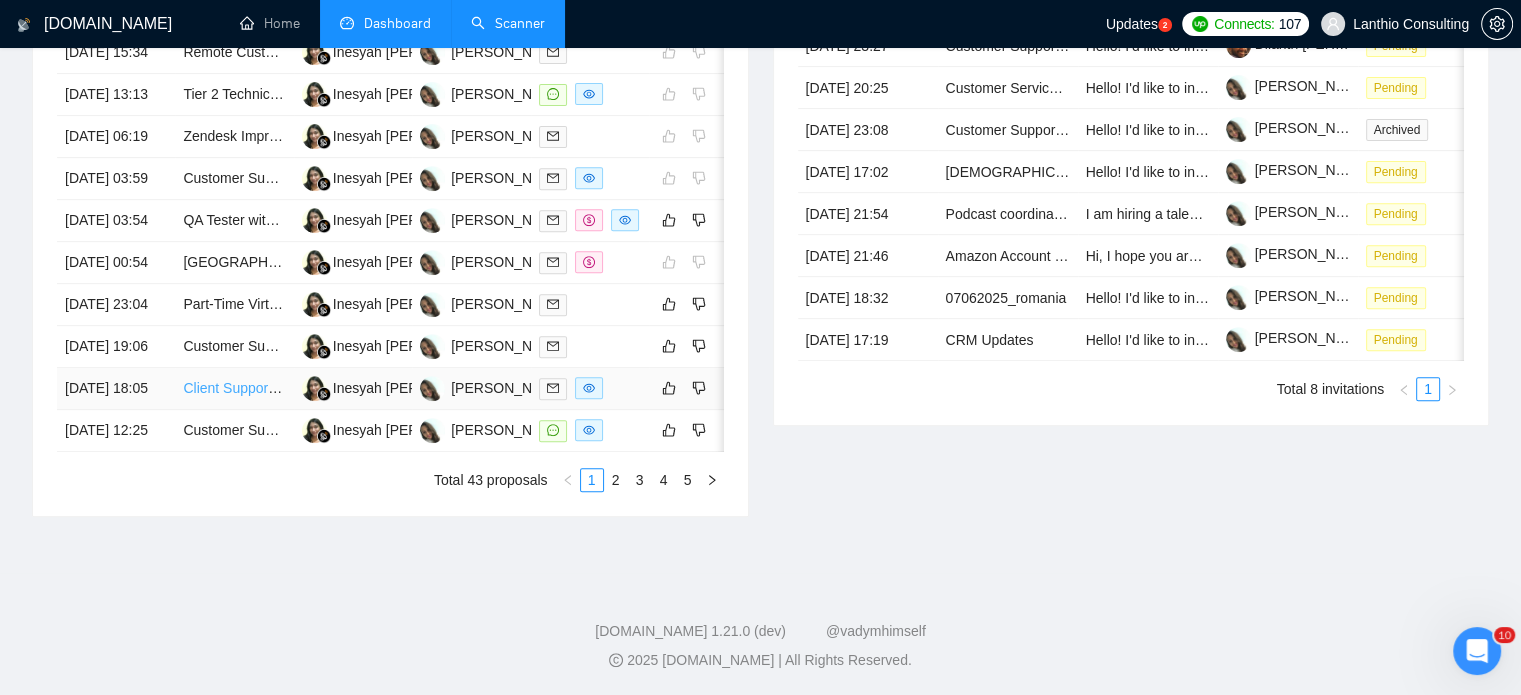 click on "Client Support Specialist (Remote)" at bounding box center (290, 388) 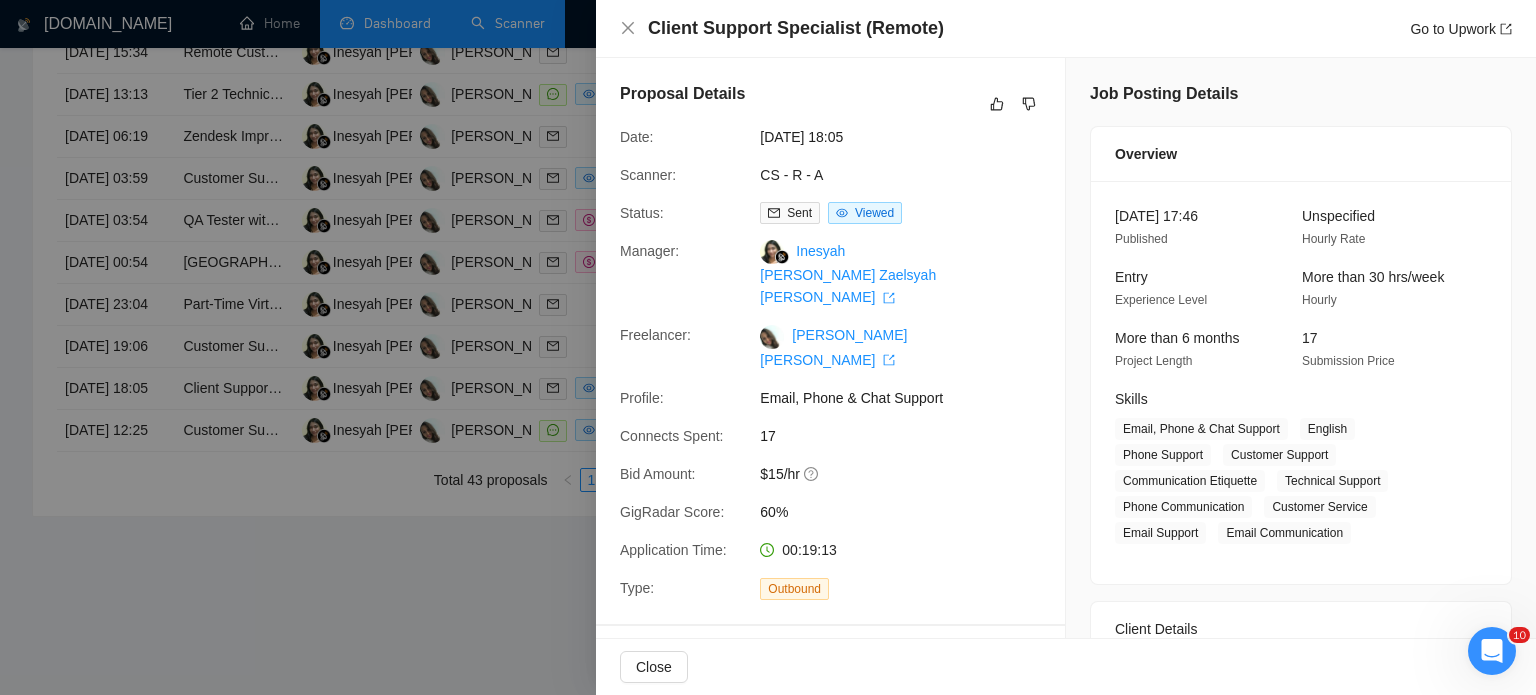 click at bounding box center [768, 347] 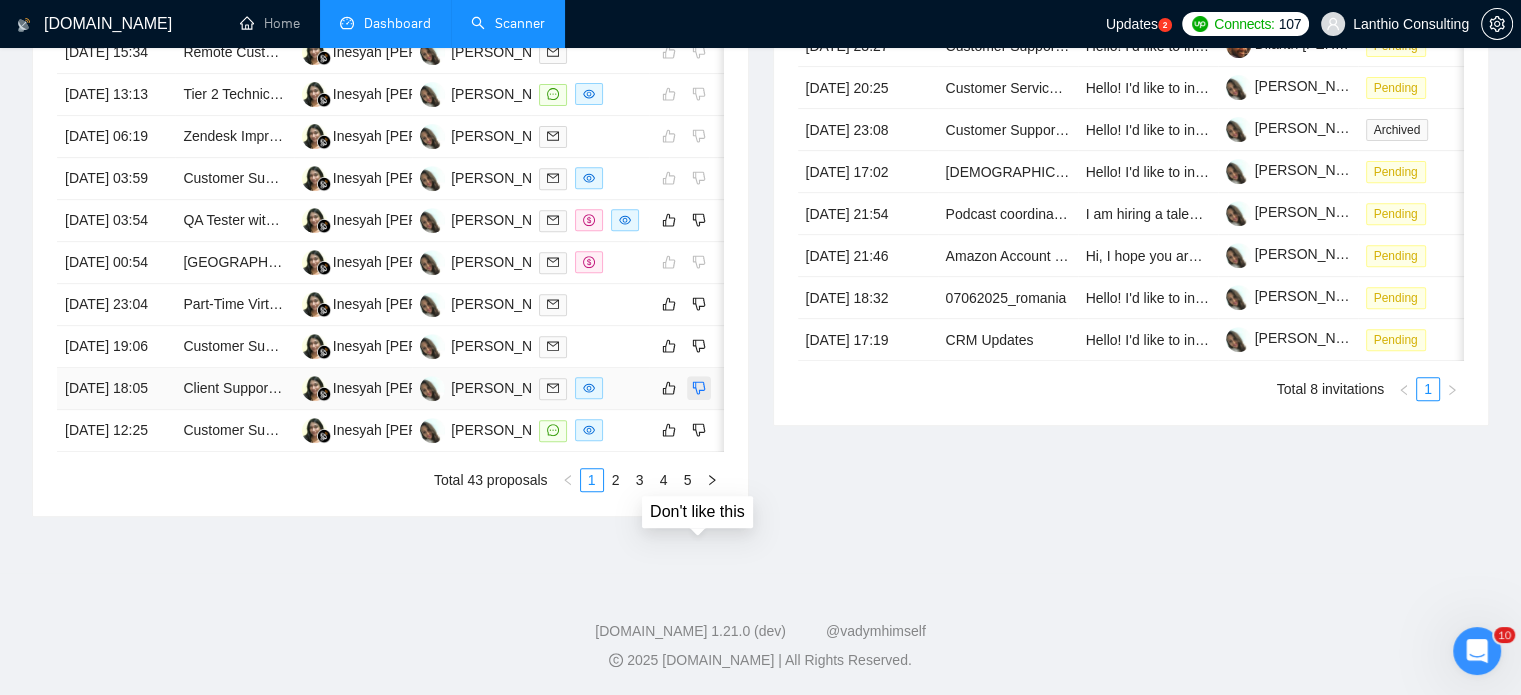 click at bounding box center [699, 388] 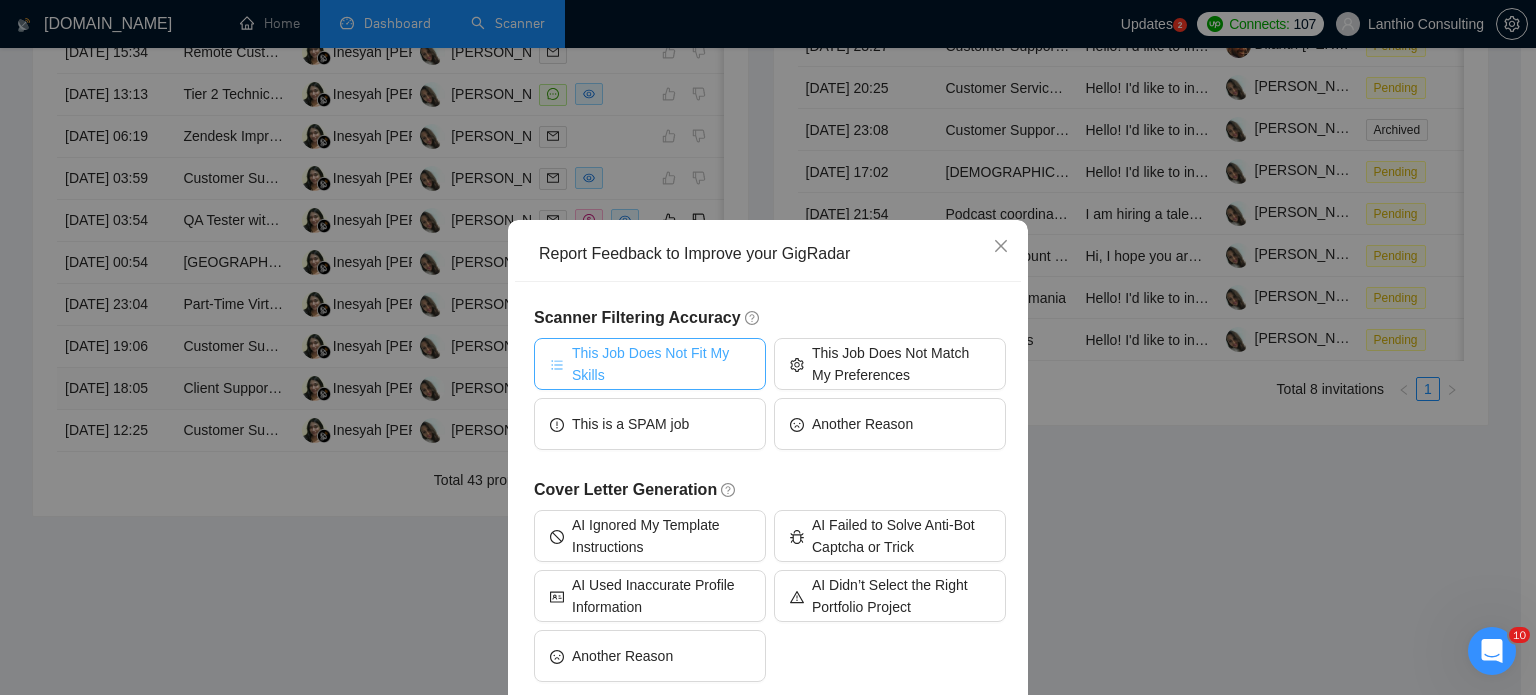 click on "This Job Does Not Fit My Skills" at bounding box center (661, 364) 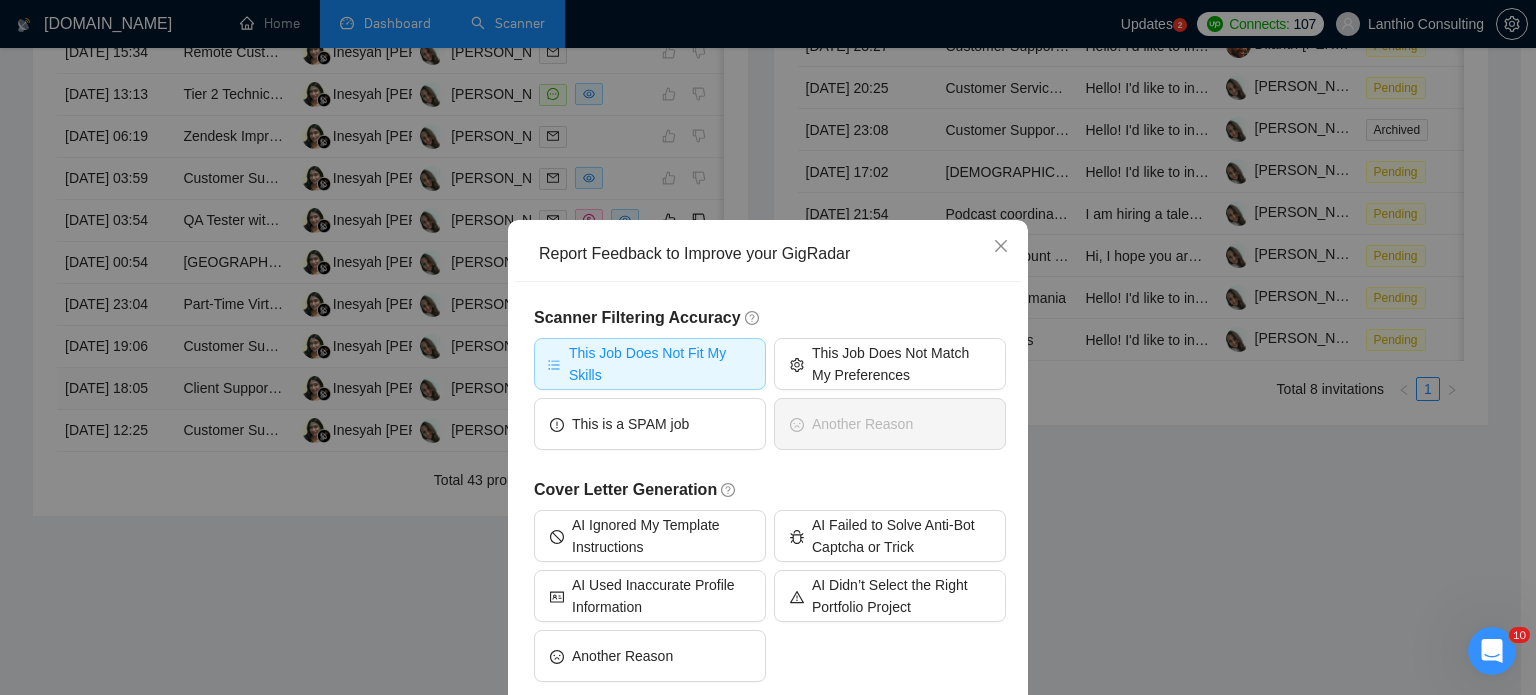 scroll, scrollTop: 102, scrollLeft: 0, axis: vertical 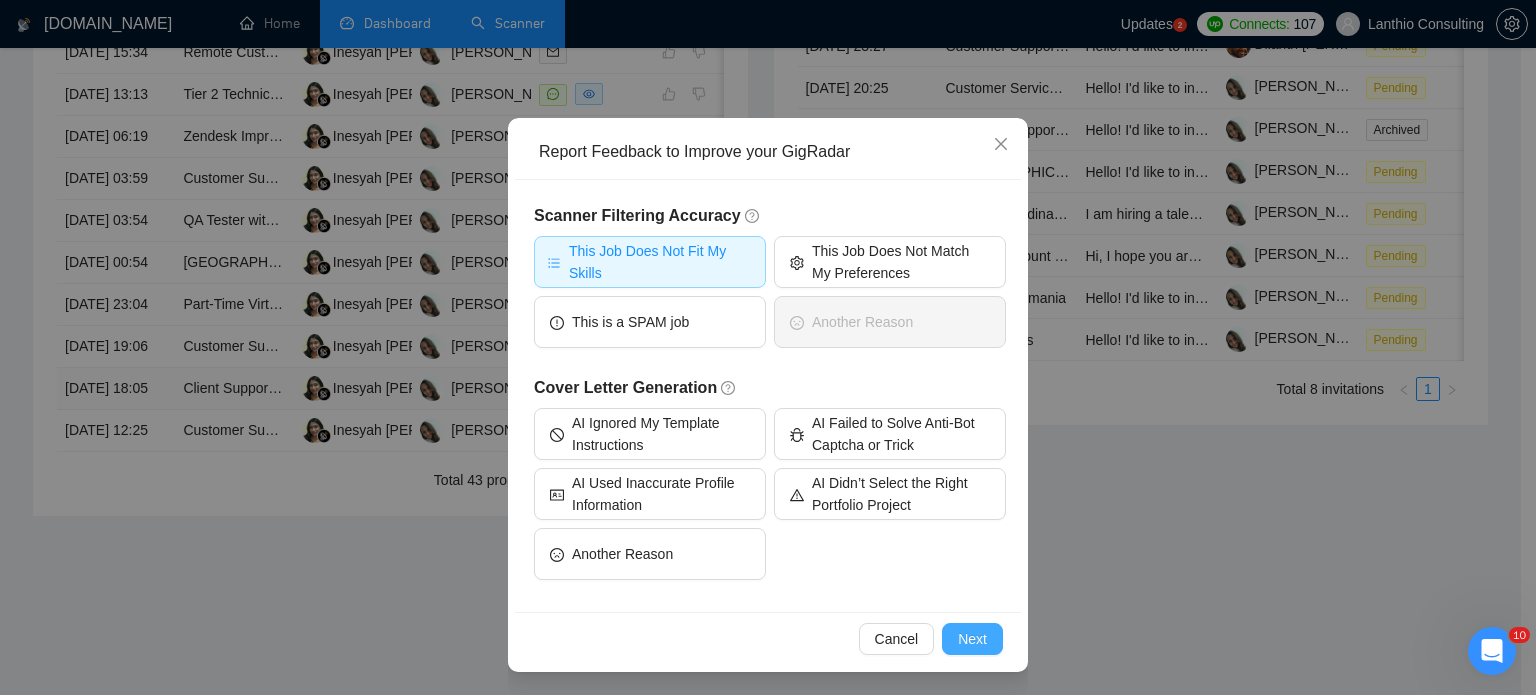 click on "Next" at bounding box center (972, 639) 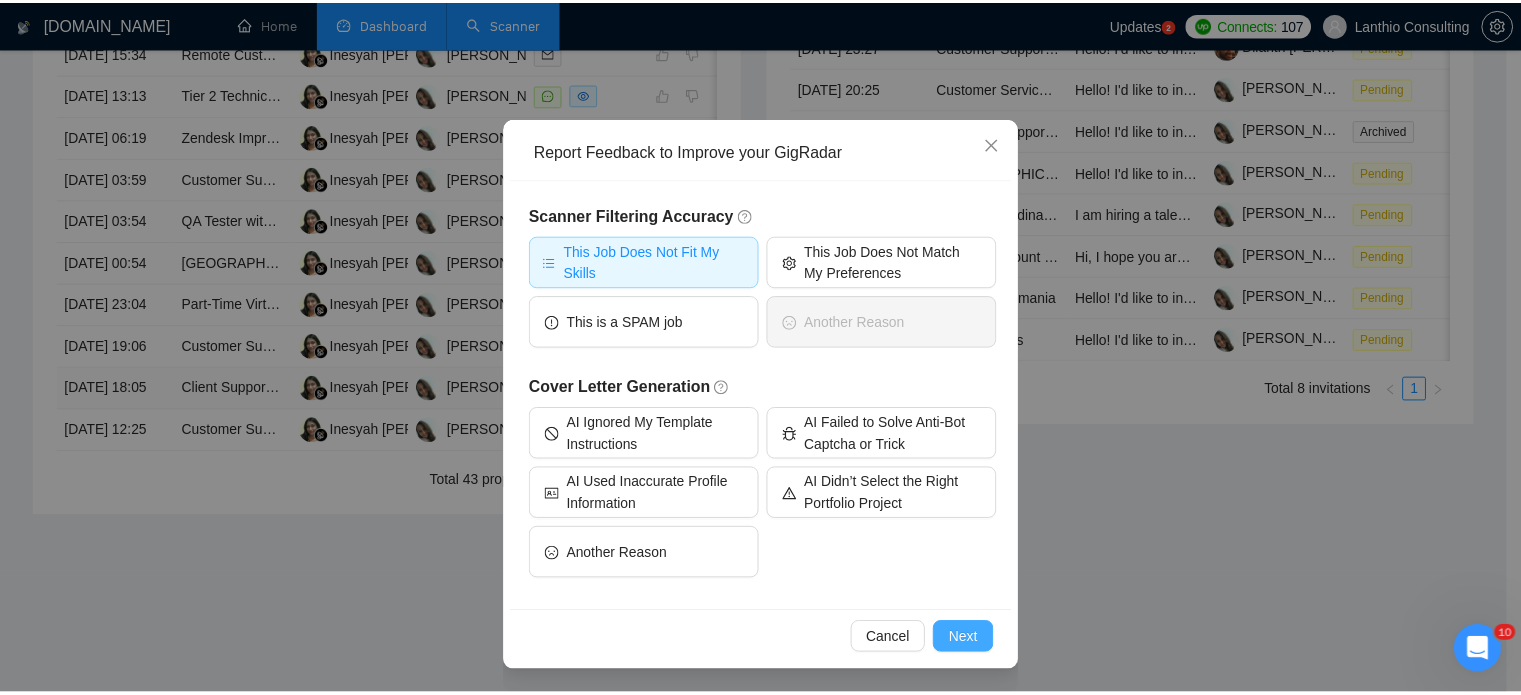 scroll, scrollTop: 0, scrollLeft: 0, axis: both 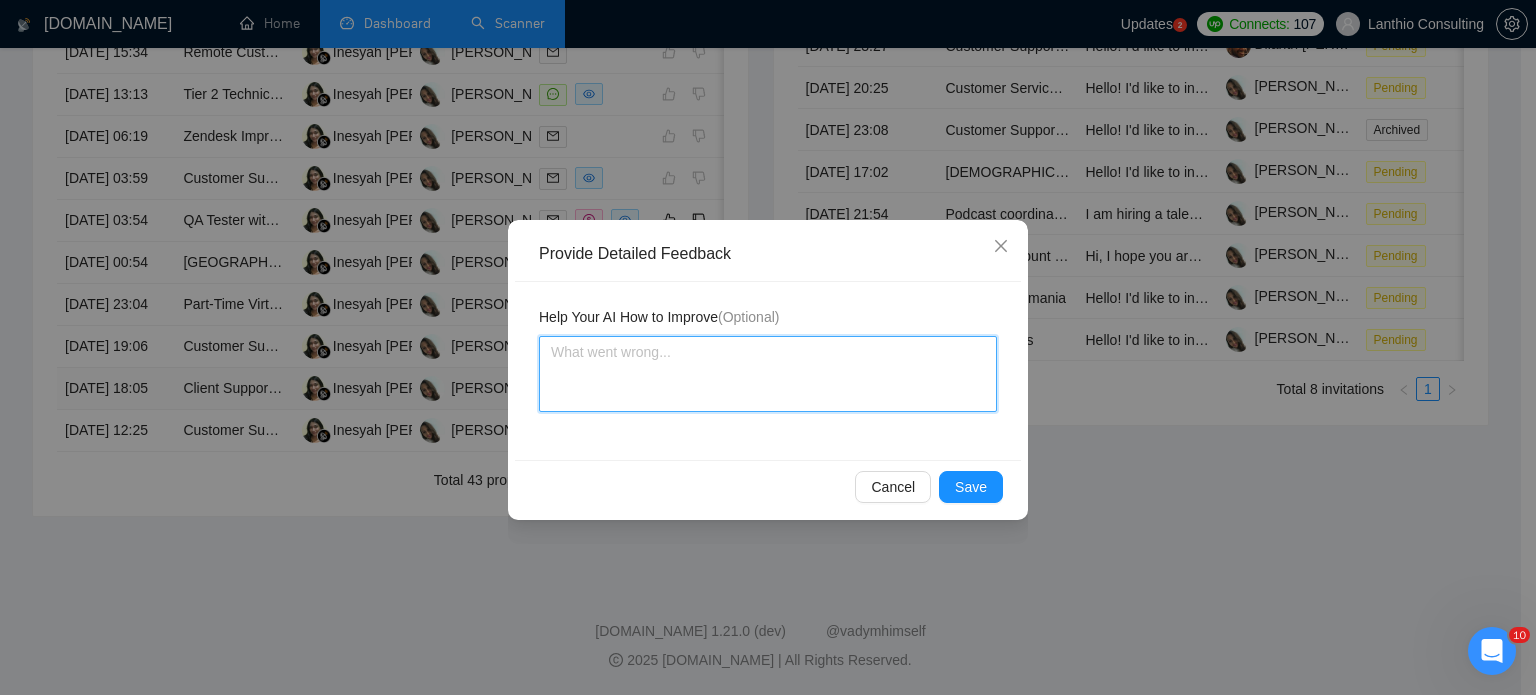 click at bounding box center (768, 374) 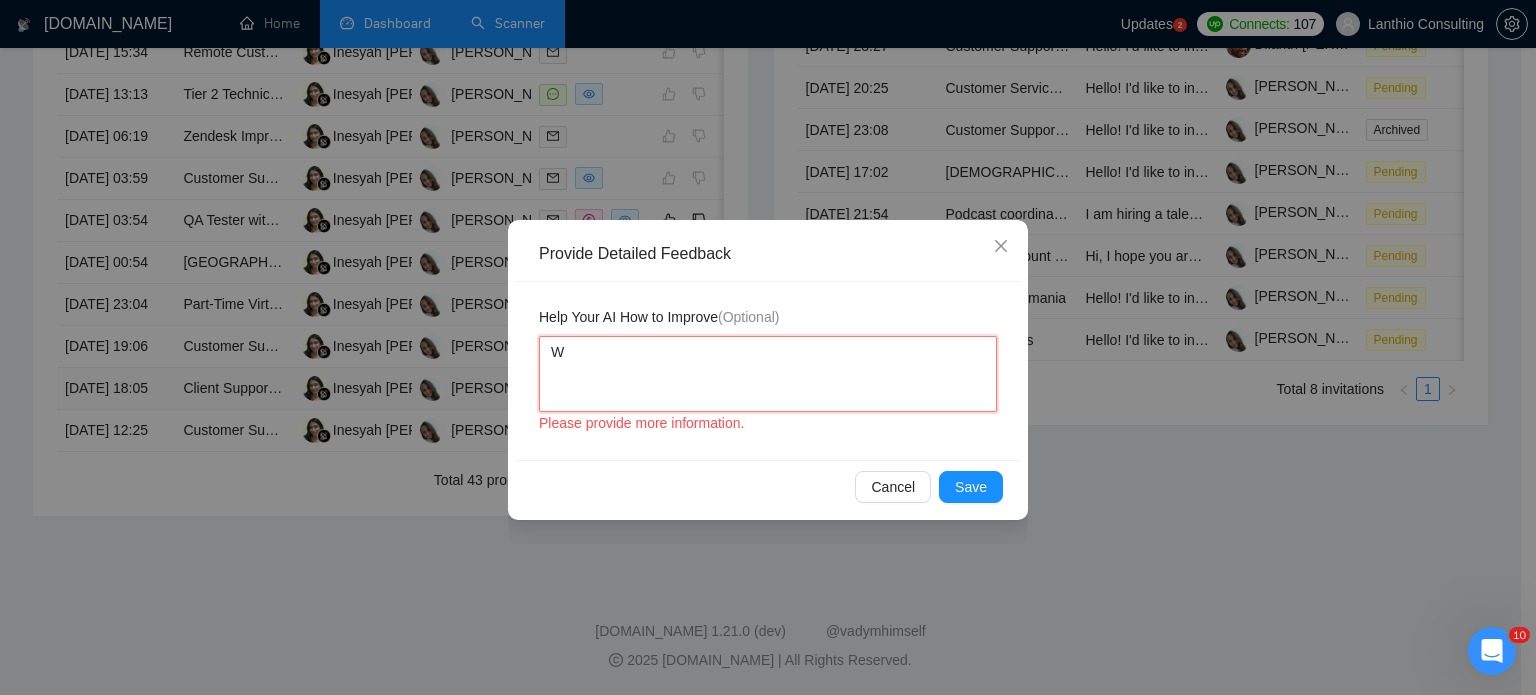type 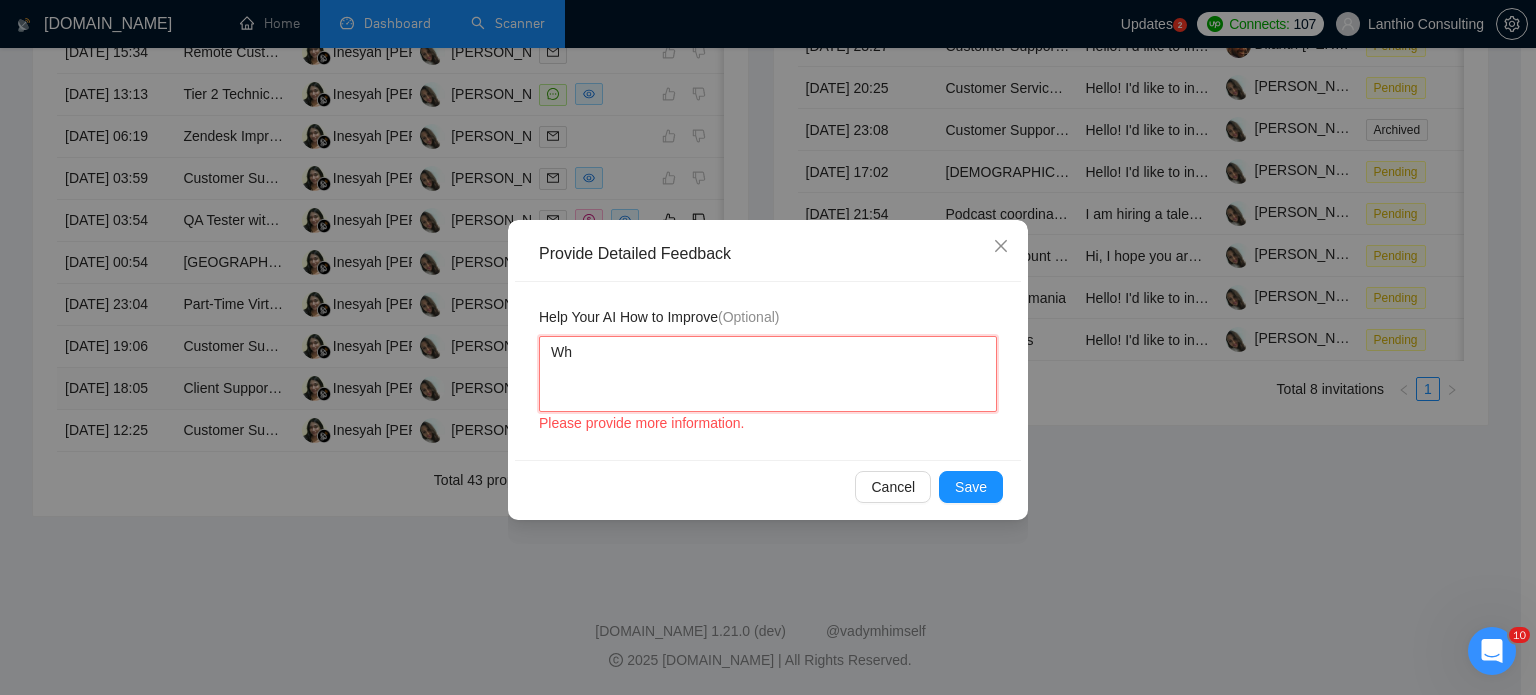 type 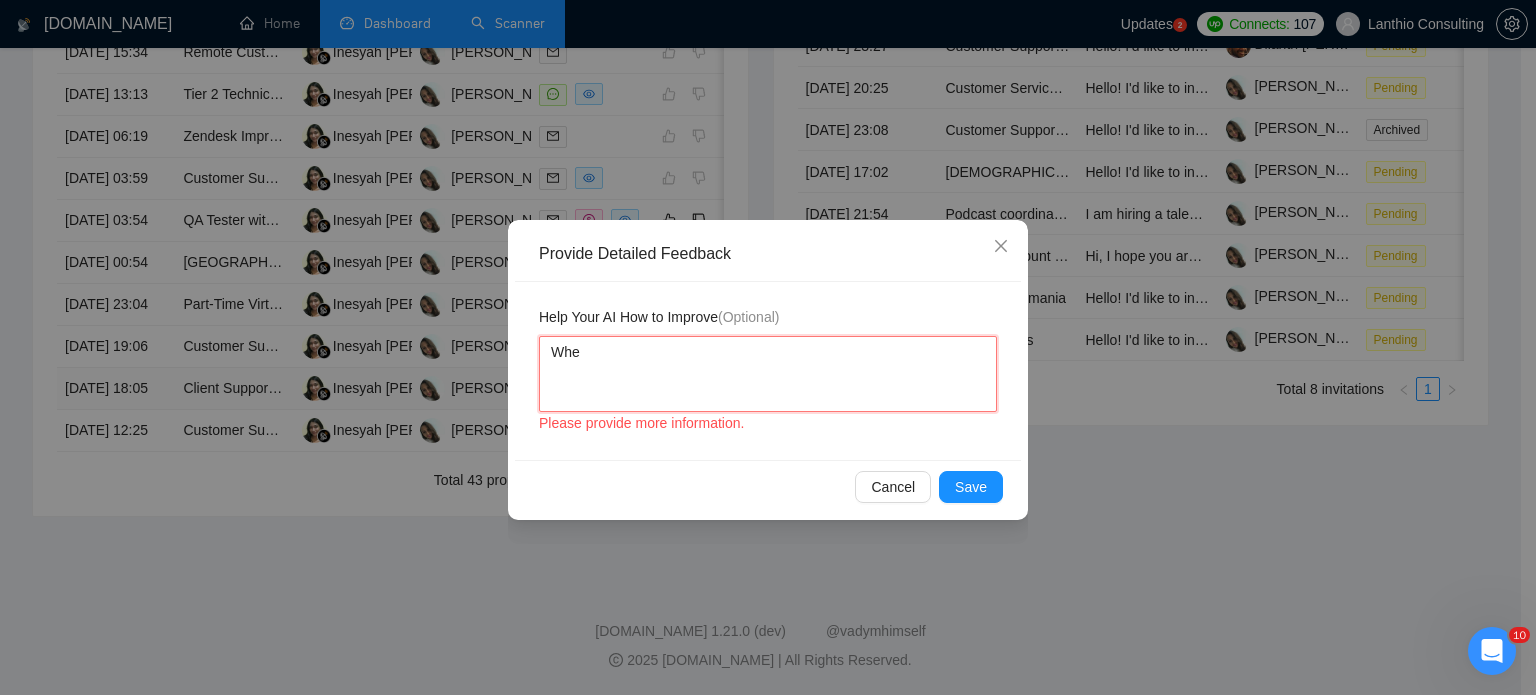 type 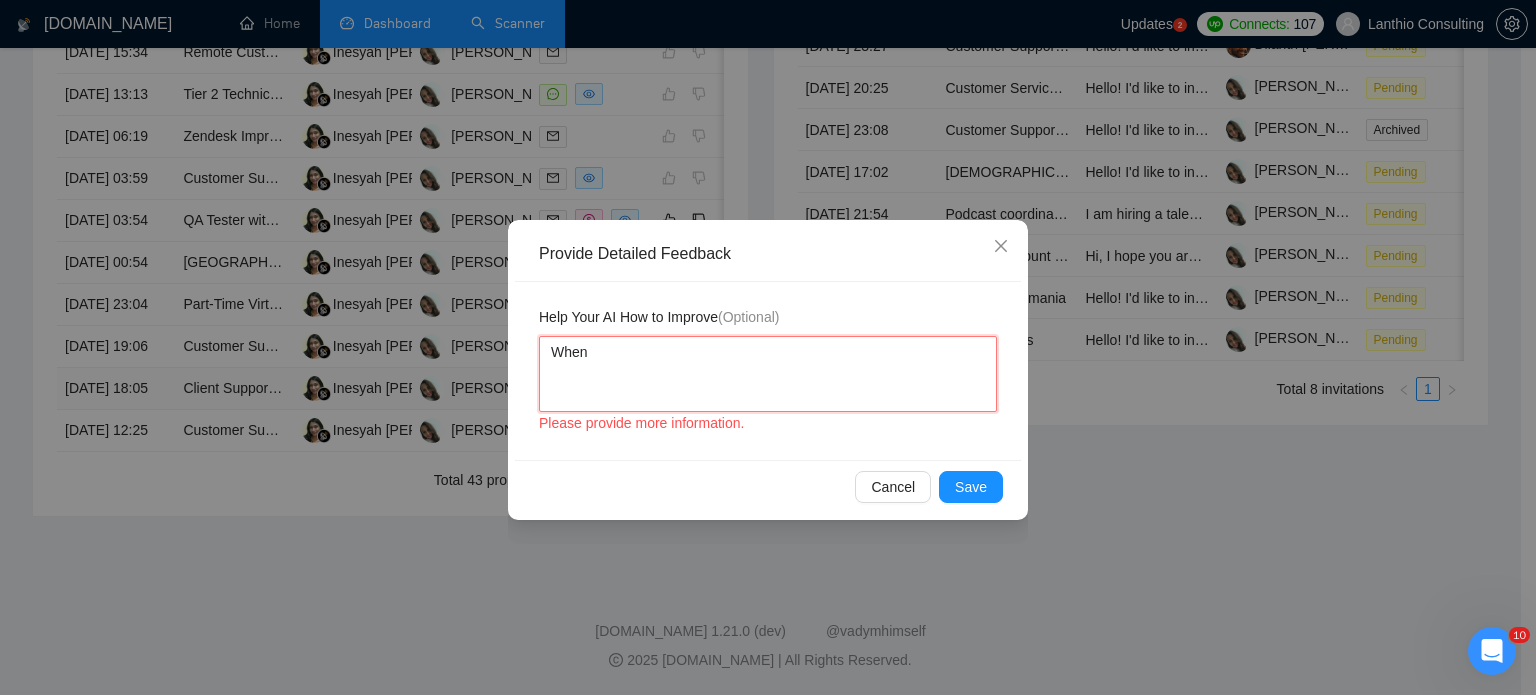 type 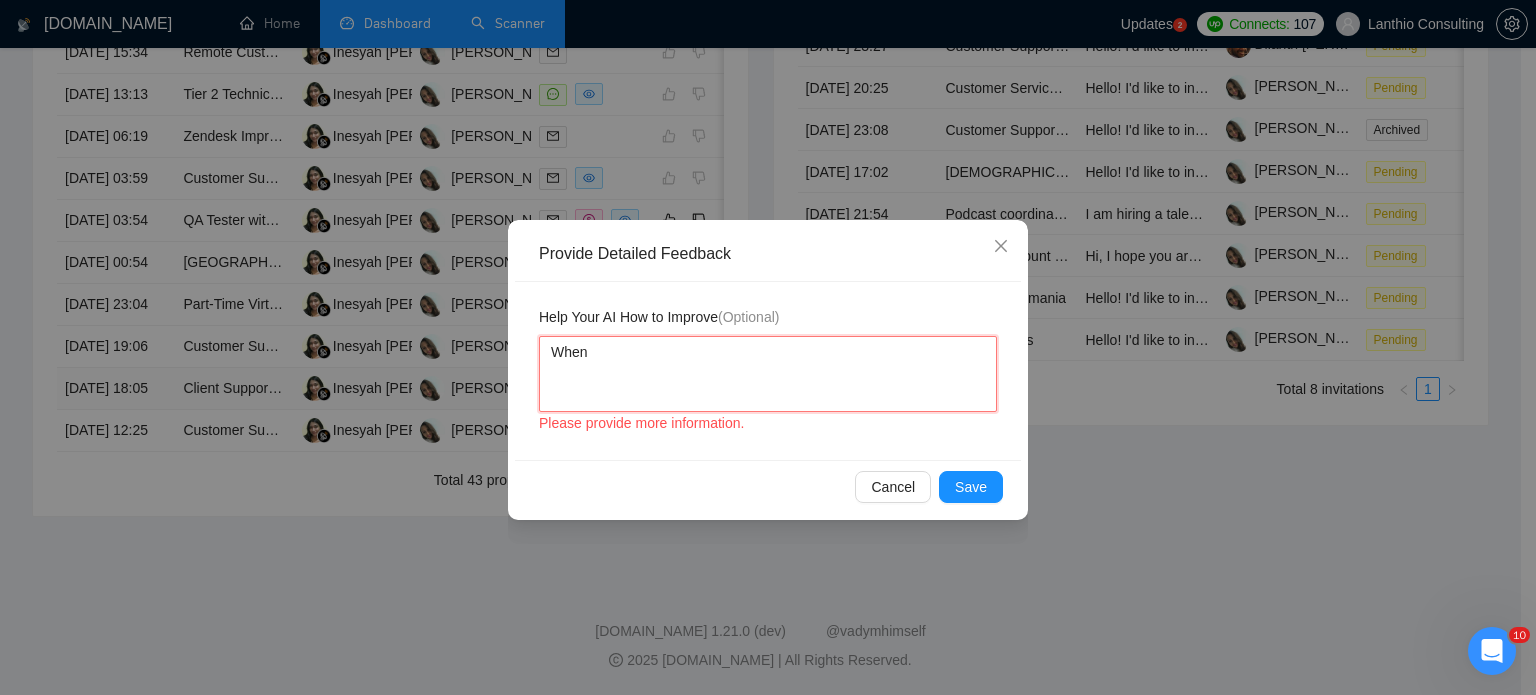 type 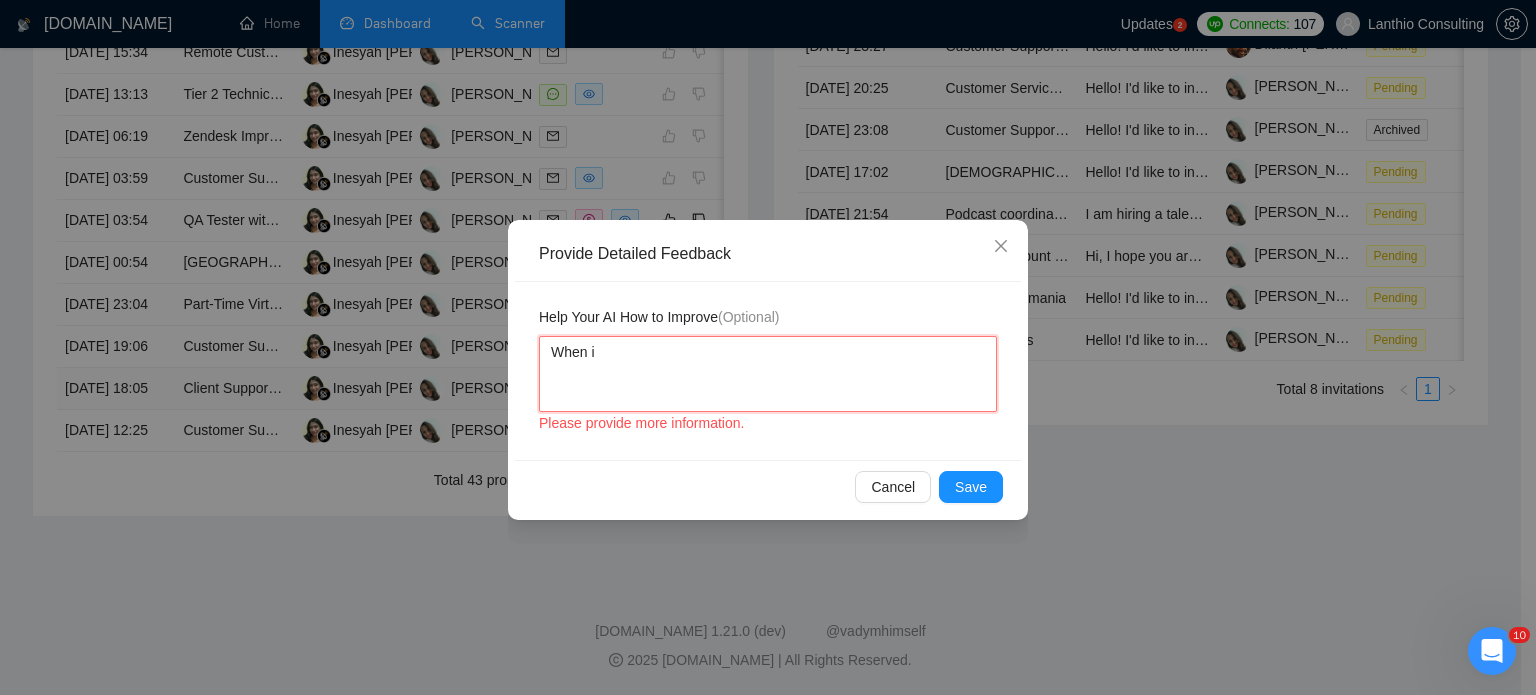 type 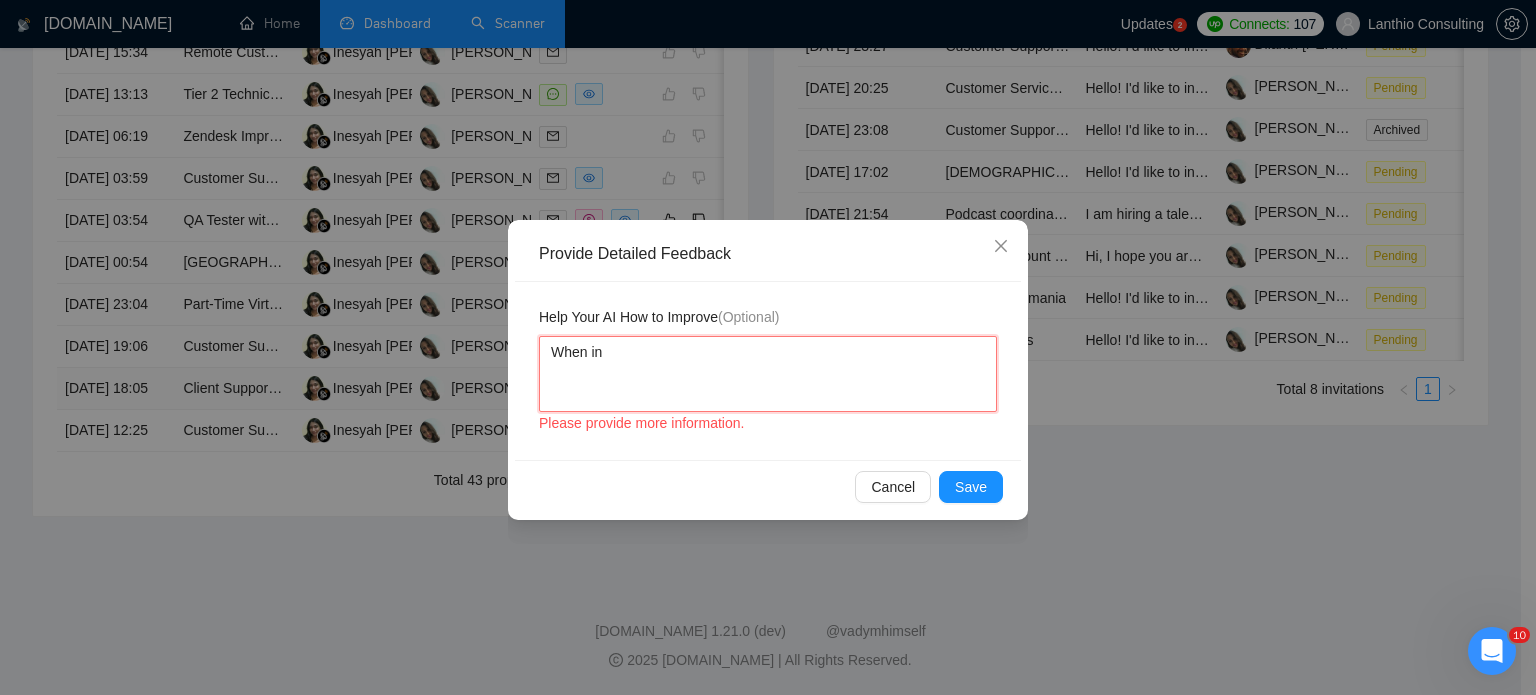 type 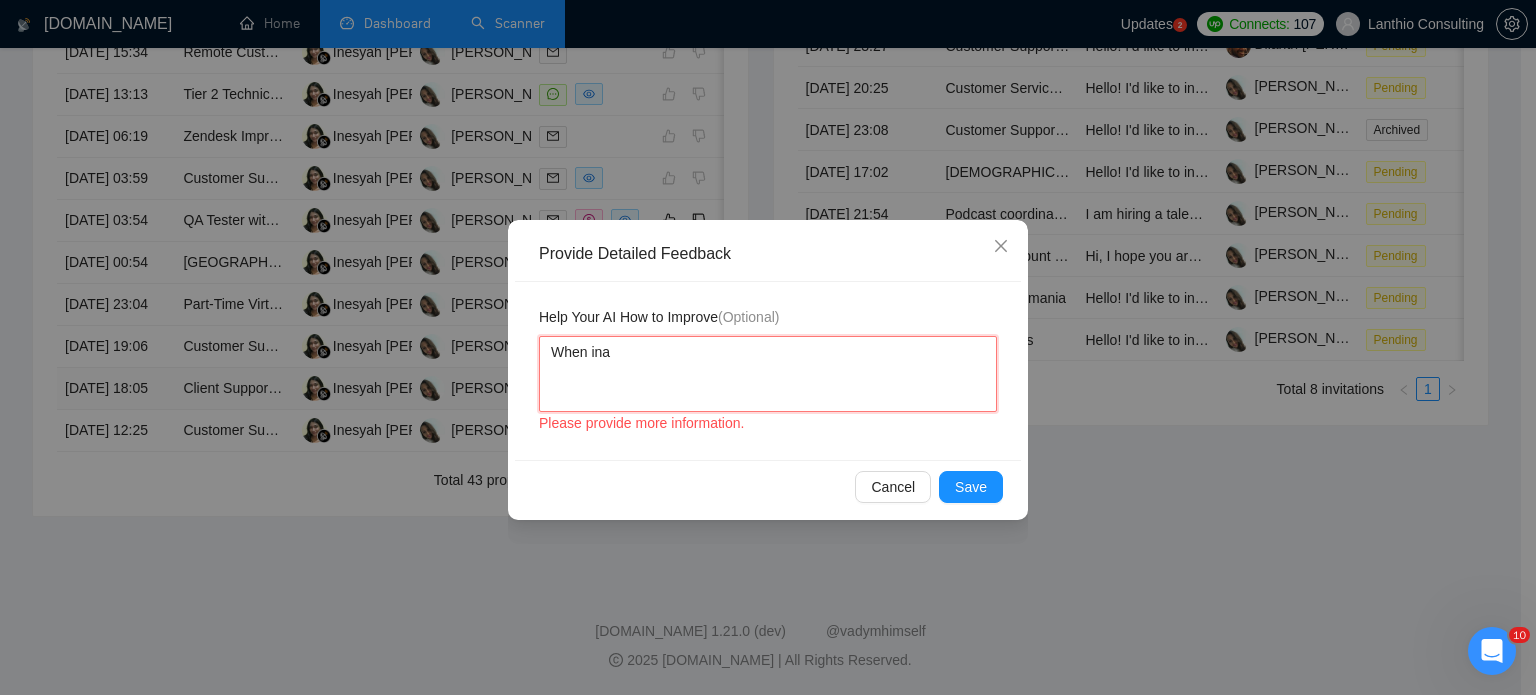type 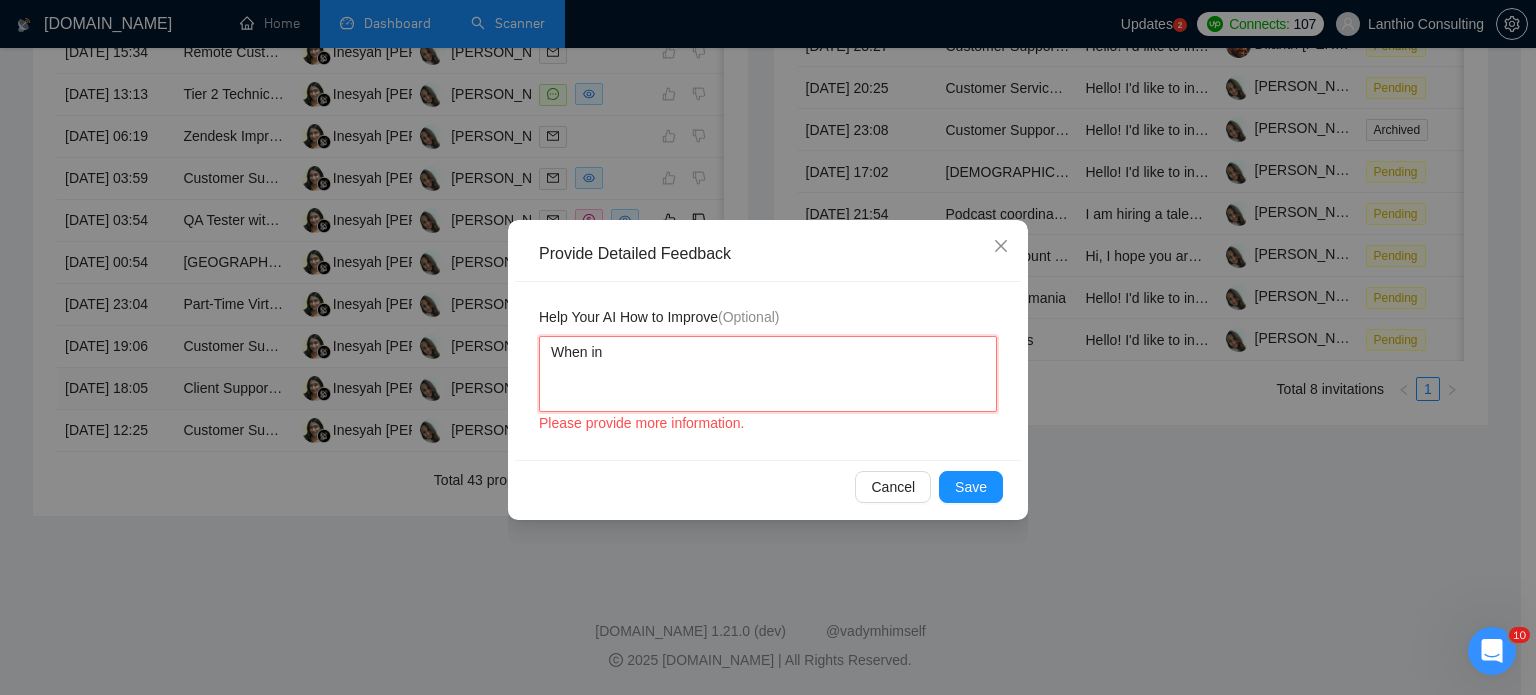type 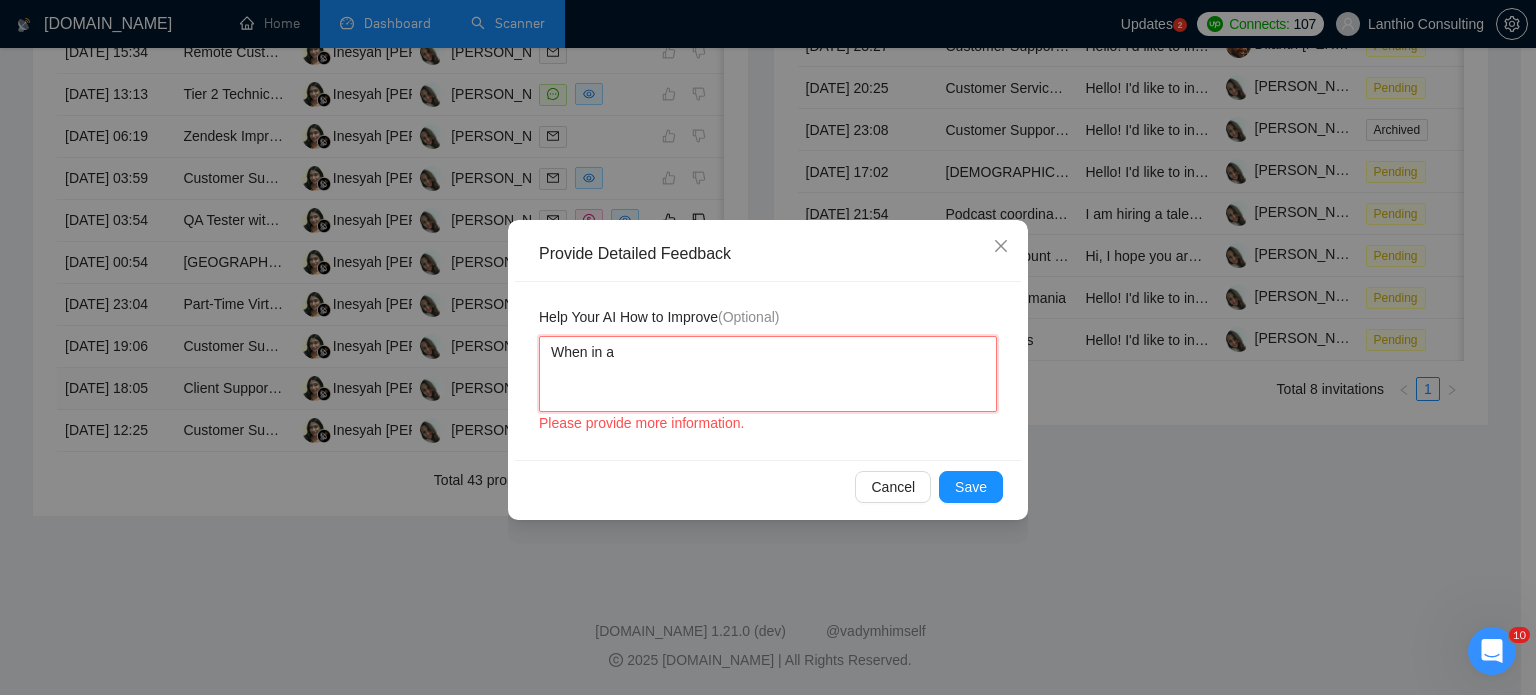 type 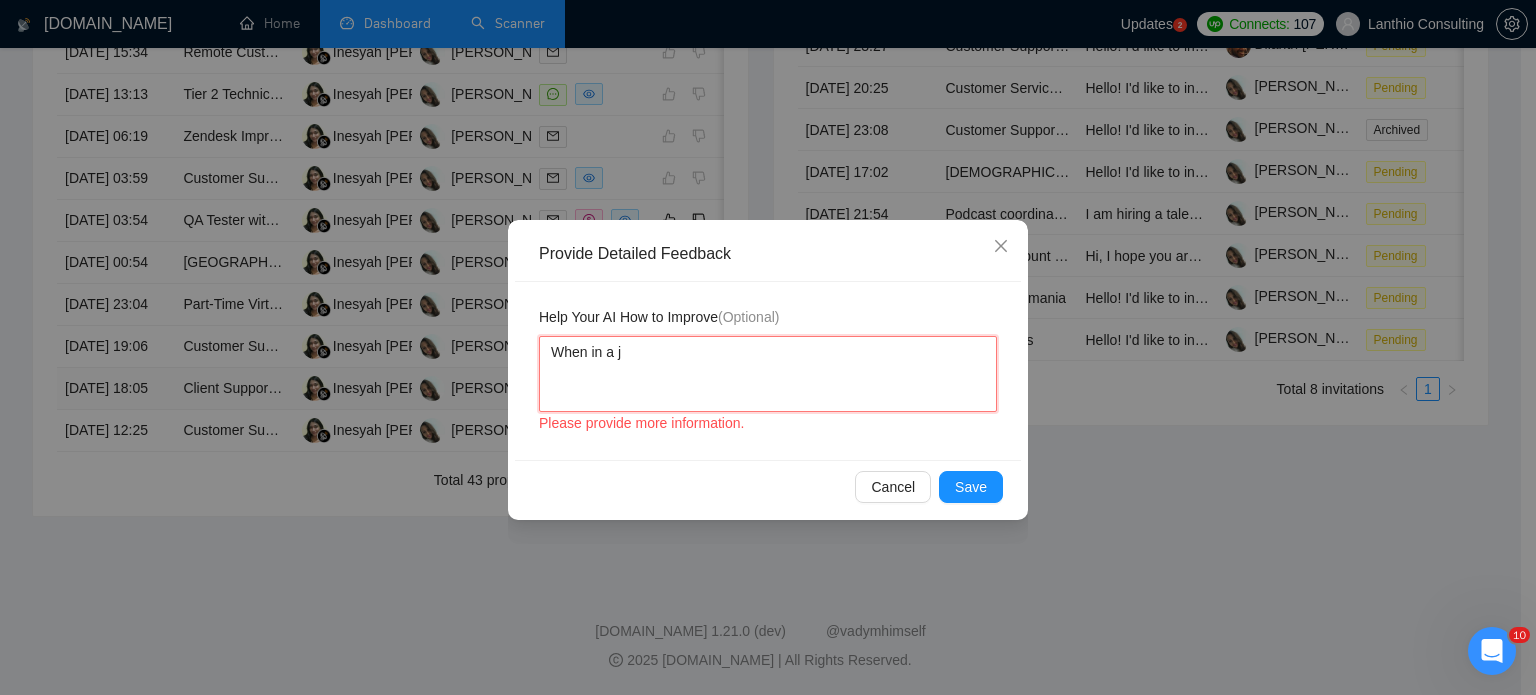 type 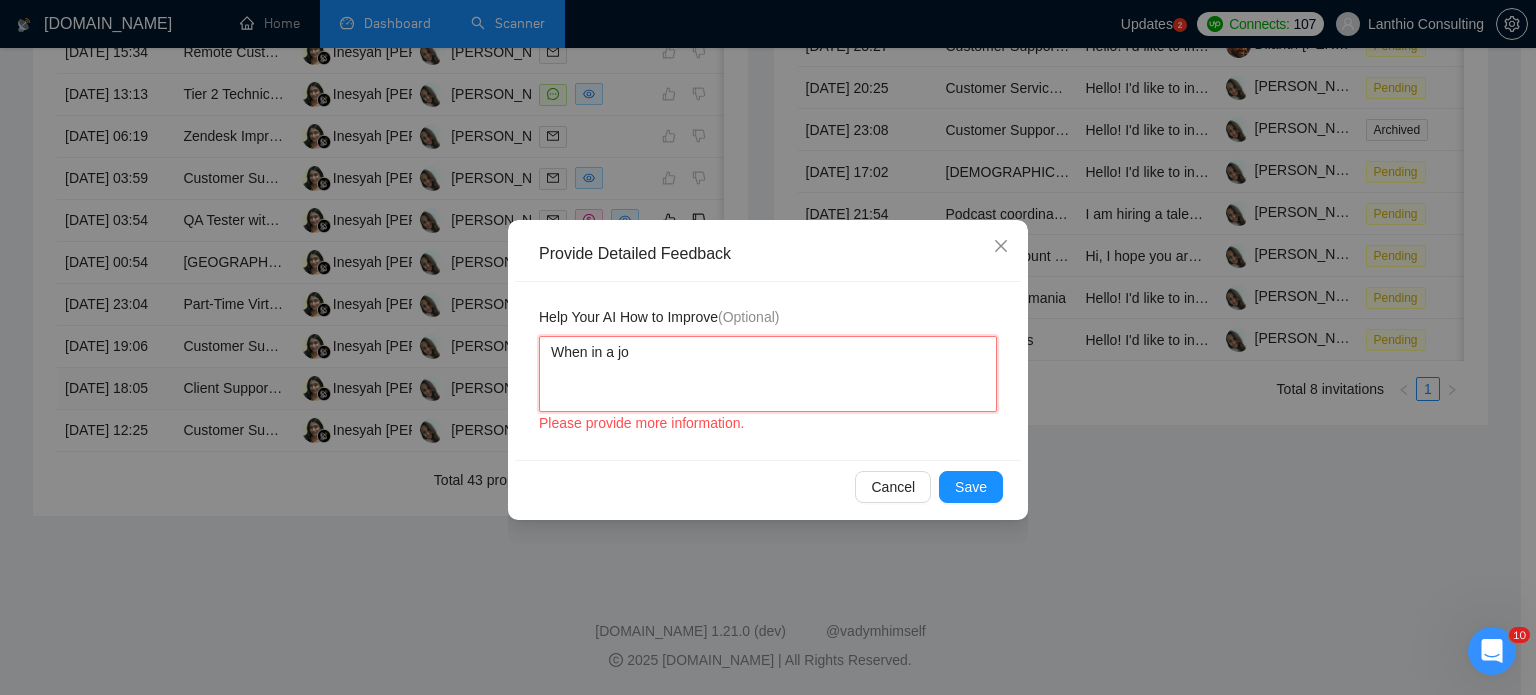 type 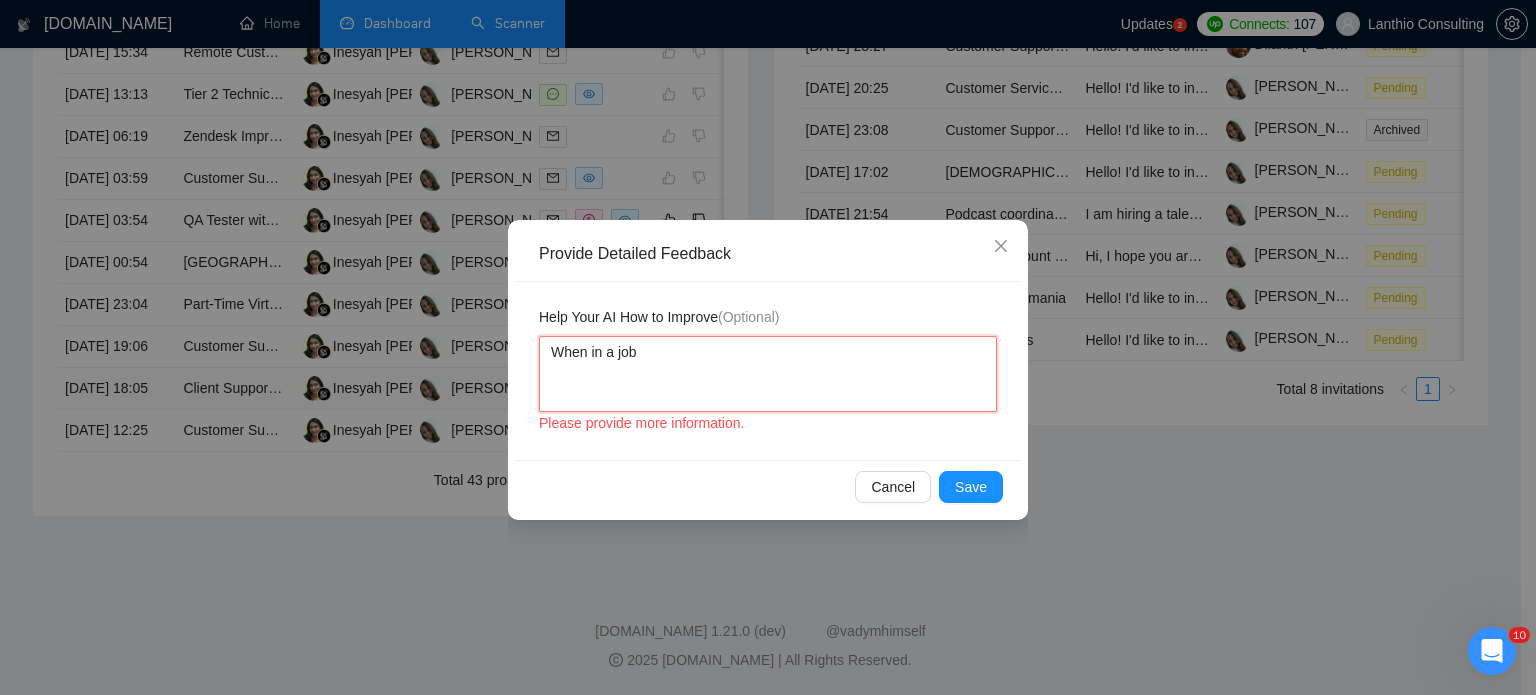 type 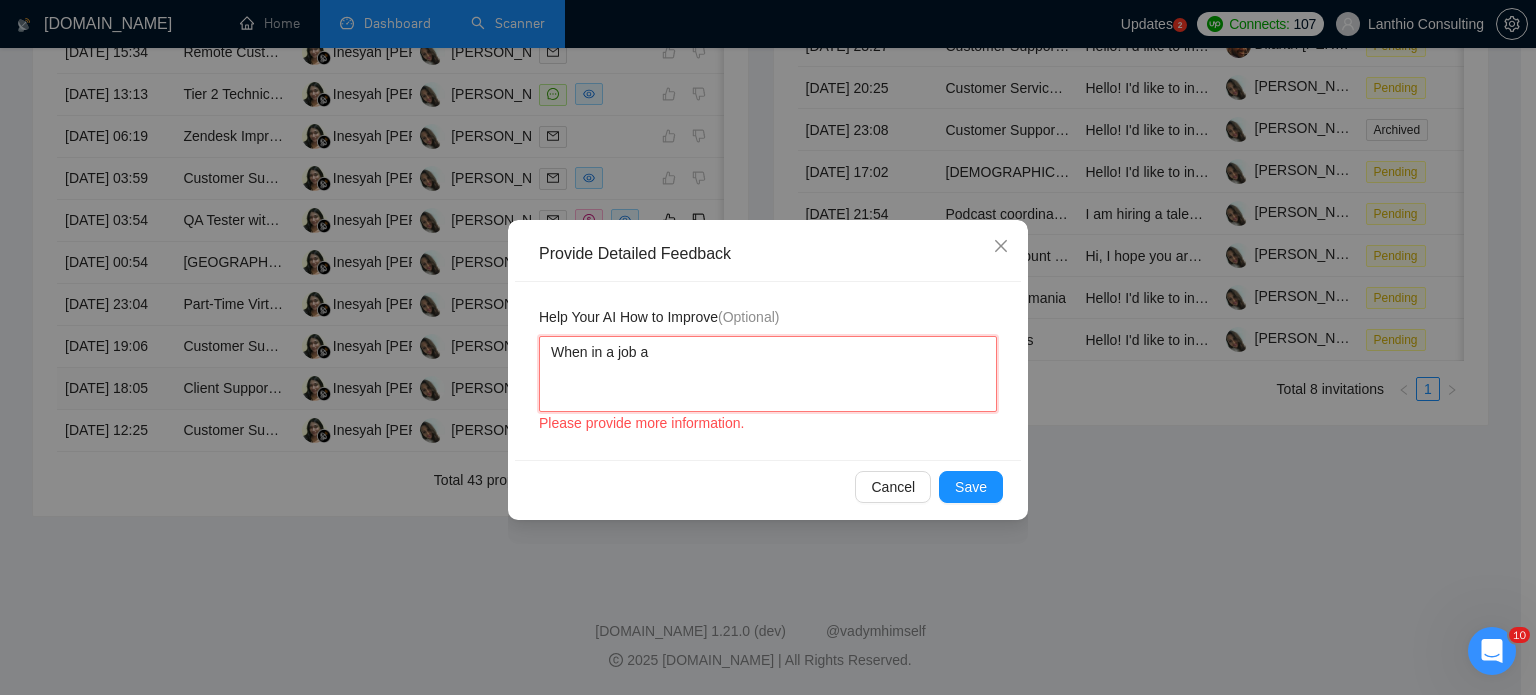 type 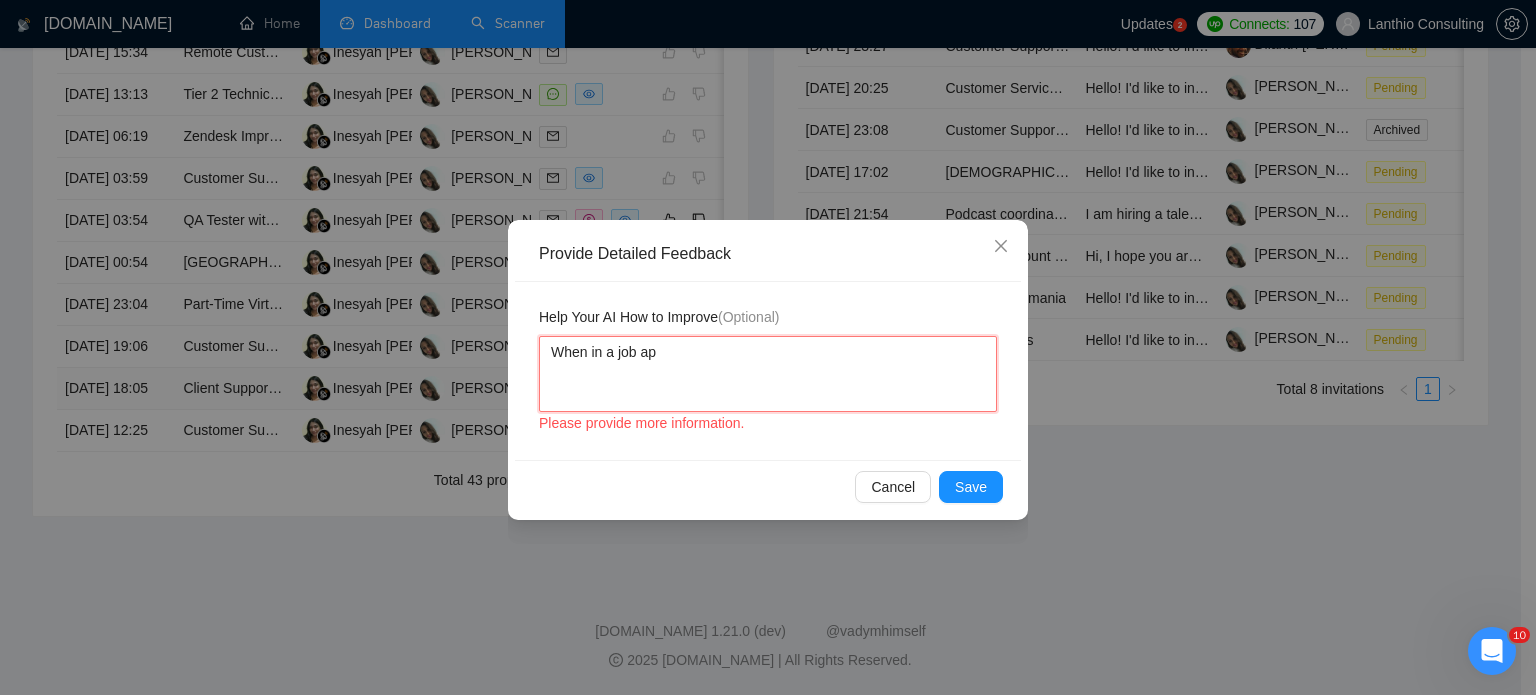 type 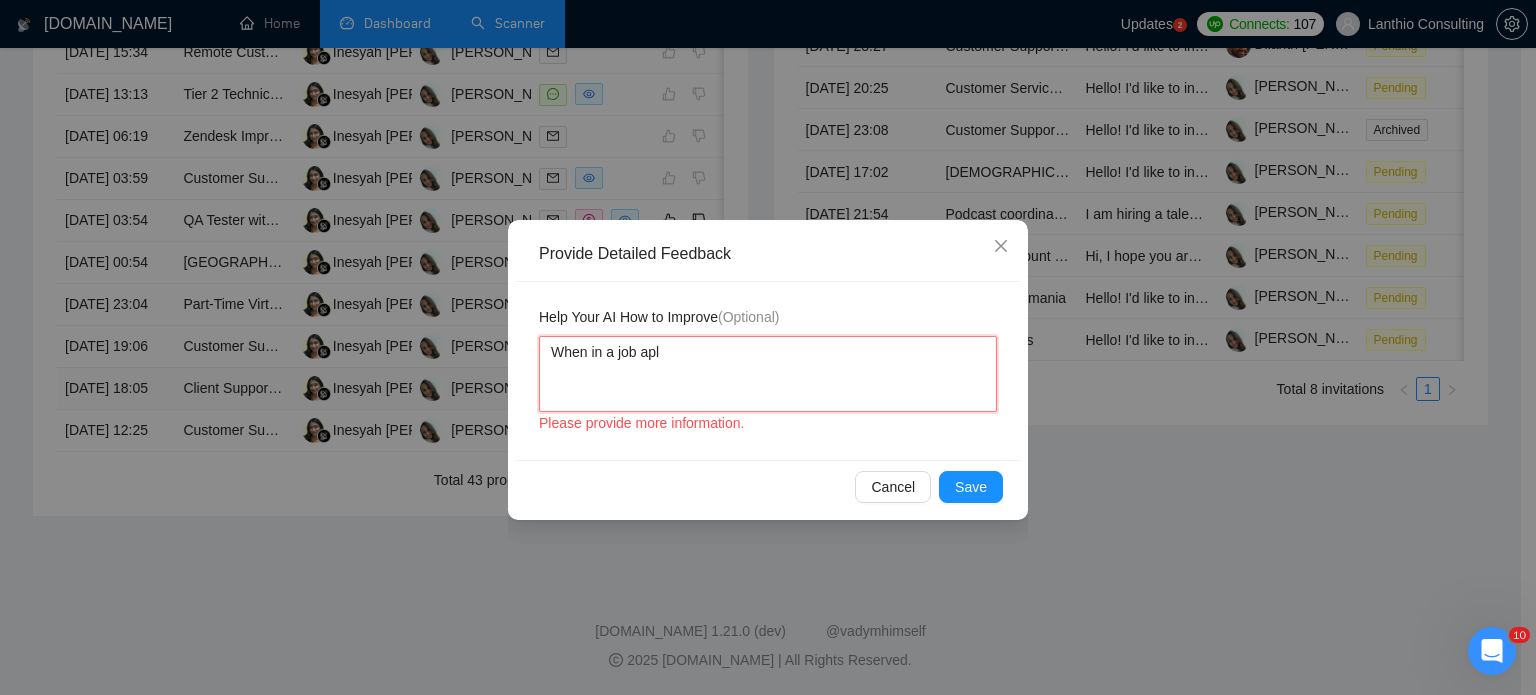 type 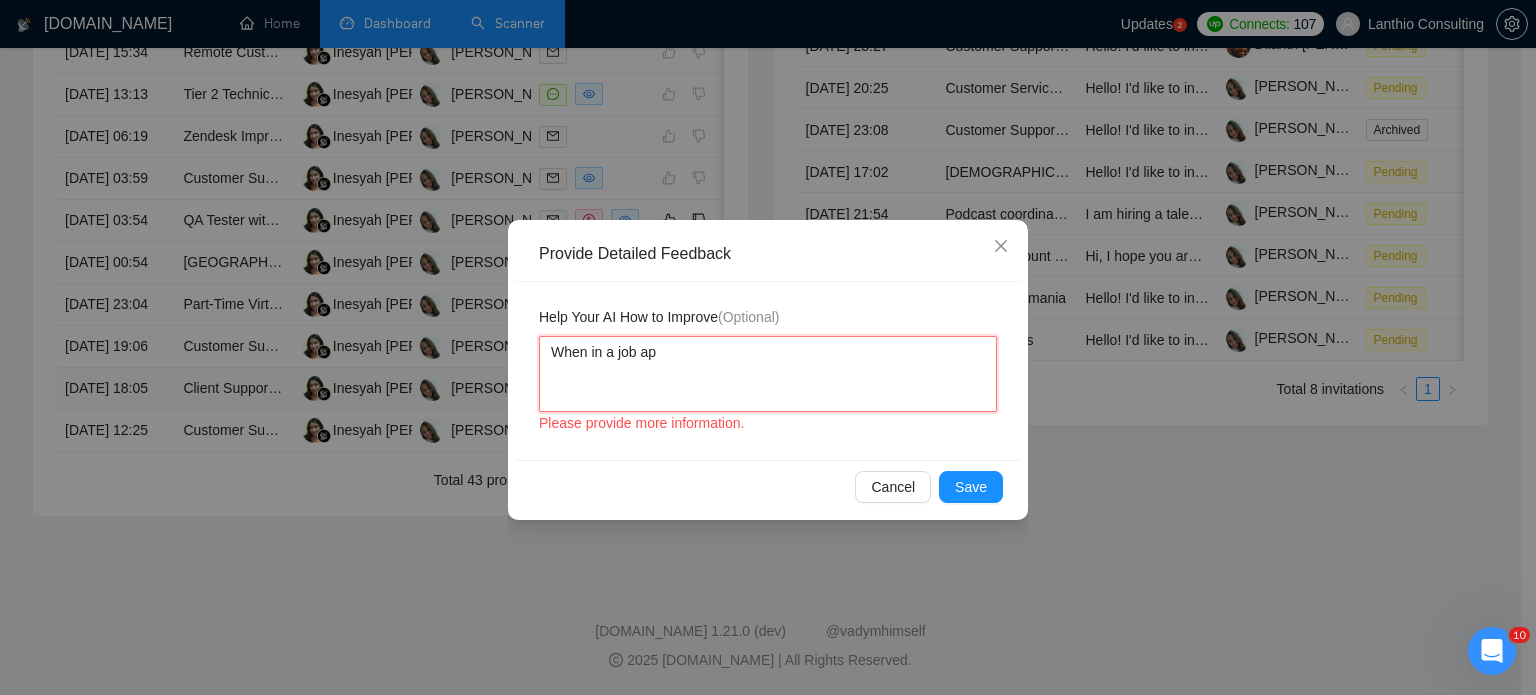 type 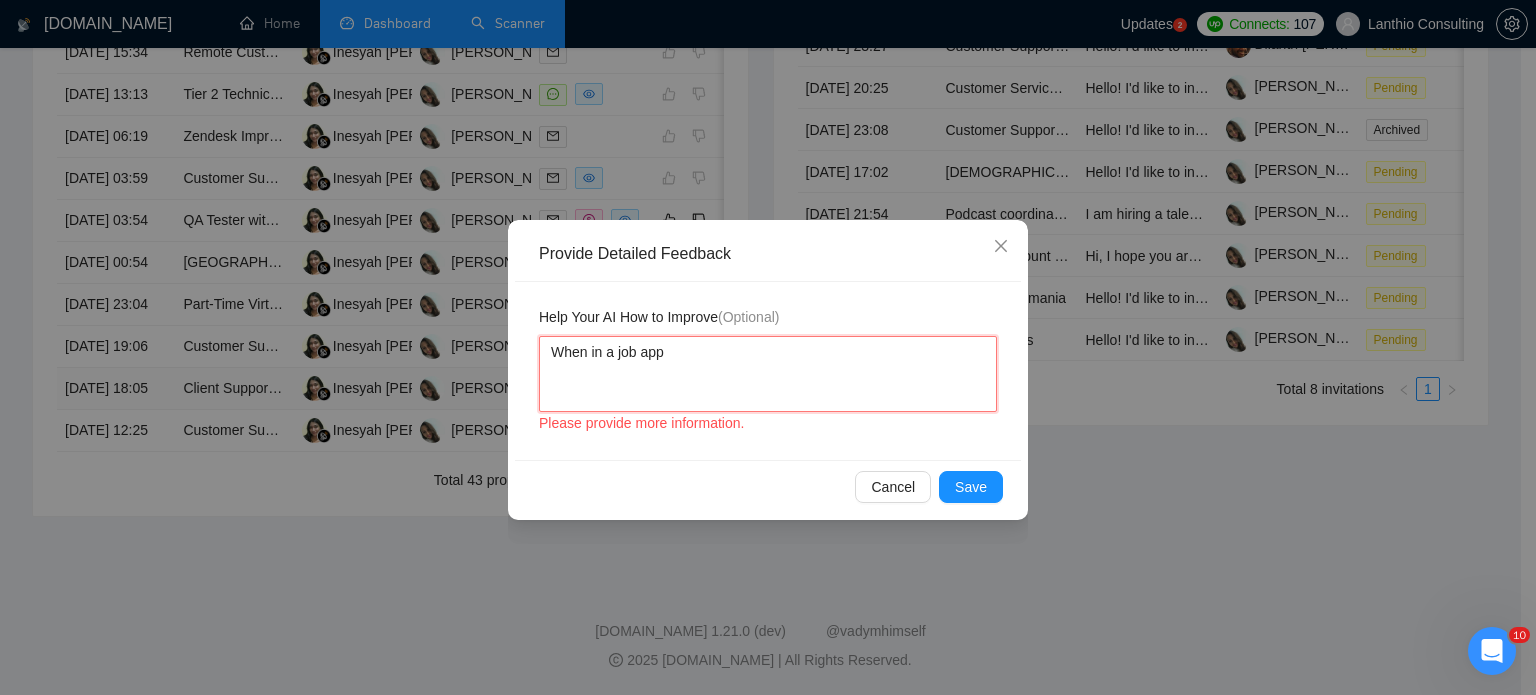 type 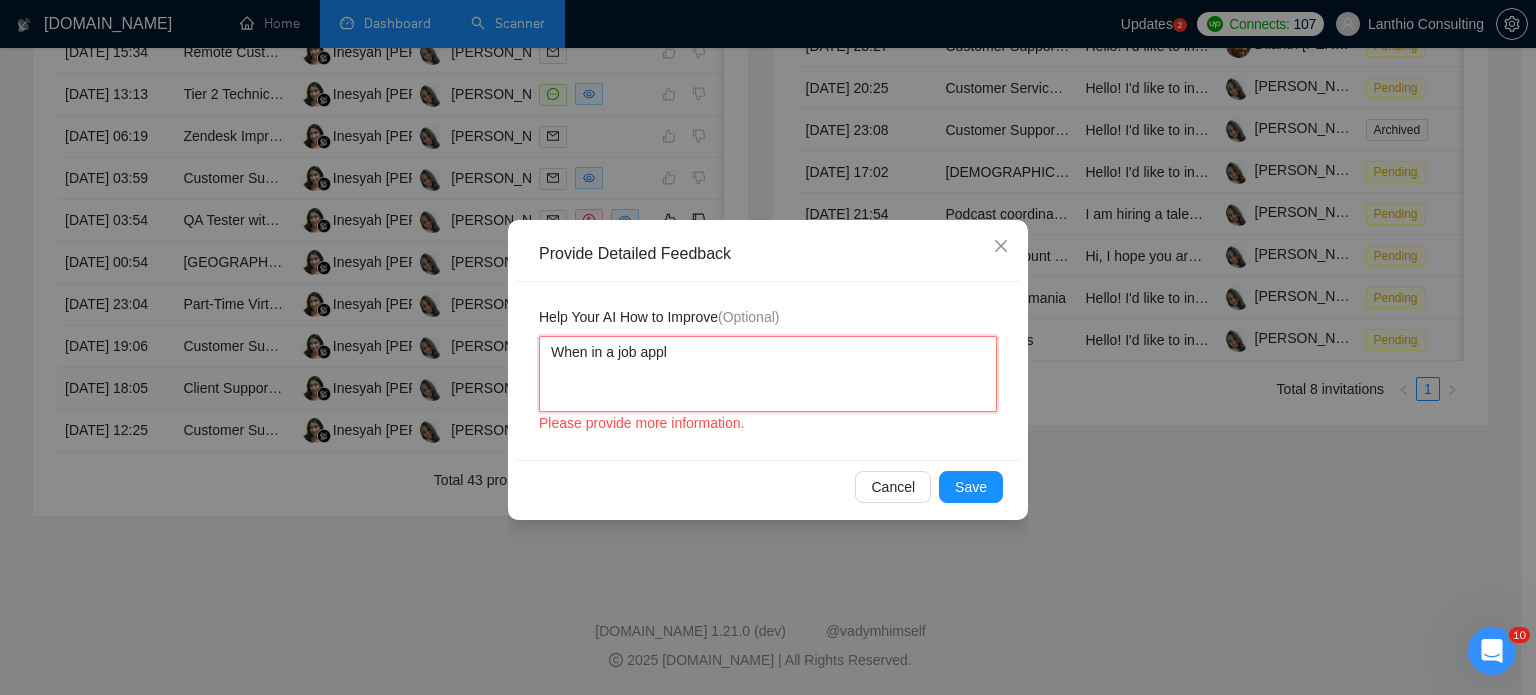 type 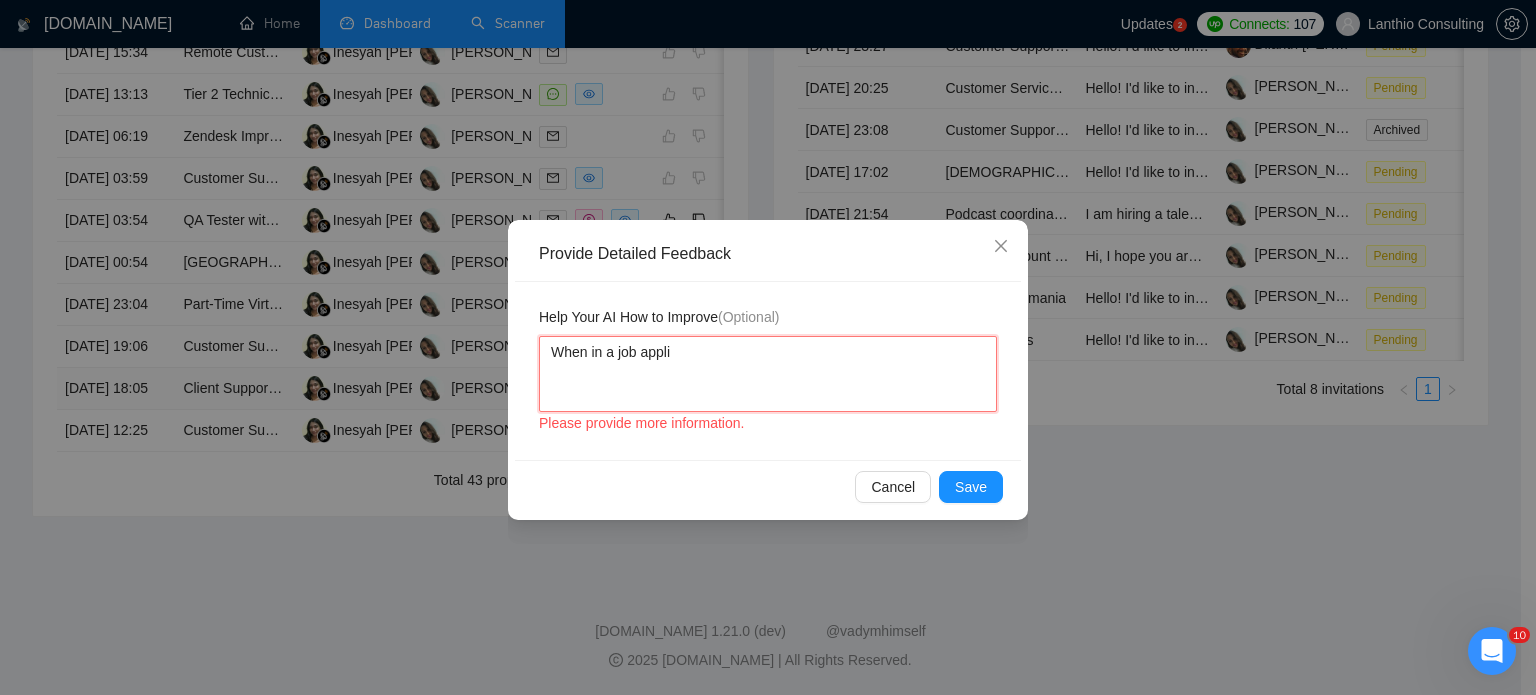 type 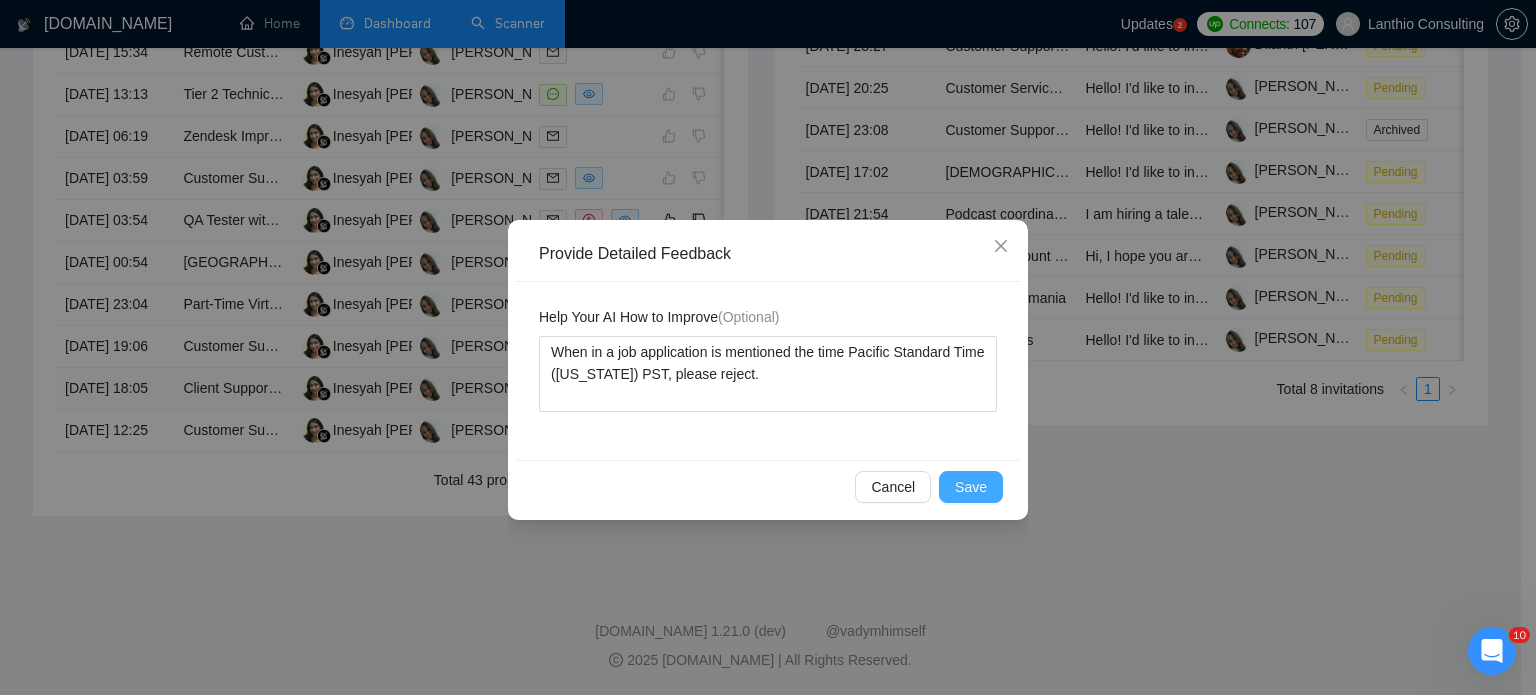 click on "Save" at bounding box center [971, 487] 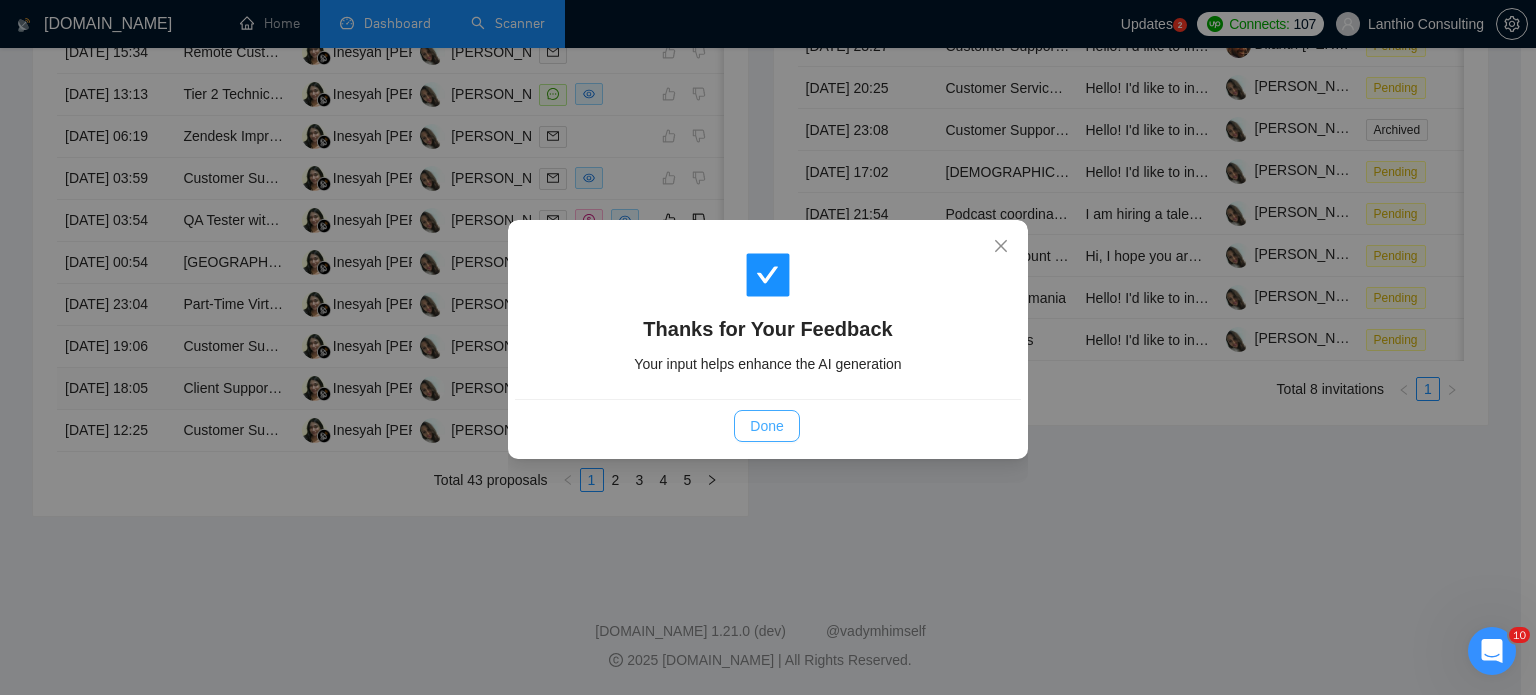 click on "Done" at bounding box center [766, 426] 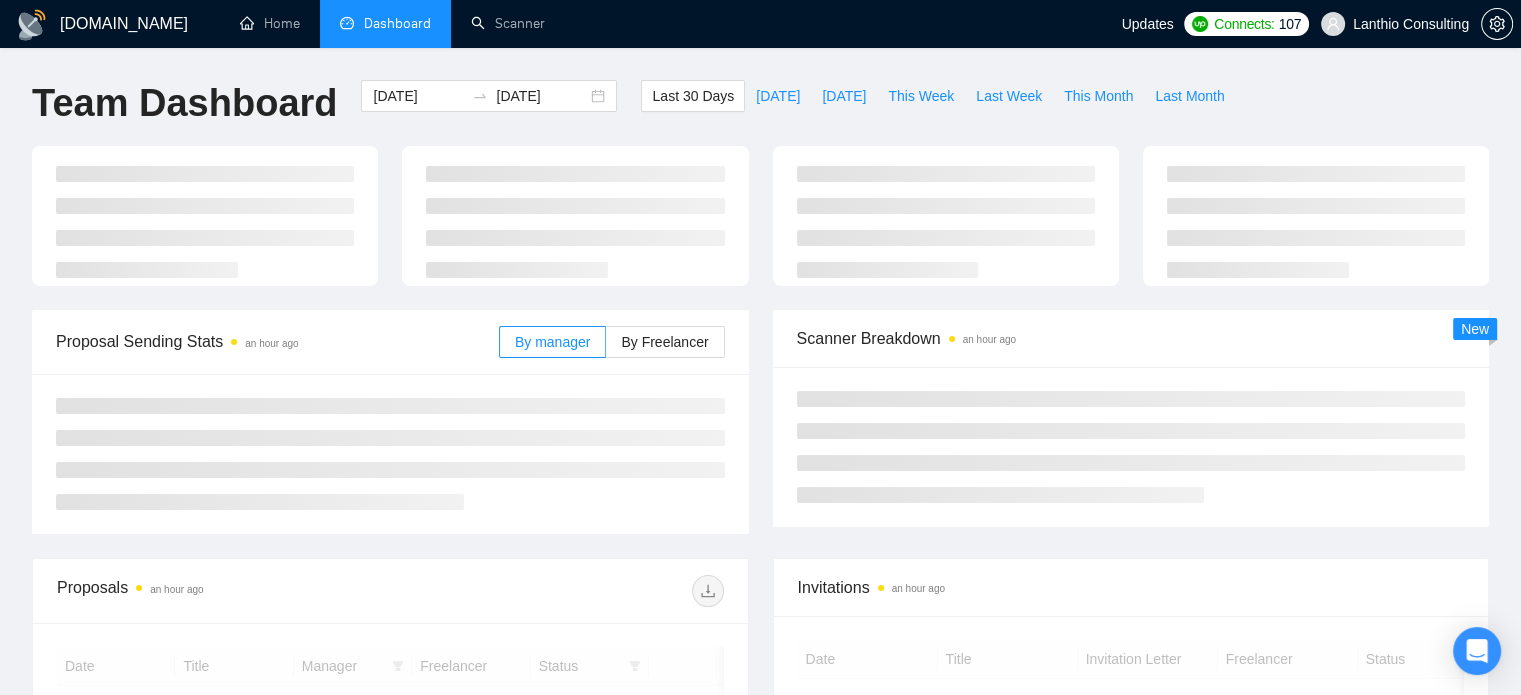 scroll, scrollTop: 374, scrollLeft: 0, axis: vertical 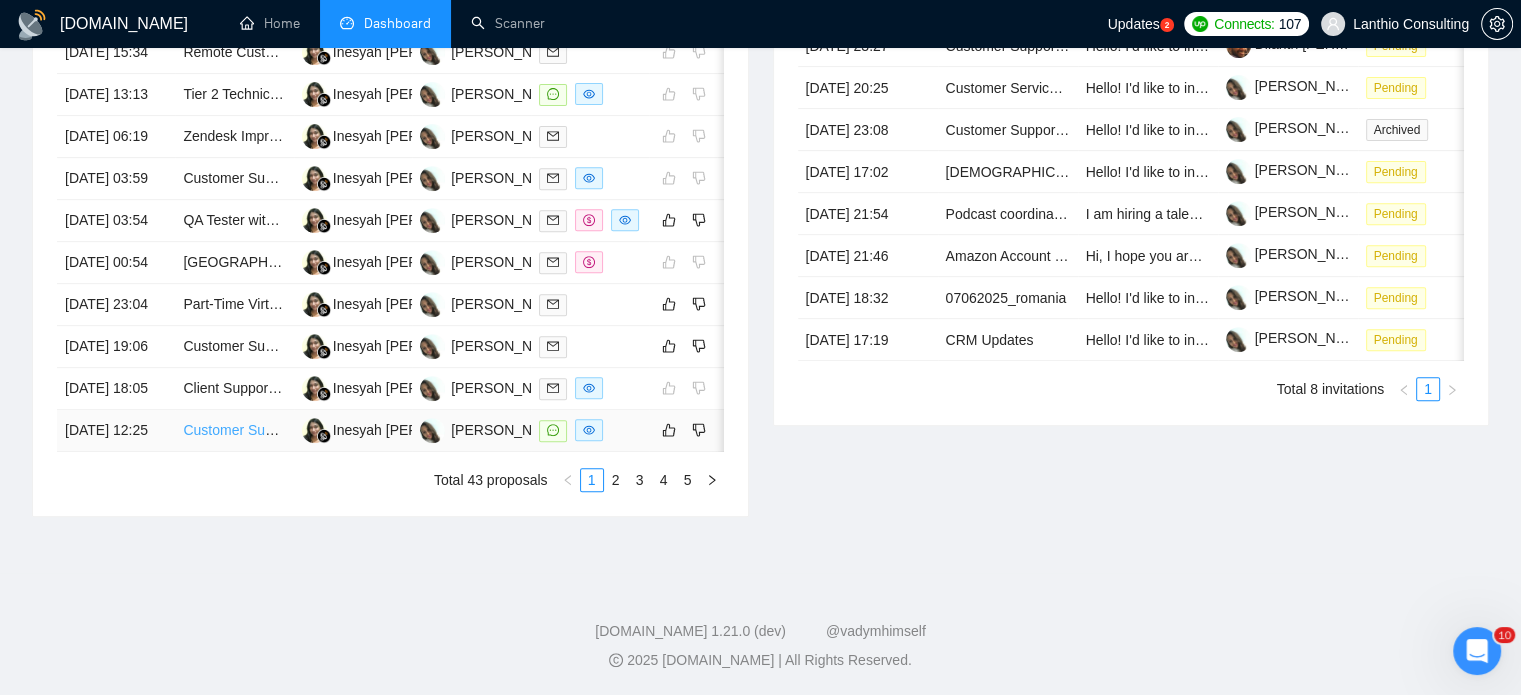 click on "Customer Support Specialist for SaaS Company" at bounding box center (333, 430) 